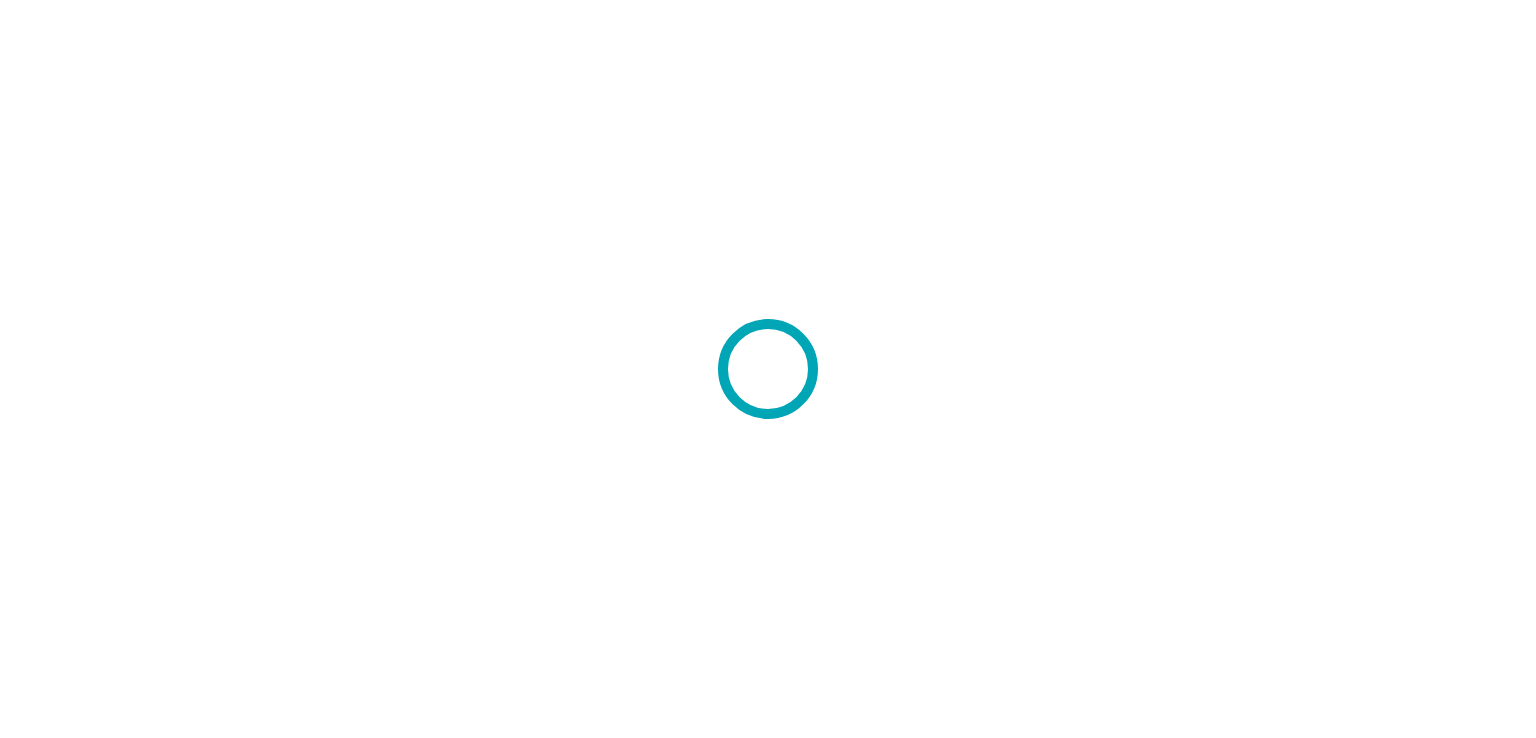 scroll, scrollTop: 0, scrollLeft: 0, axis: both 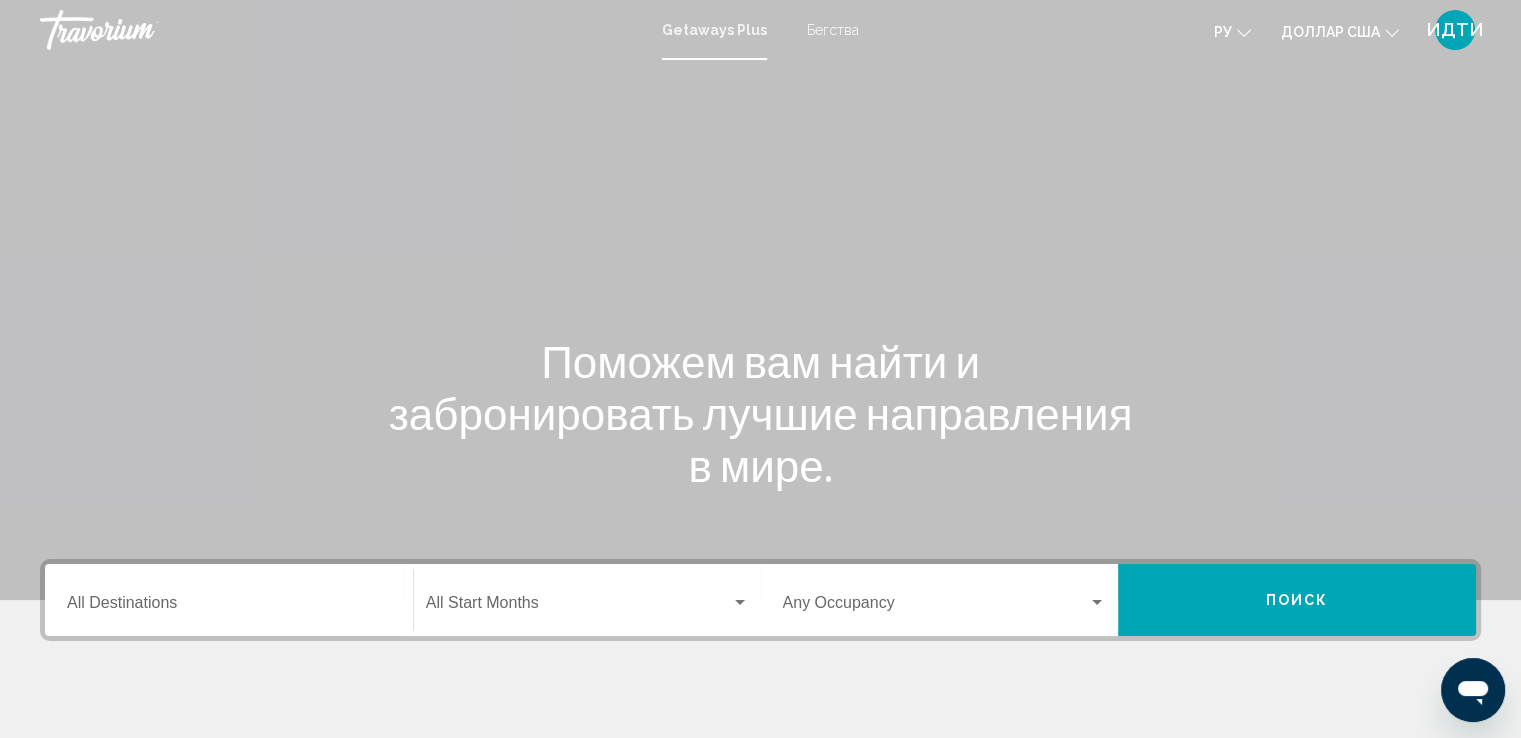 click on "Бегства" at bounding box center [833, 30] 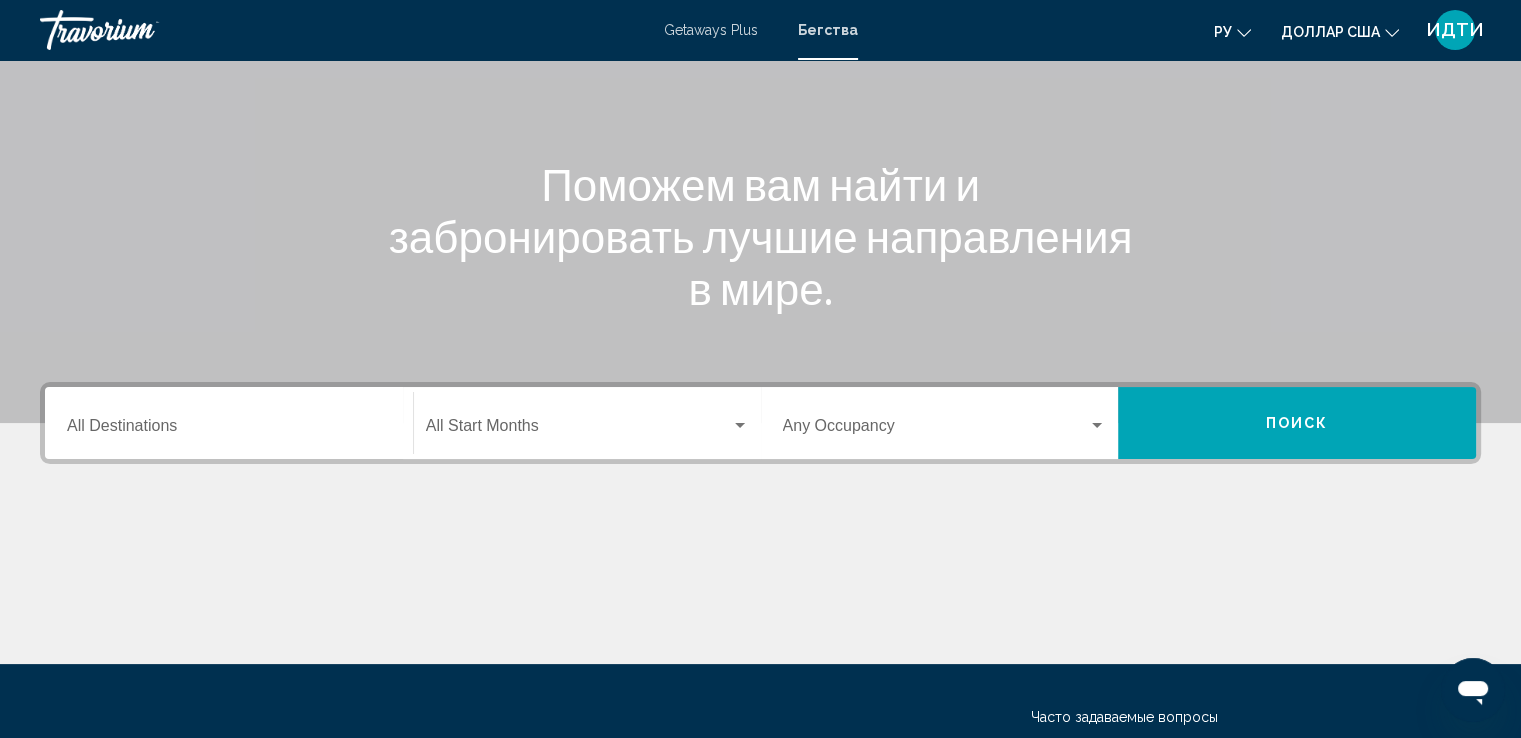 scroll, scrollTop: 300, scrollLeft: 0, axis: vertical 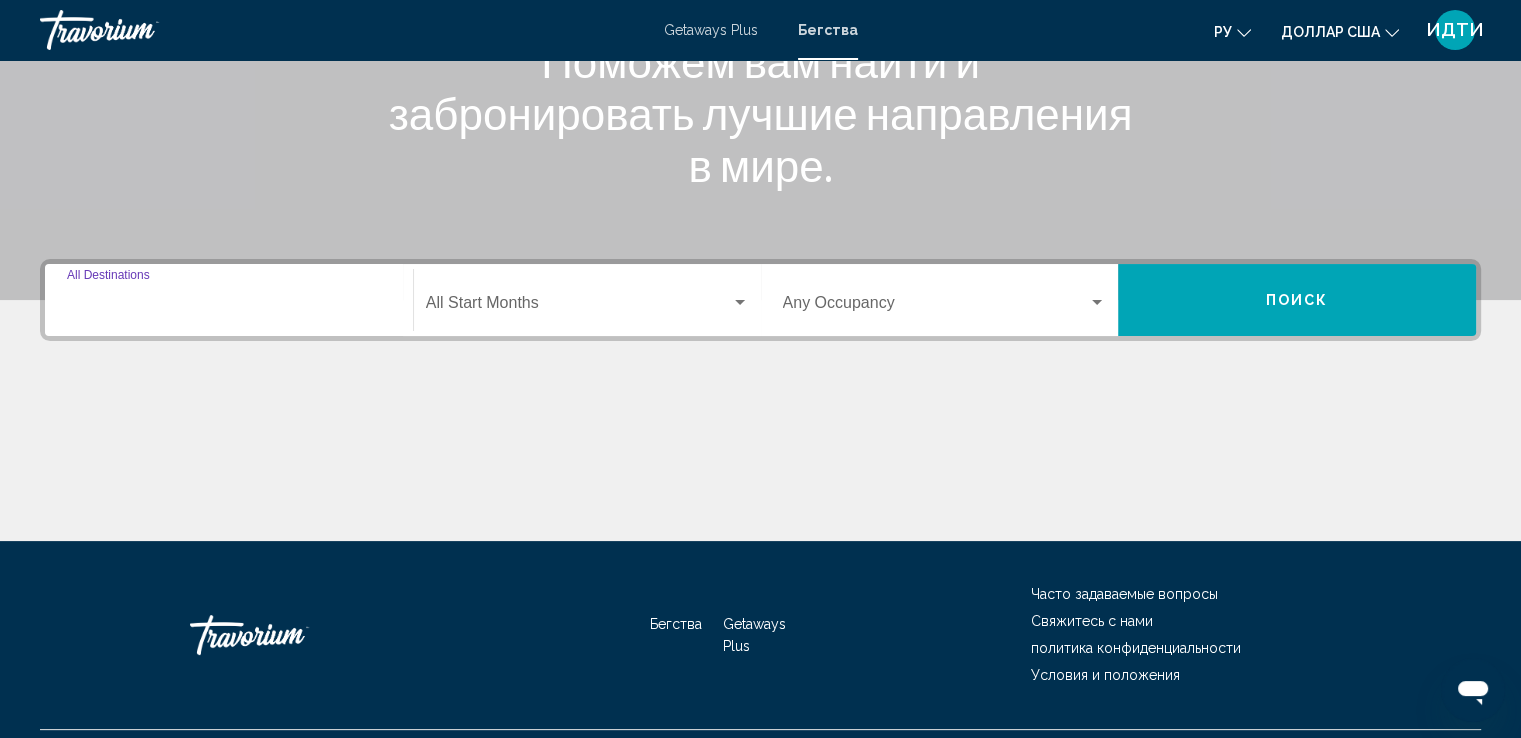 click on "Destination All Destinations" at bounding box center (229, 307) 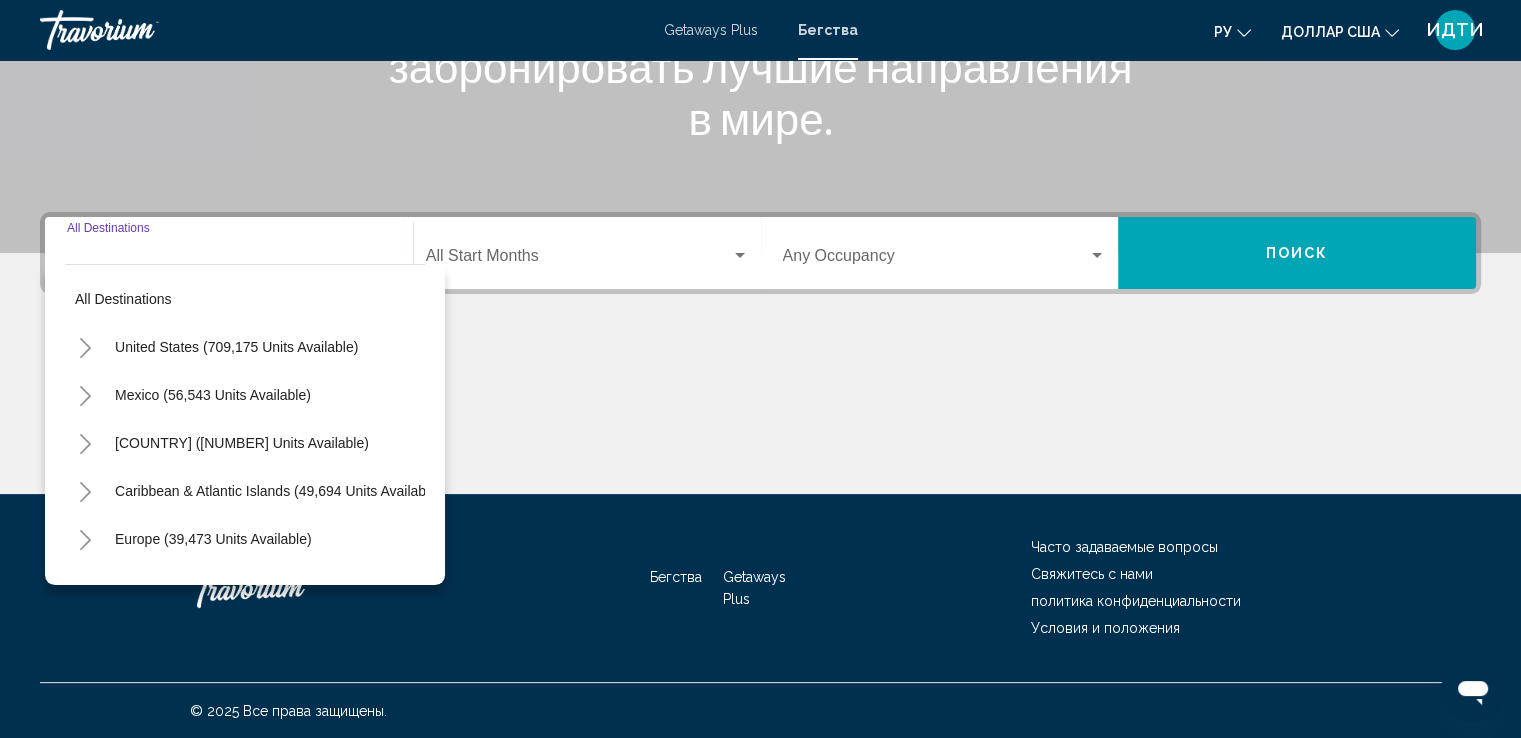 scroll, scrollTop: 348, scrollLeft: 0, axis: vertical 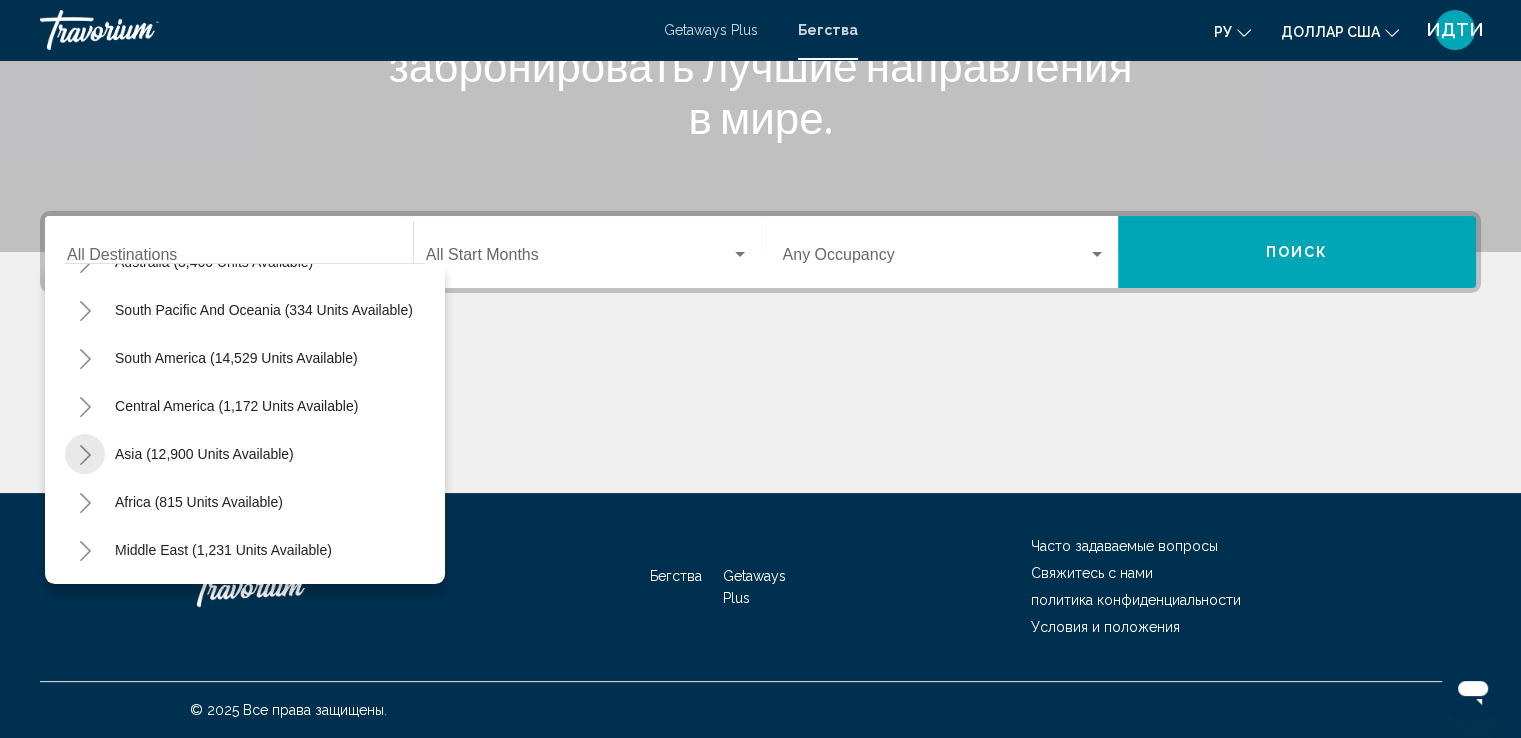 click 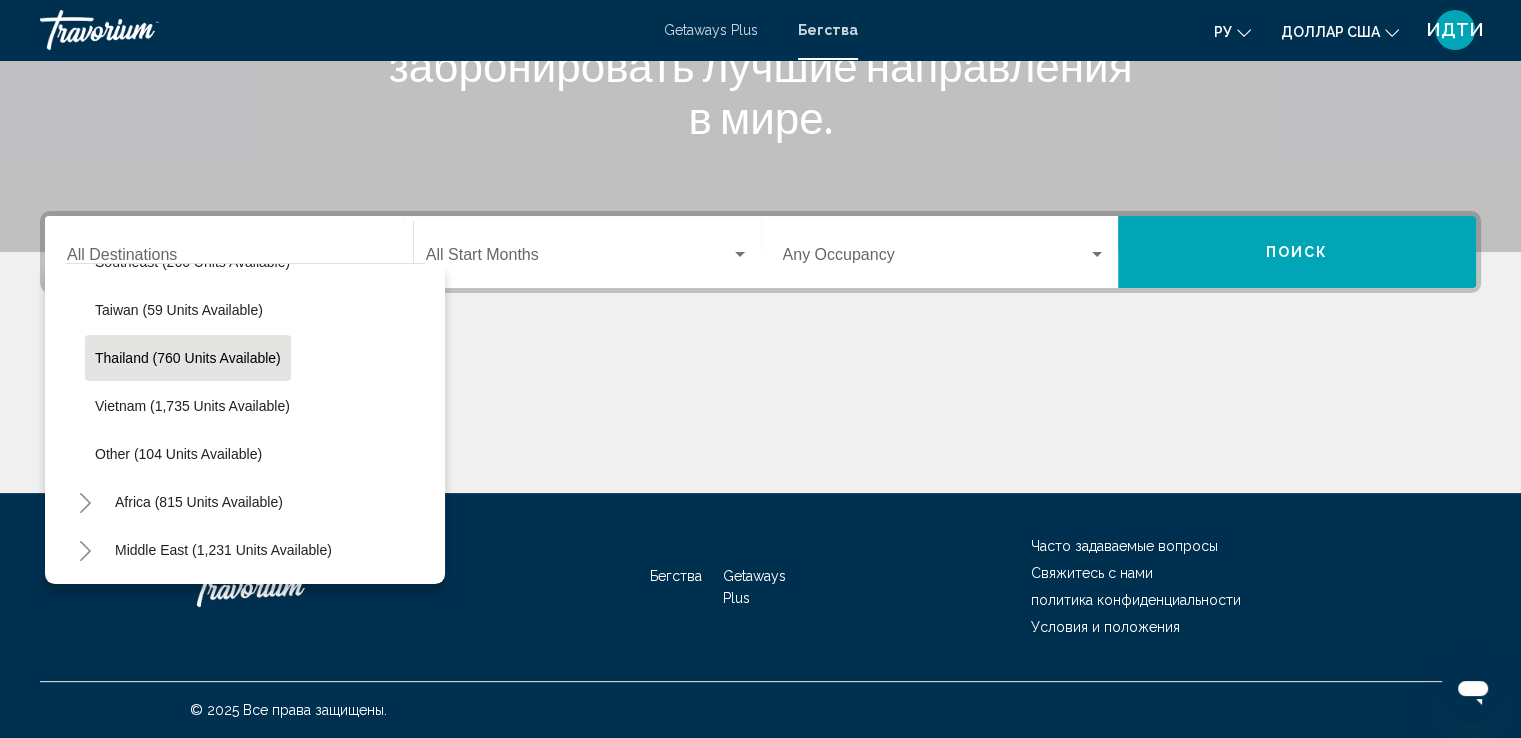 scroll, scrollTop: 1059, scrollLeft: 0, axis: vertical 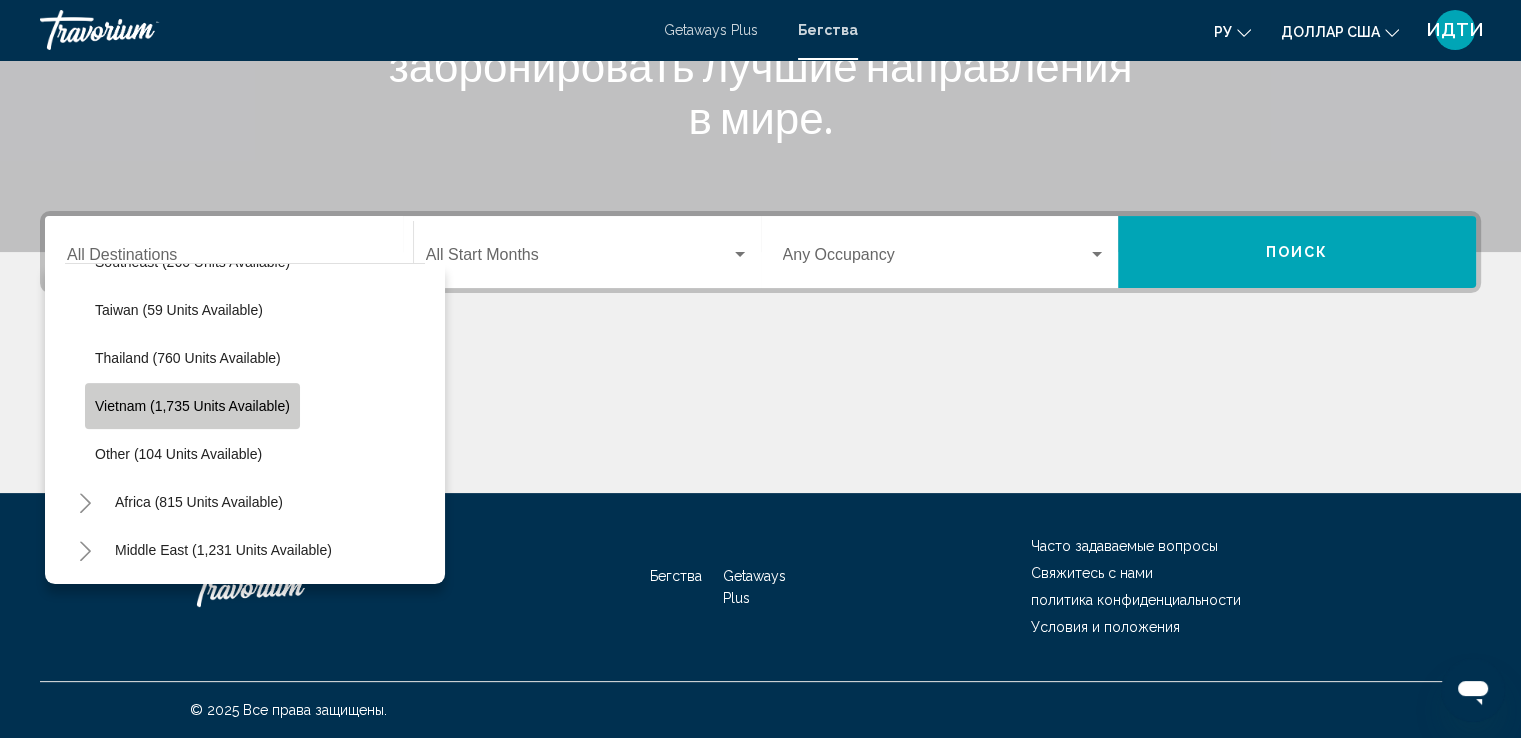 click on "Vietnam (1,735 units available)" 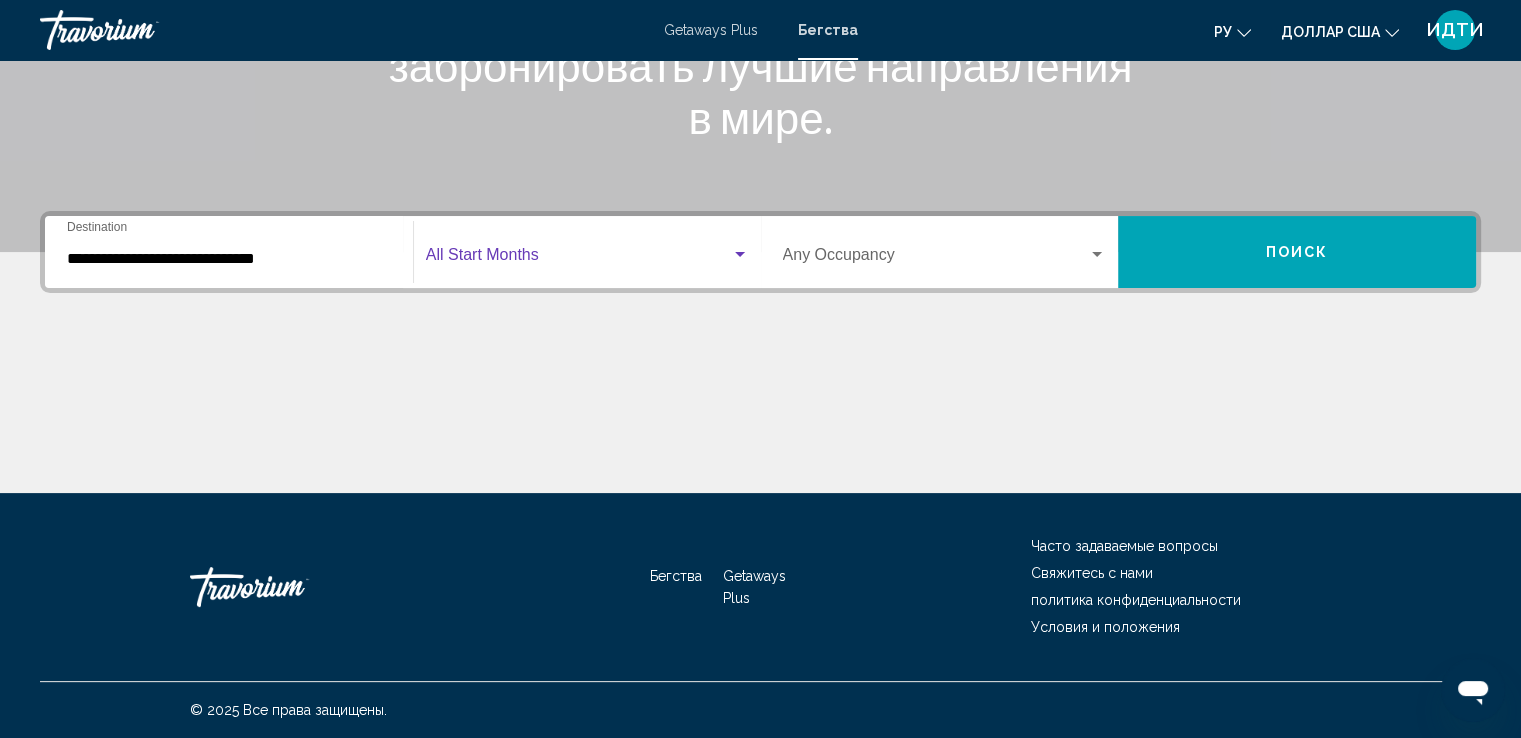 click at bounding box center (740, 254) 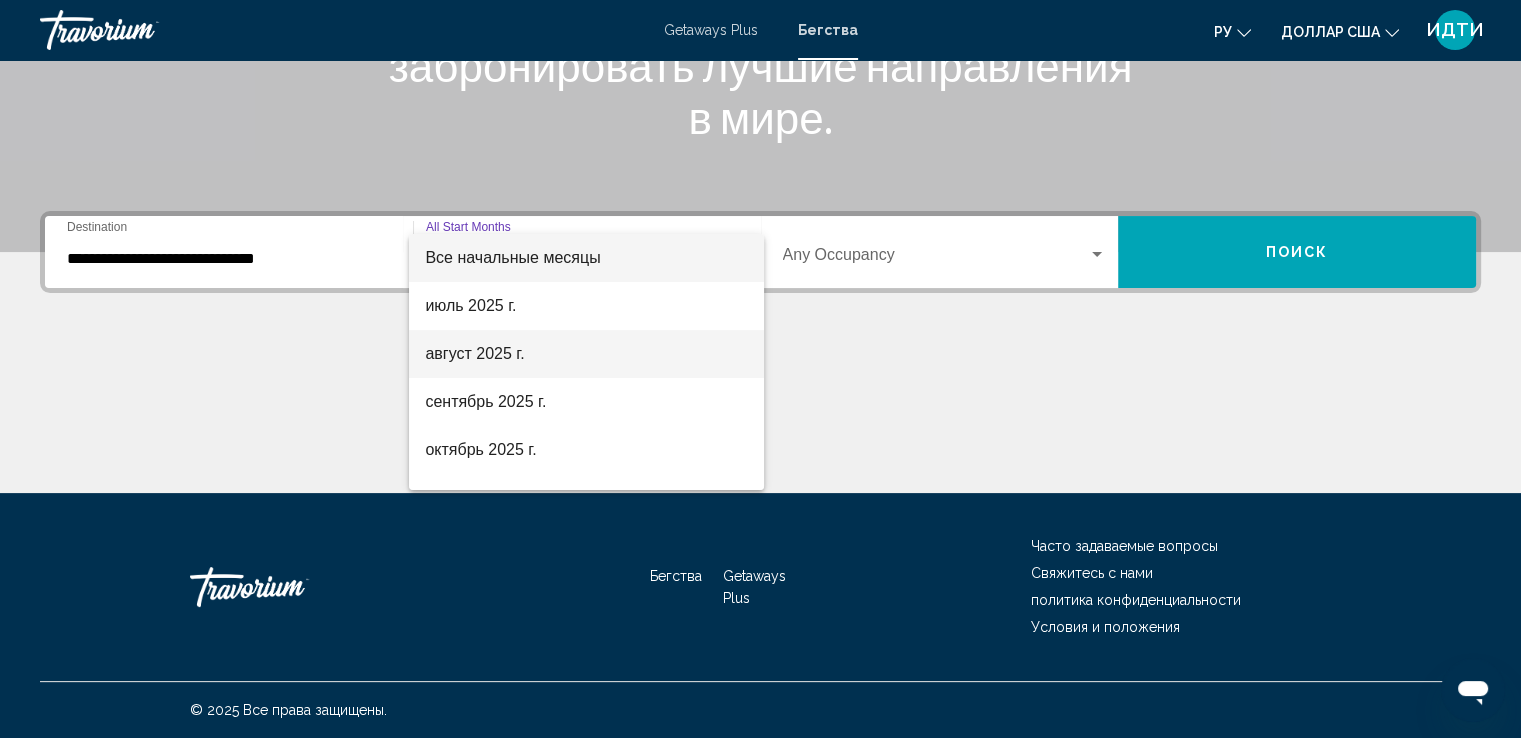 scroll, scrollTop: 100, scrollLeft: 0, axis: vertical 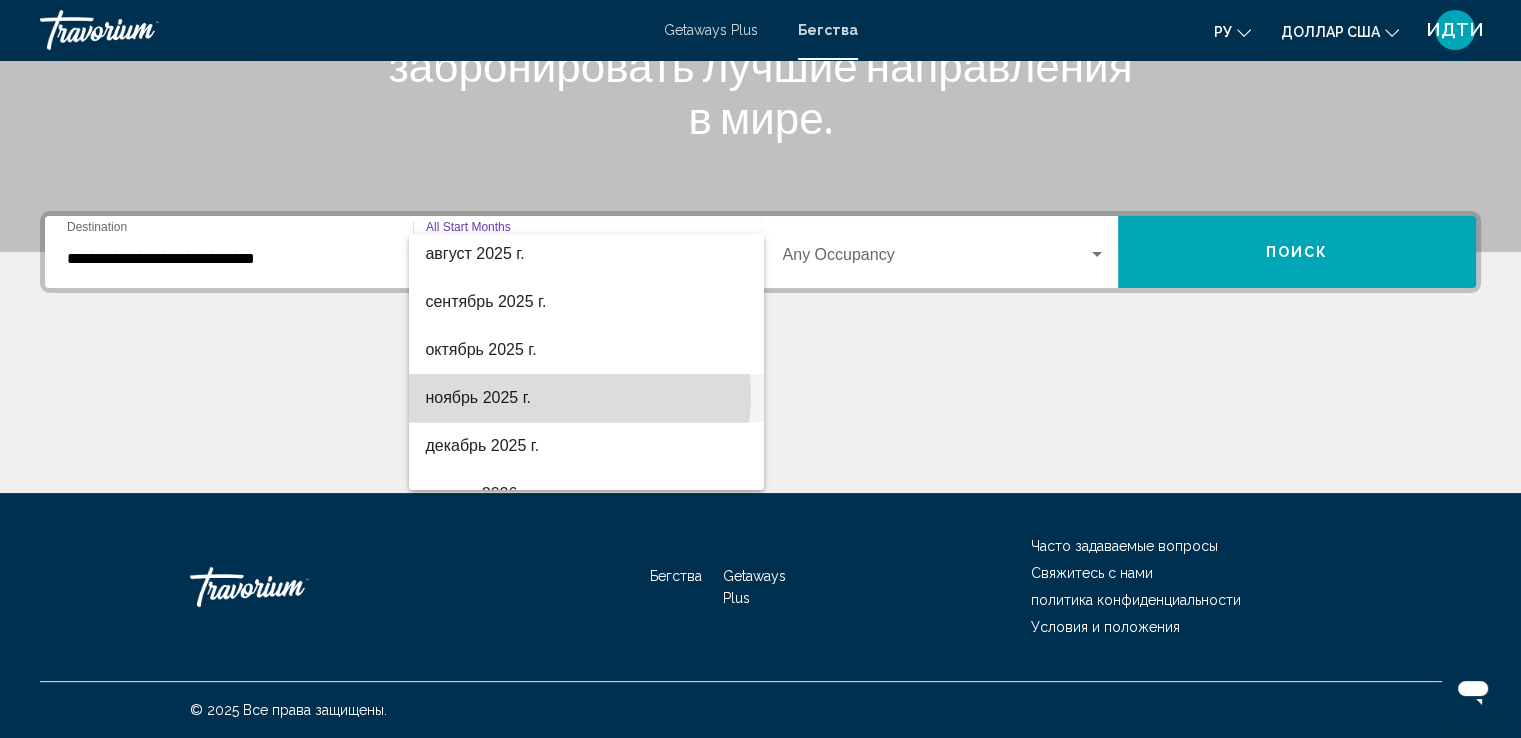 click on "ноябрь 2025 г." at bounding box center [586, 398] 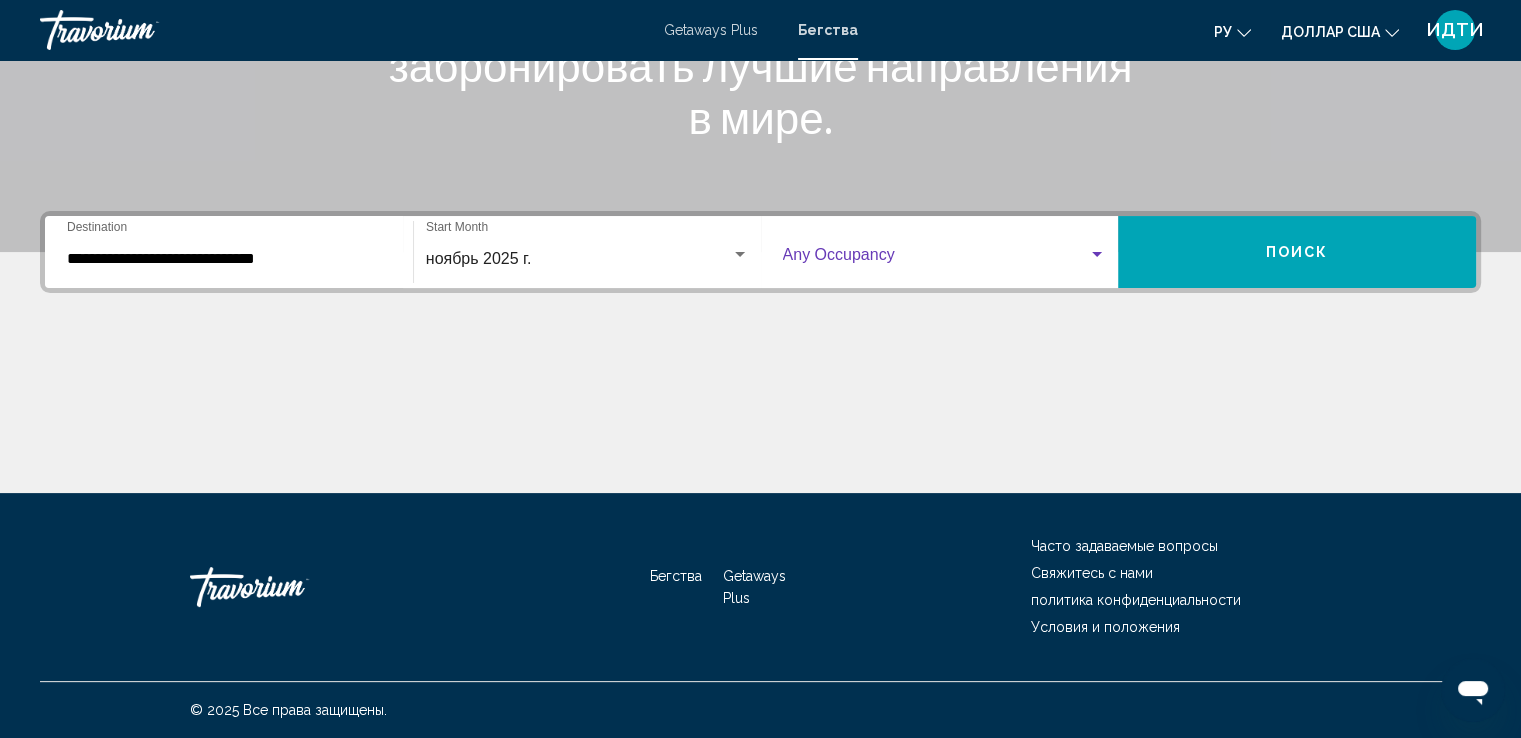 click at bounding box center (1097, 254) 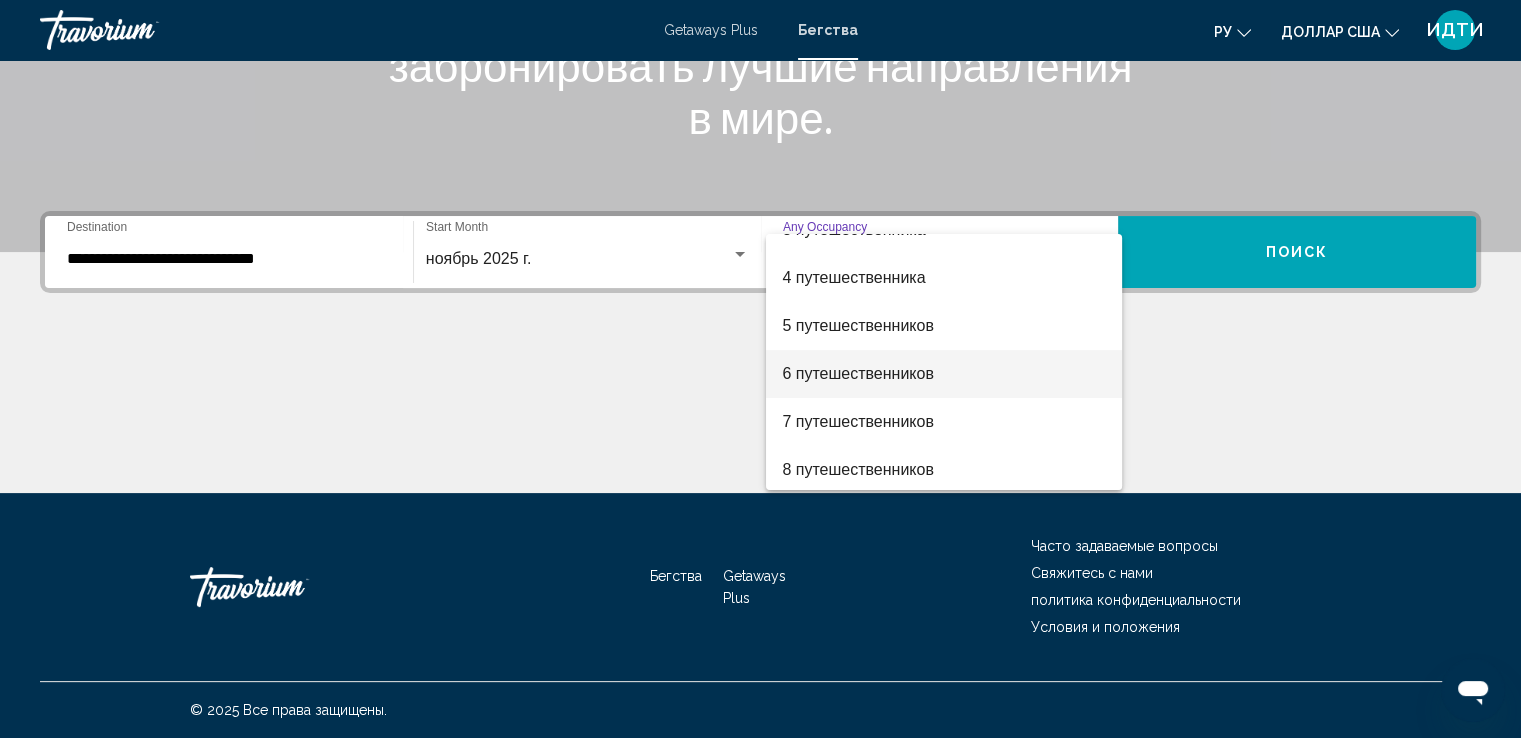 scroll, scrollTop: 224, scrollLeft: 0, axis: vertical 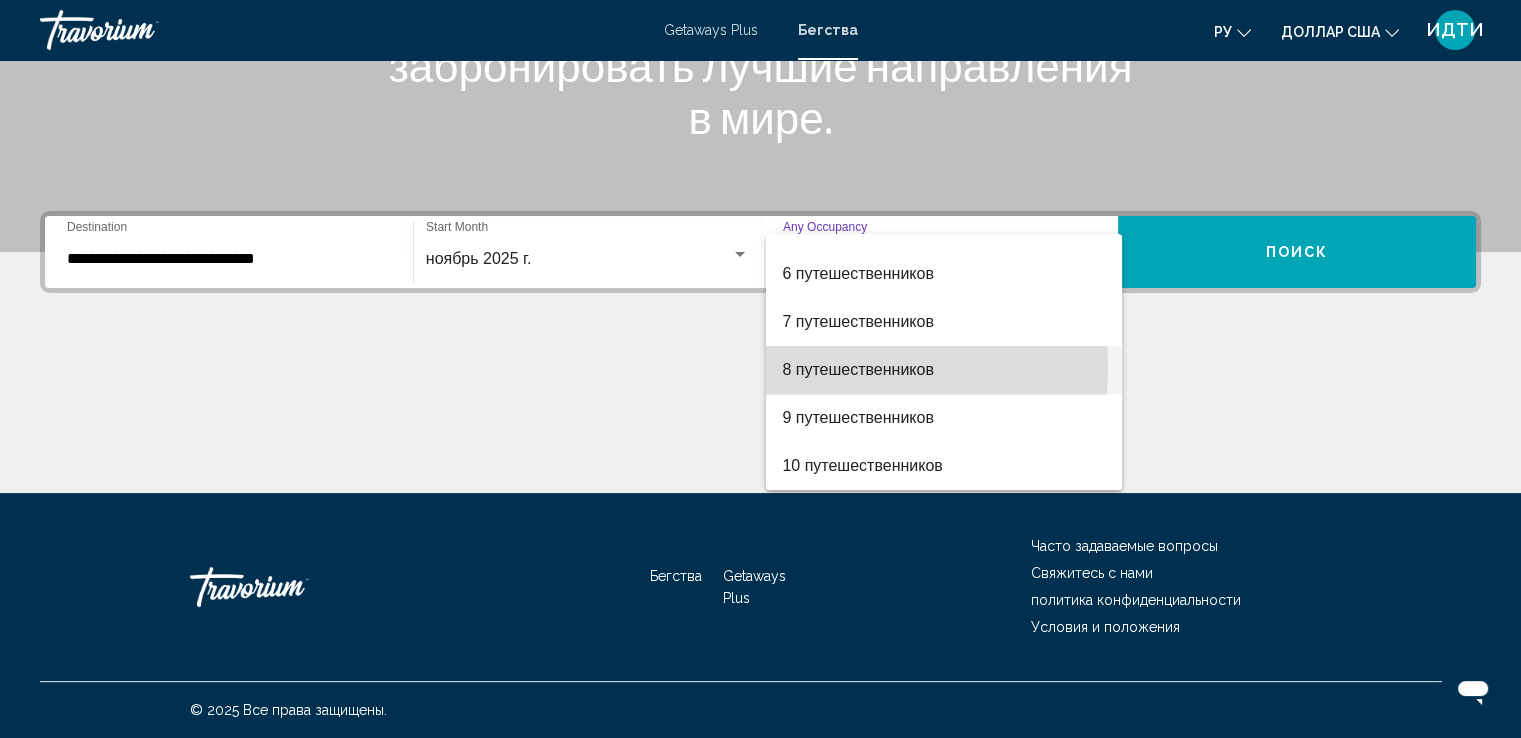 click on "8 путешественников" at bounding box center (858, 369) 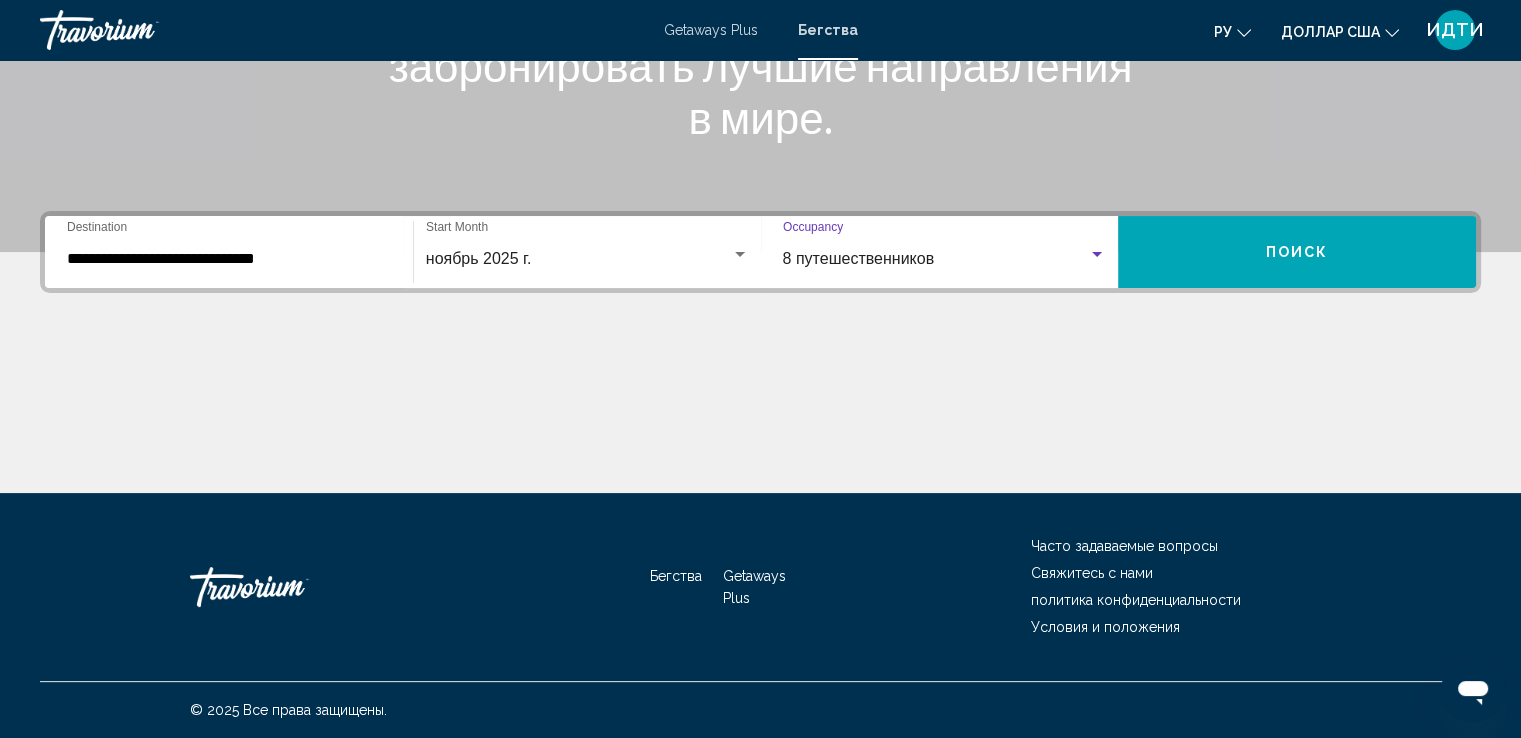 click on "Поиск" at bounding box center [1297, 253] 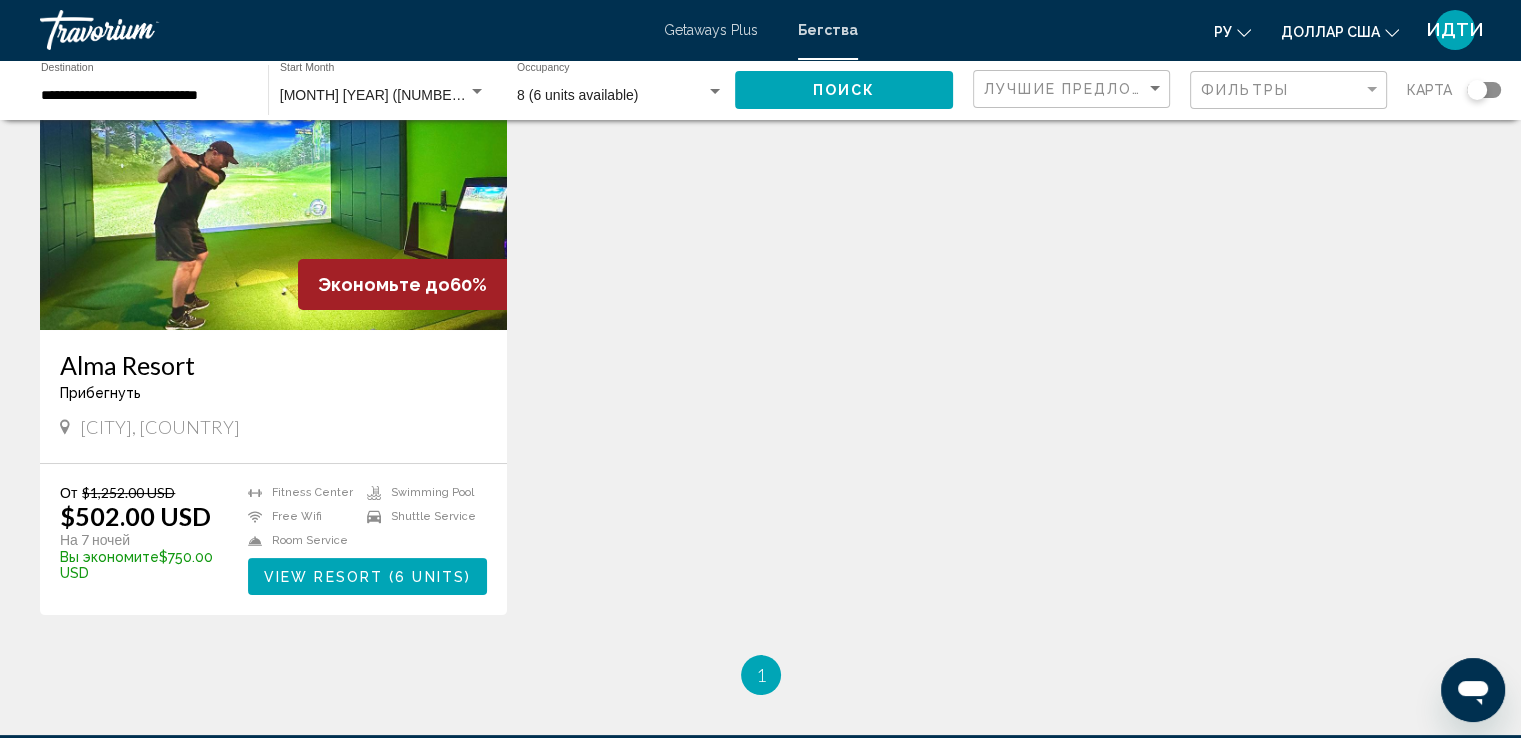 scroll, scrollTop: 100, scrollLeft: 0, axis: vertical 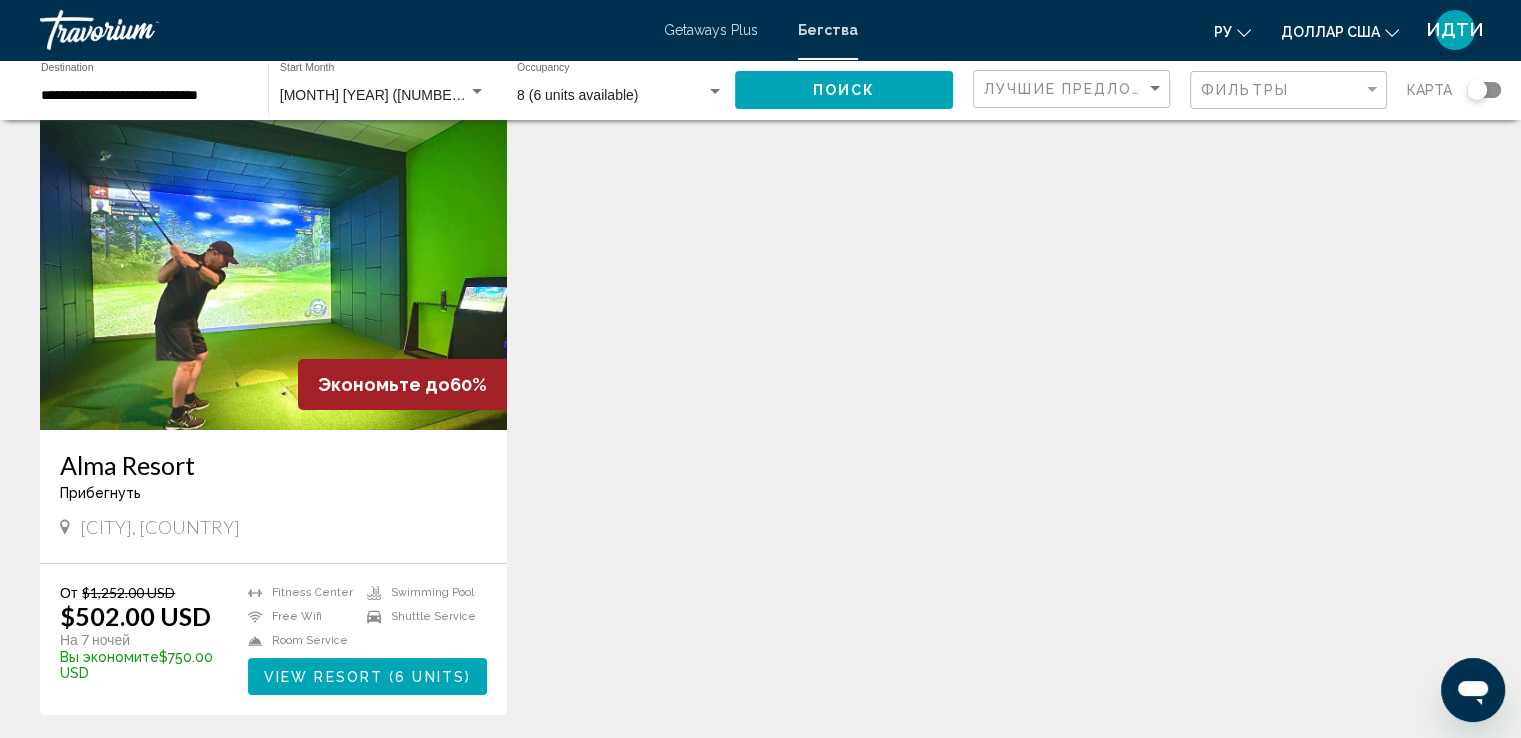 click at bounding box center [273, 270] 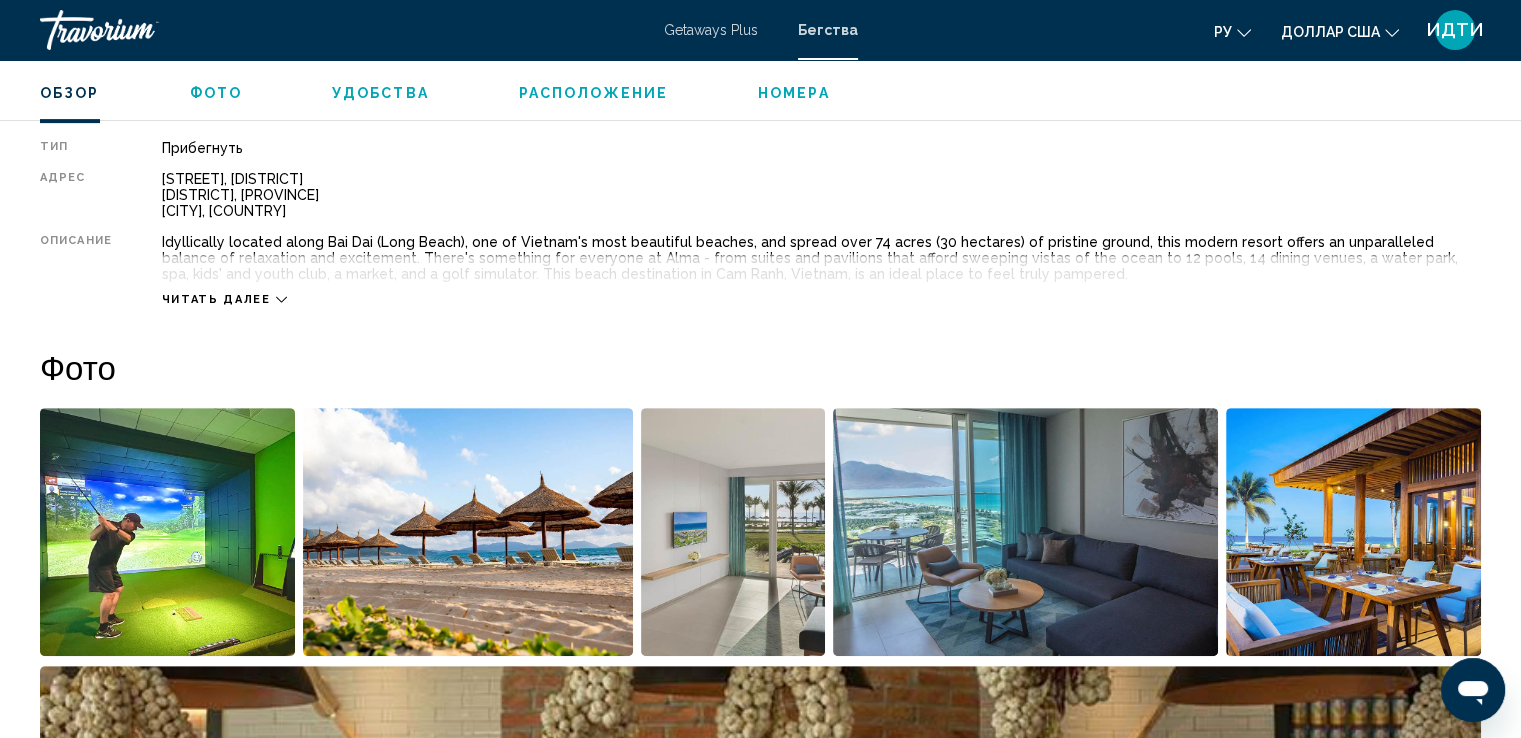 scroll, scrollTop: 700, scrollLeft: 0, axis: vertical 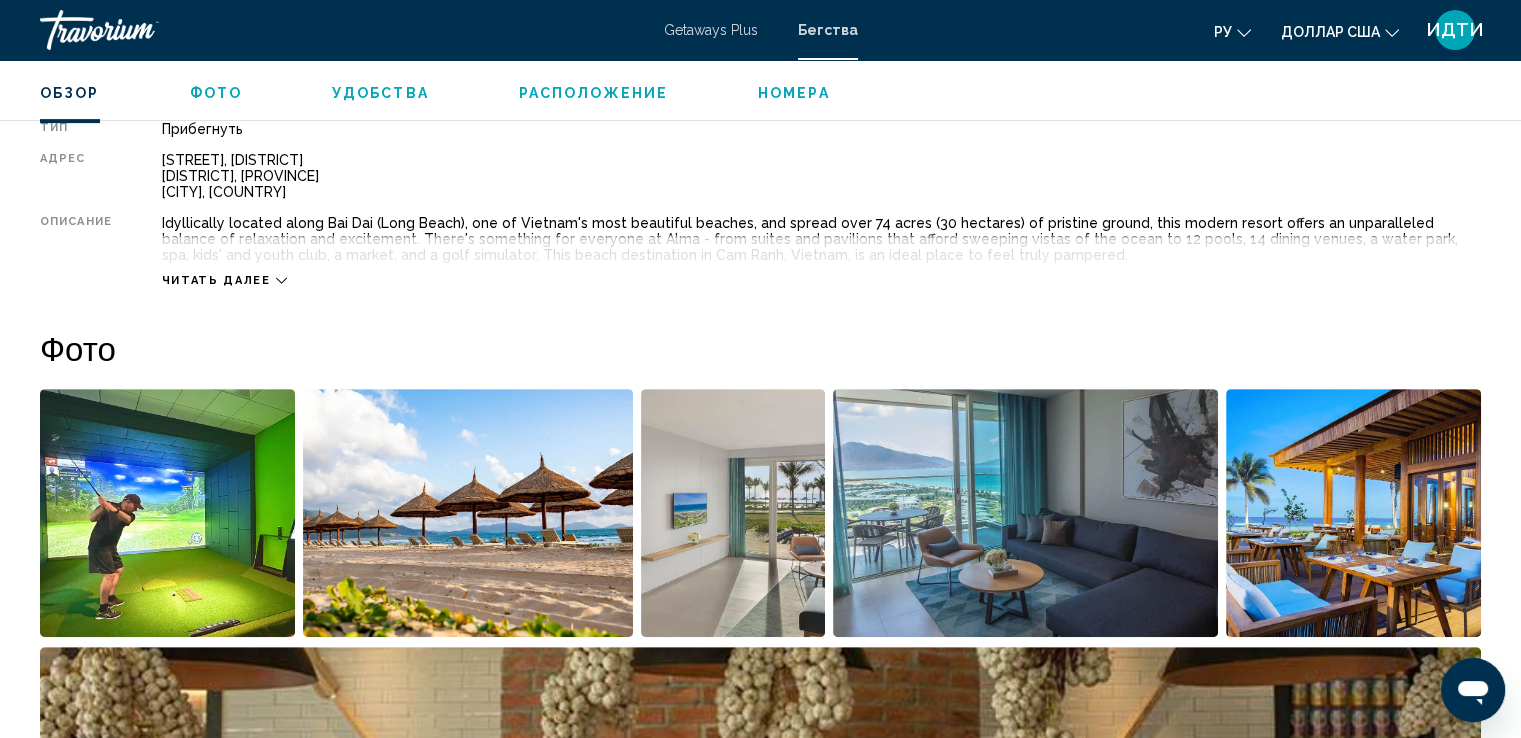 click 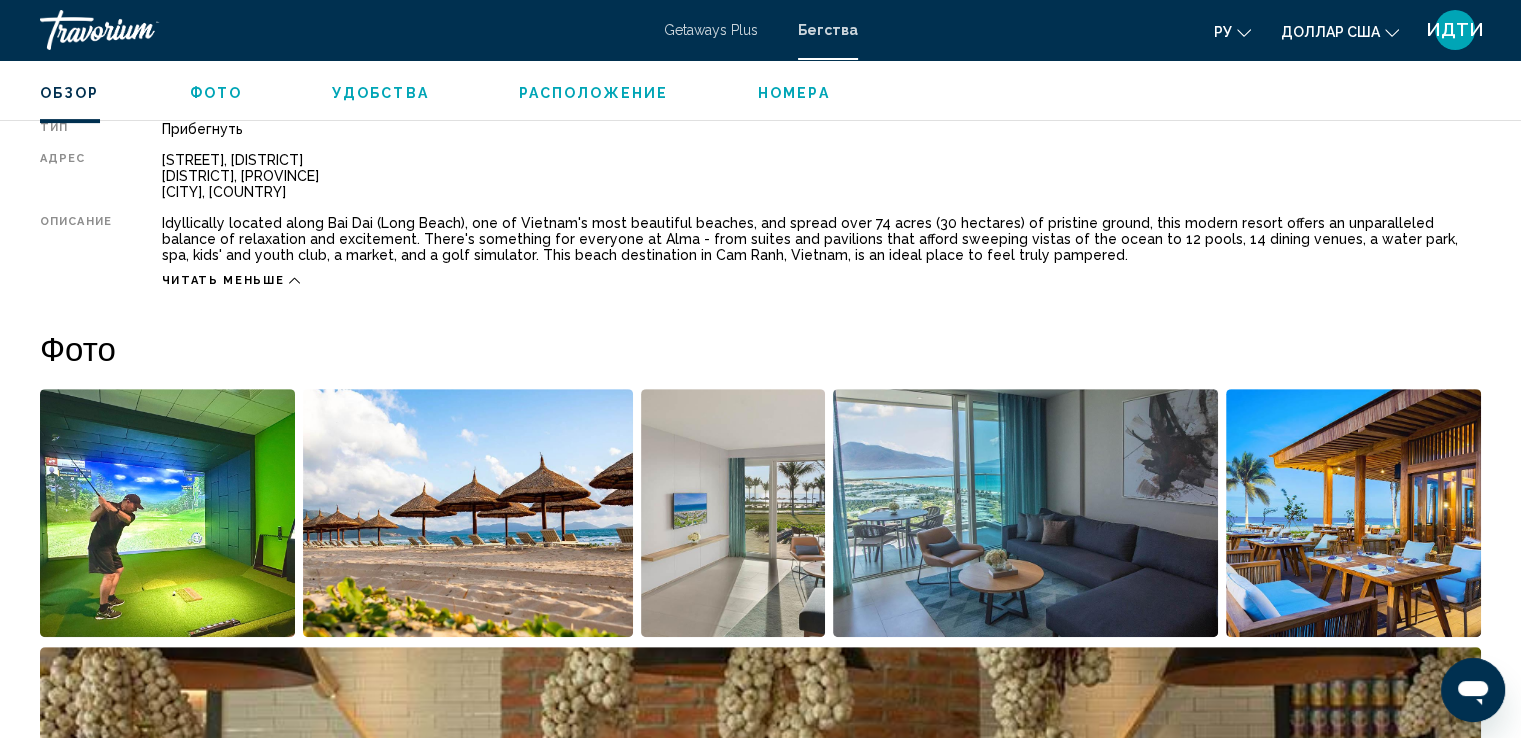 click 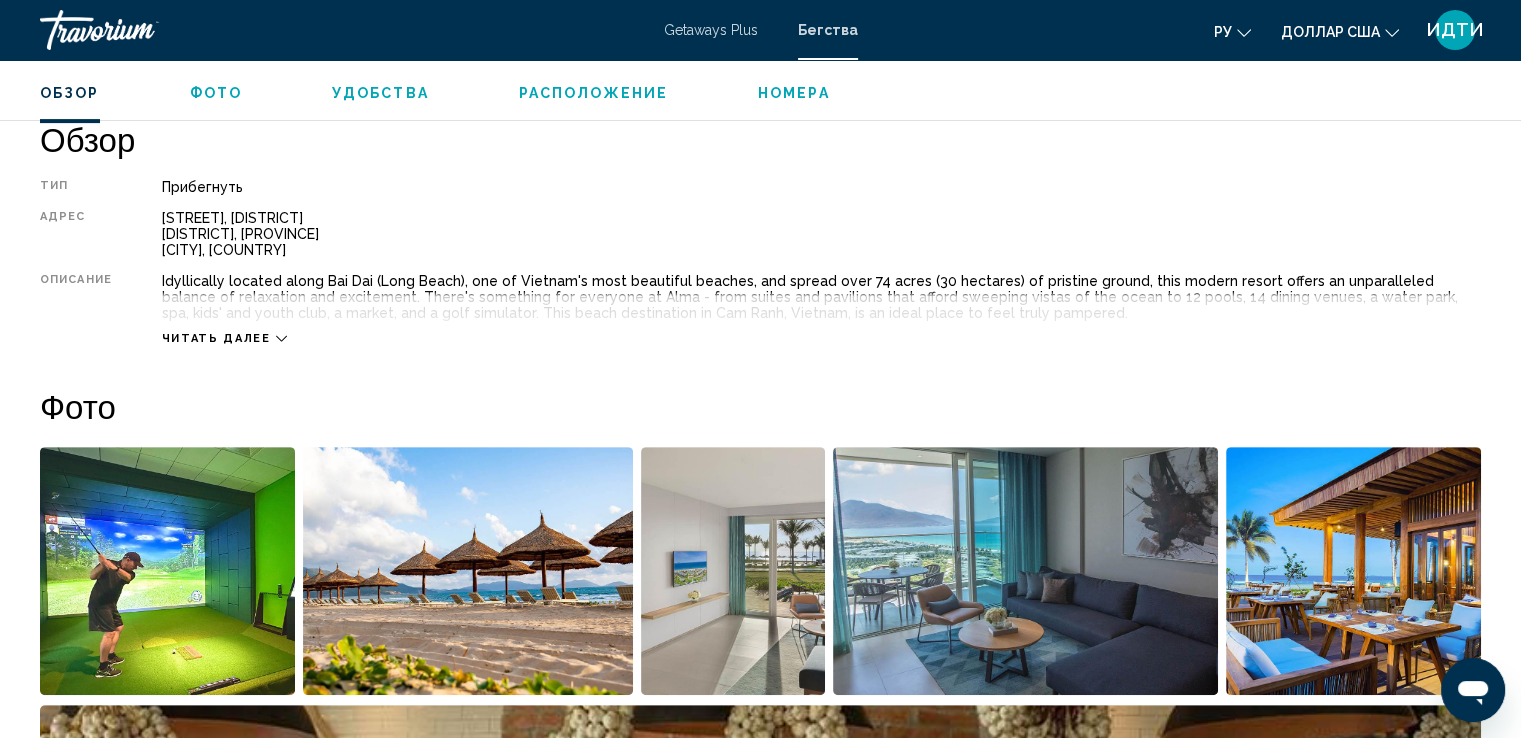 scroll, scrollTop: 772, scrollLeft: 0, axis: vertical 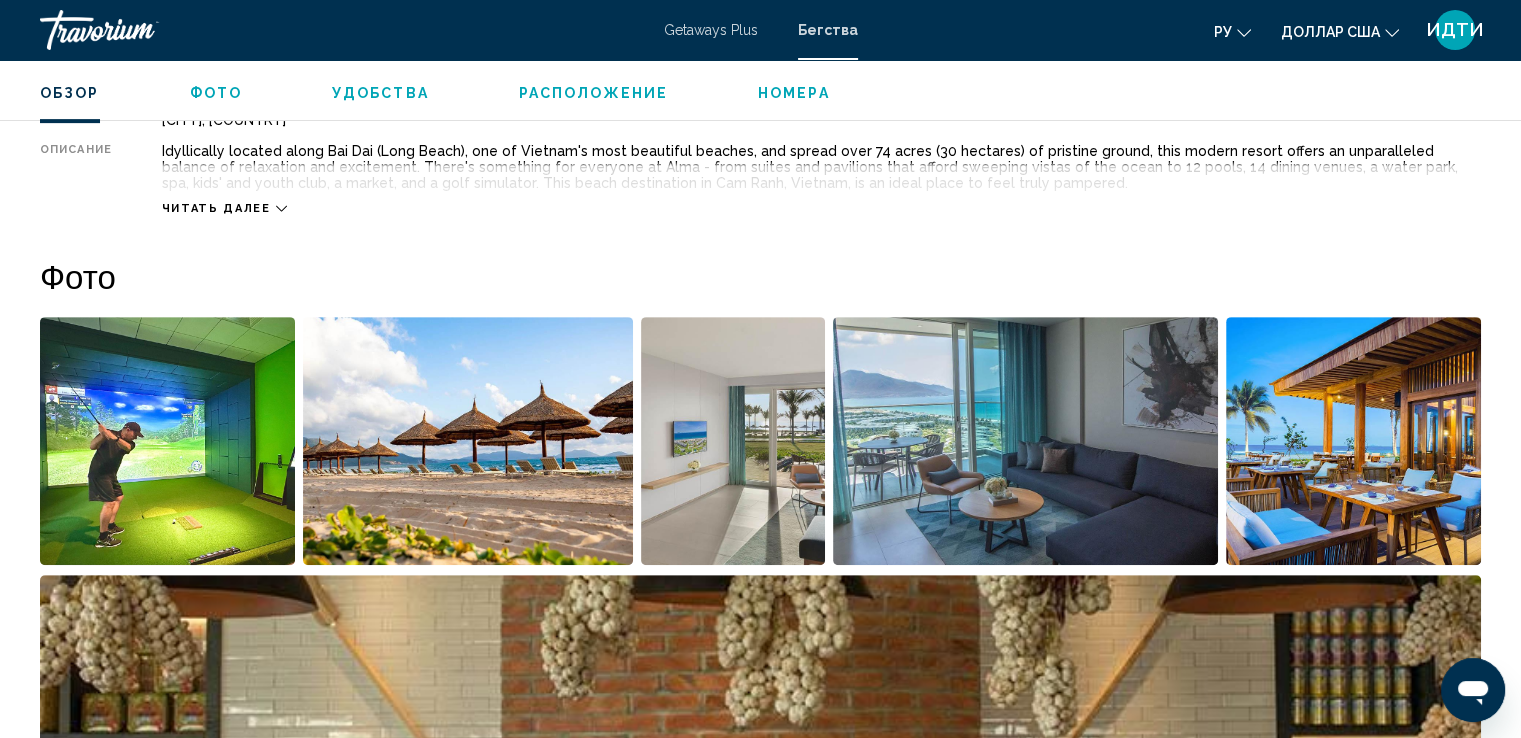 click at bounding box center [167, 441] 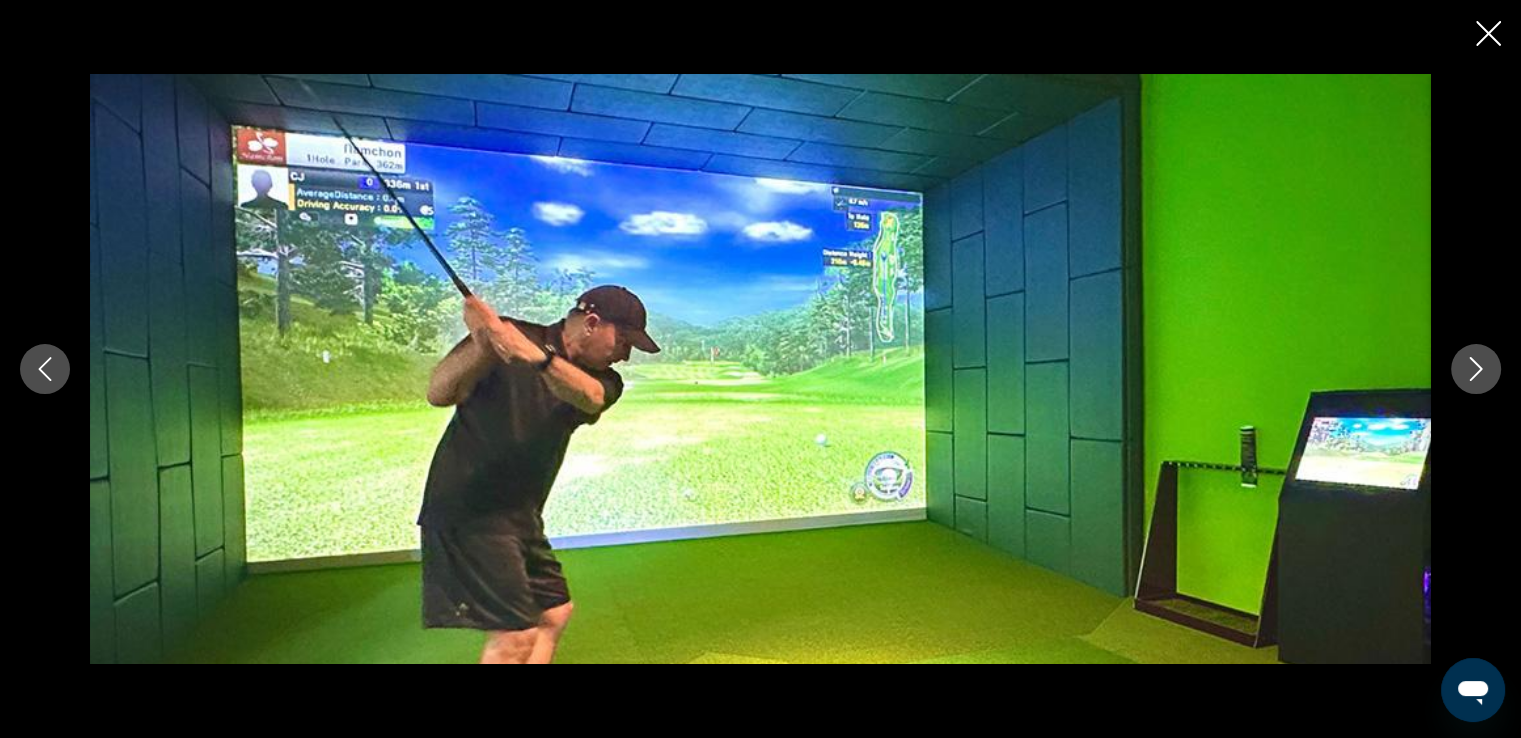 scroll, scrollTop: 872, scrollLeft: 0, axis: vertical 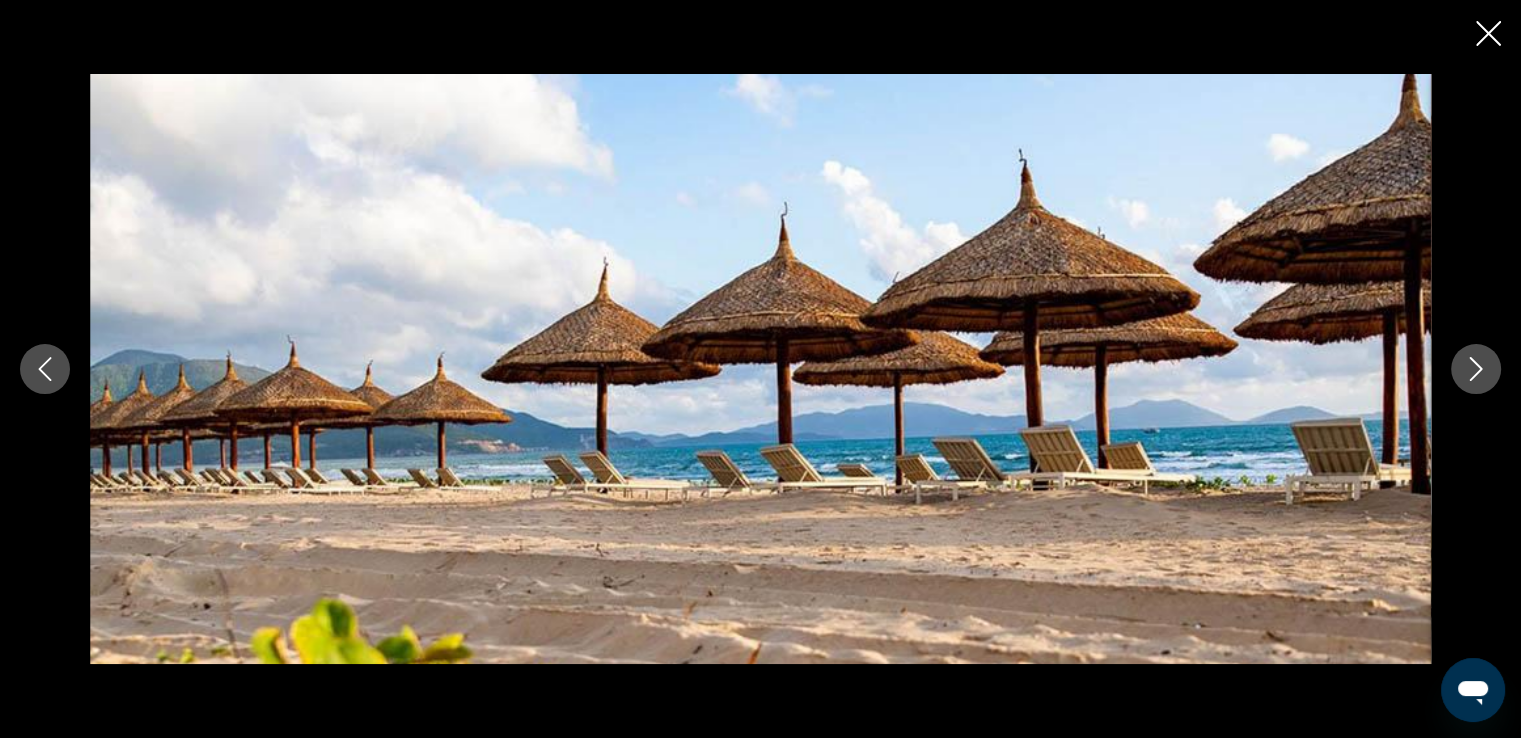 type 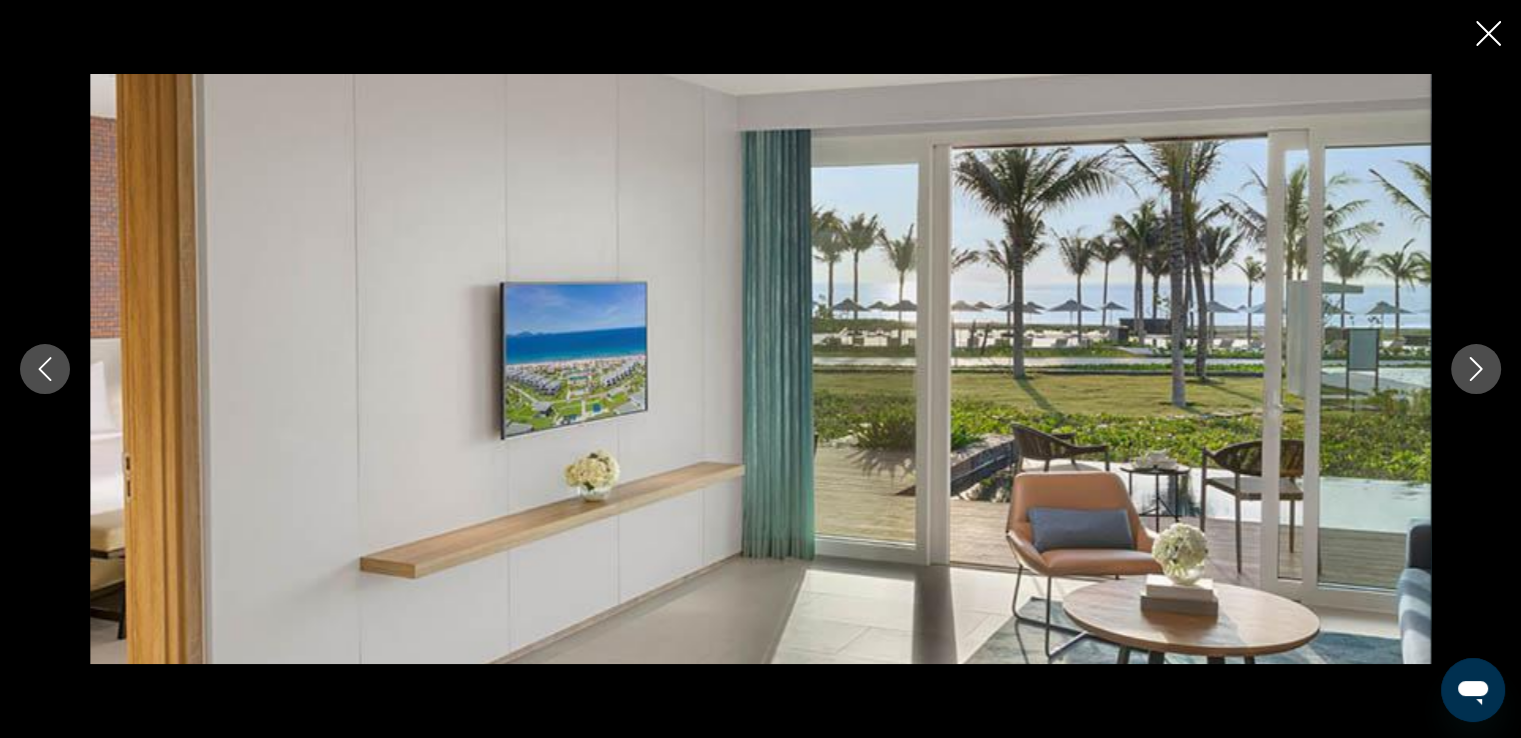 click 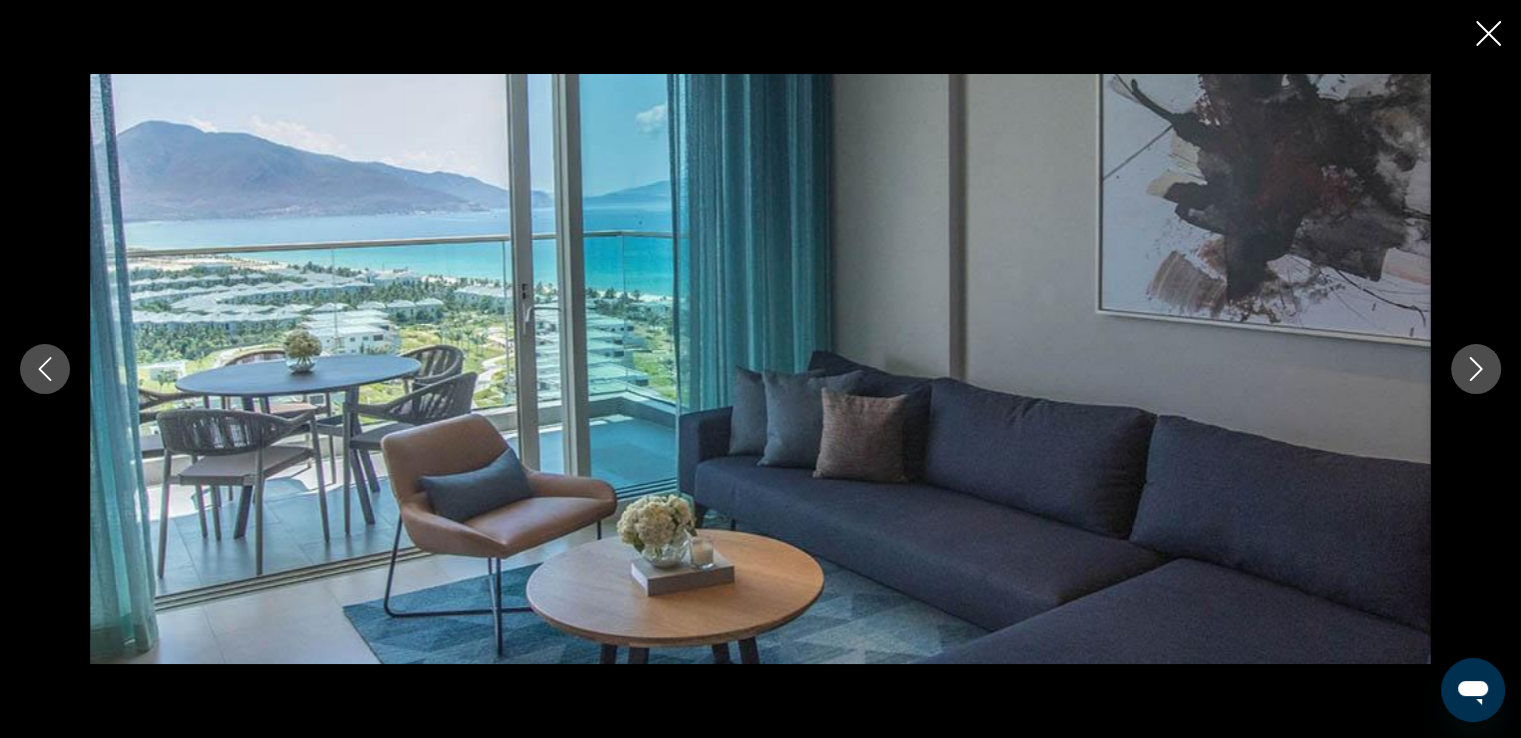 click 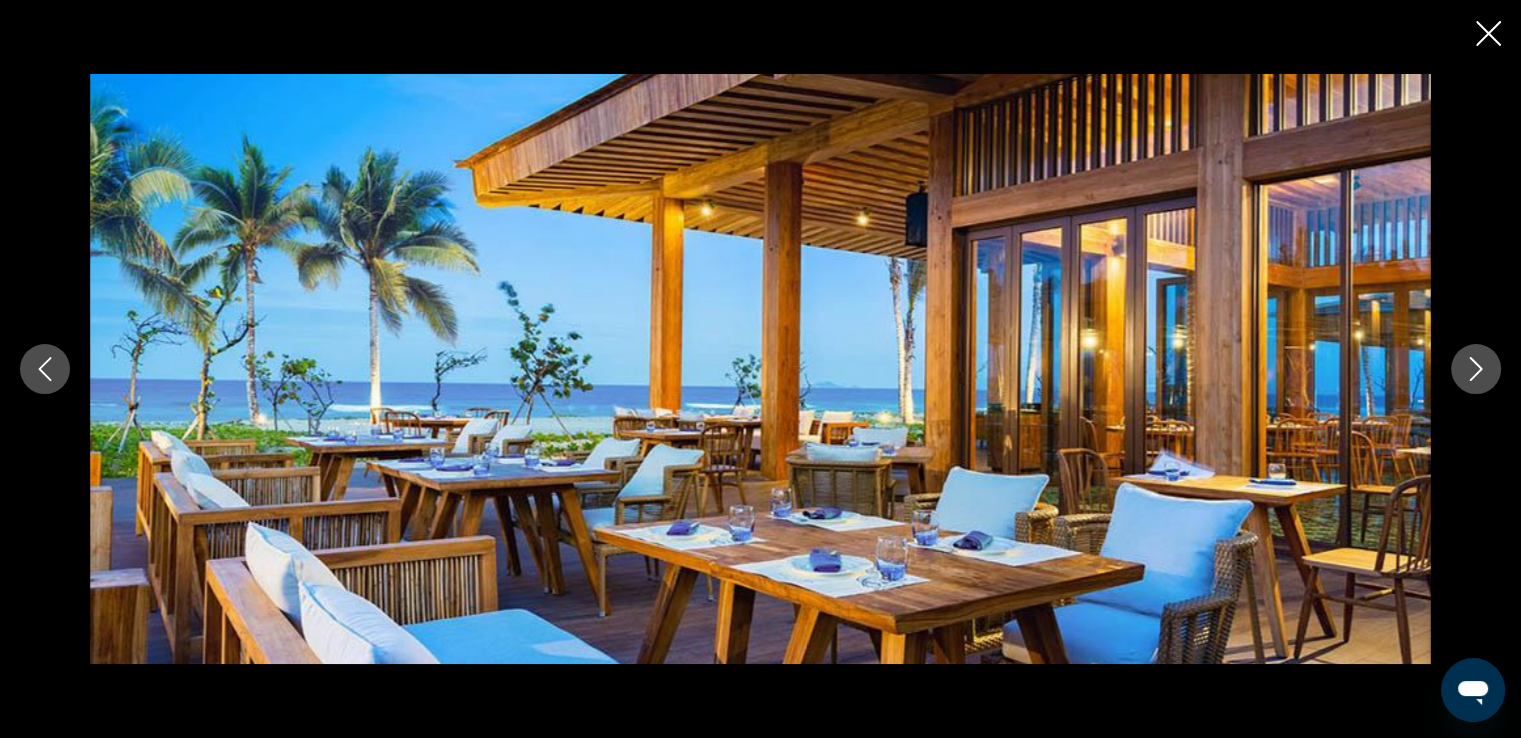 click 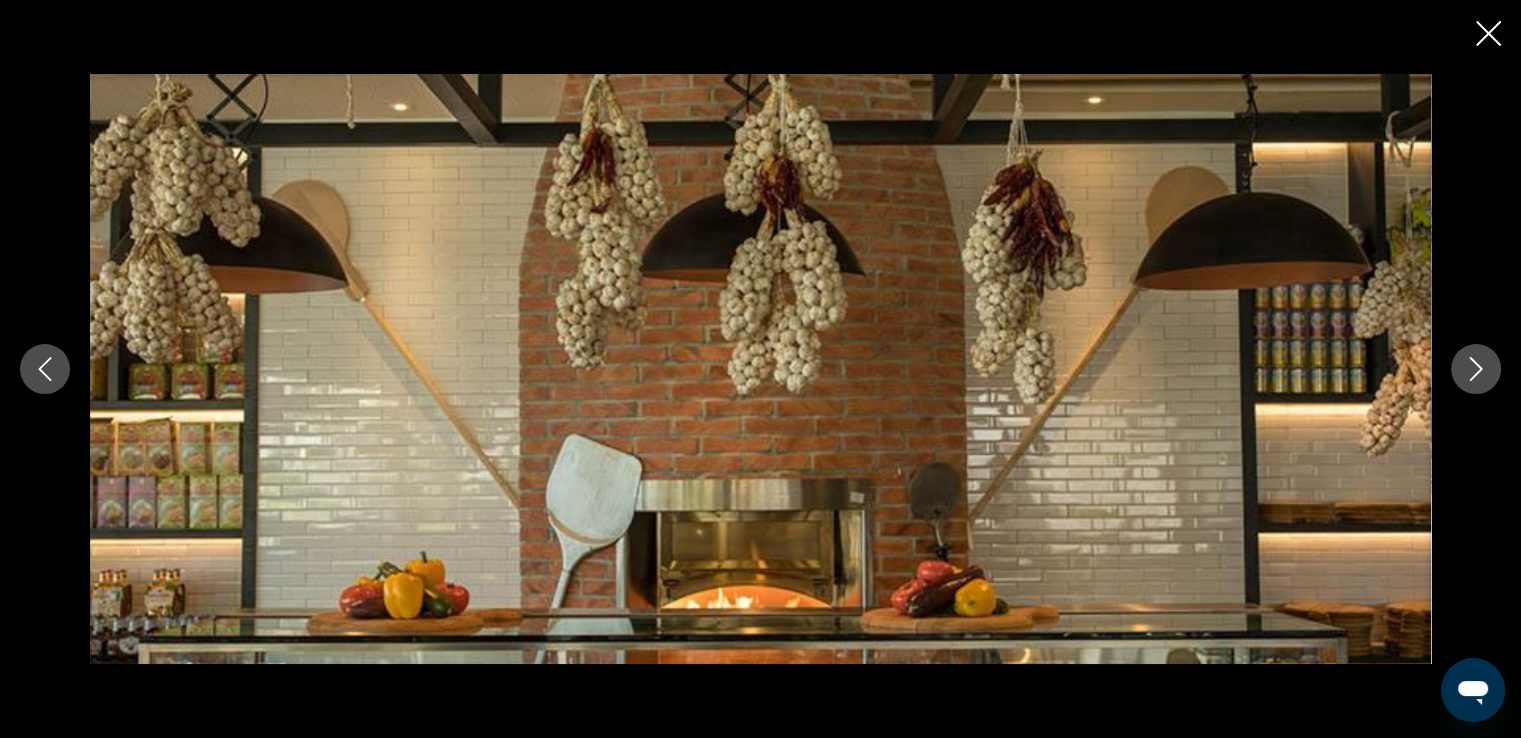 click 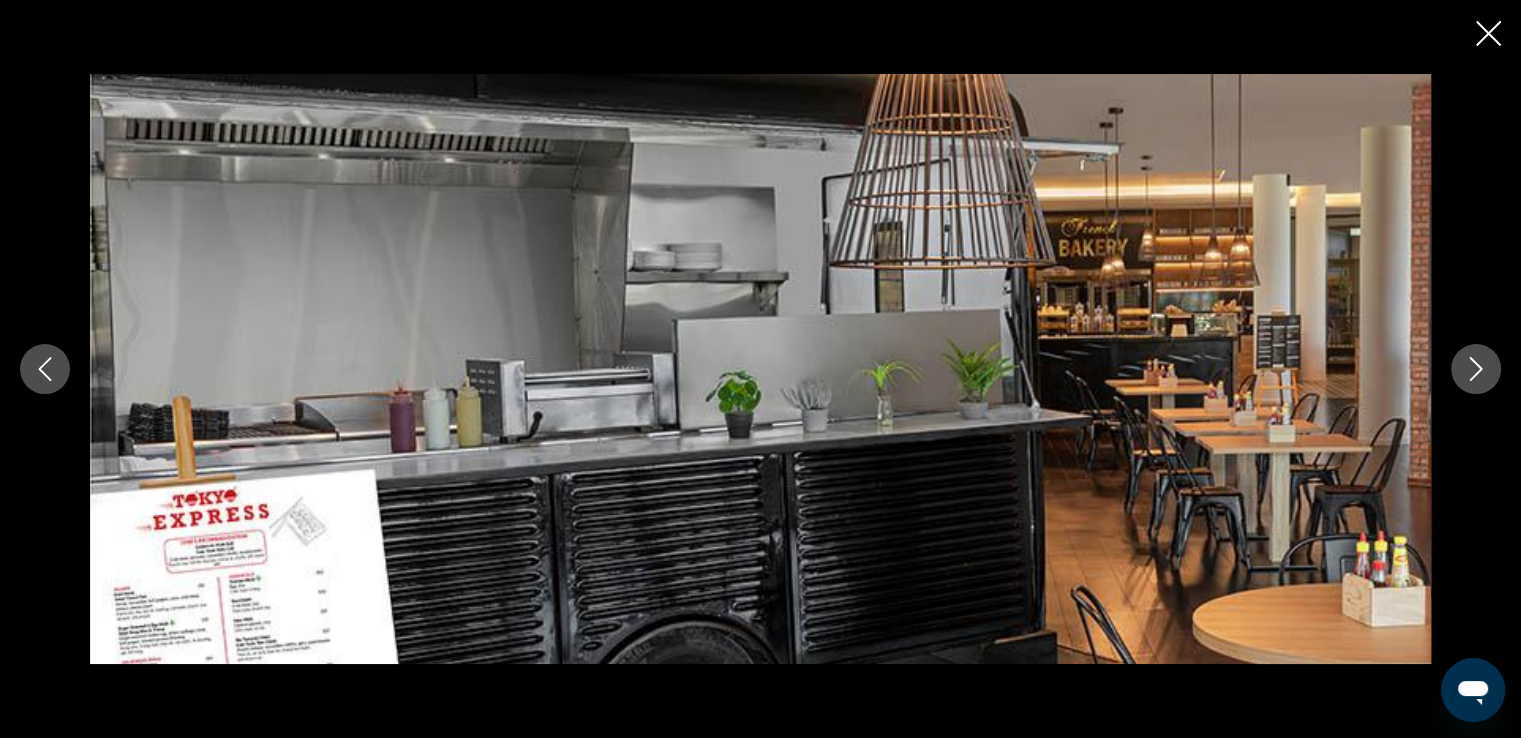 click 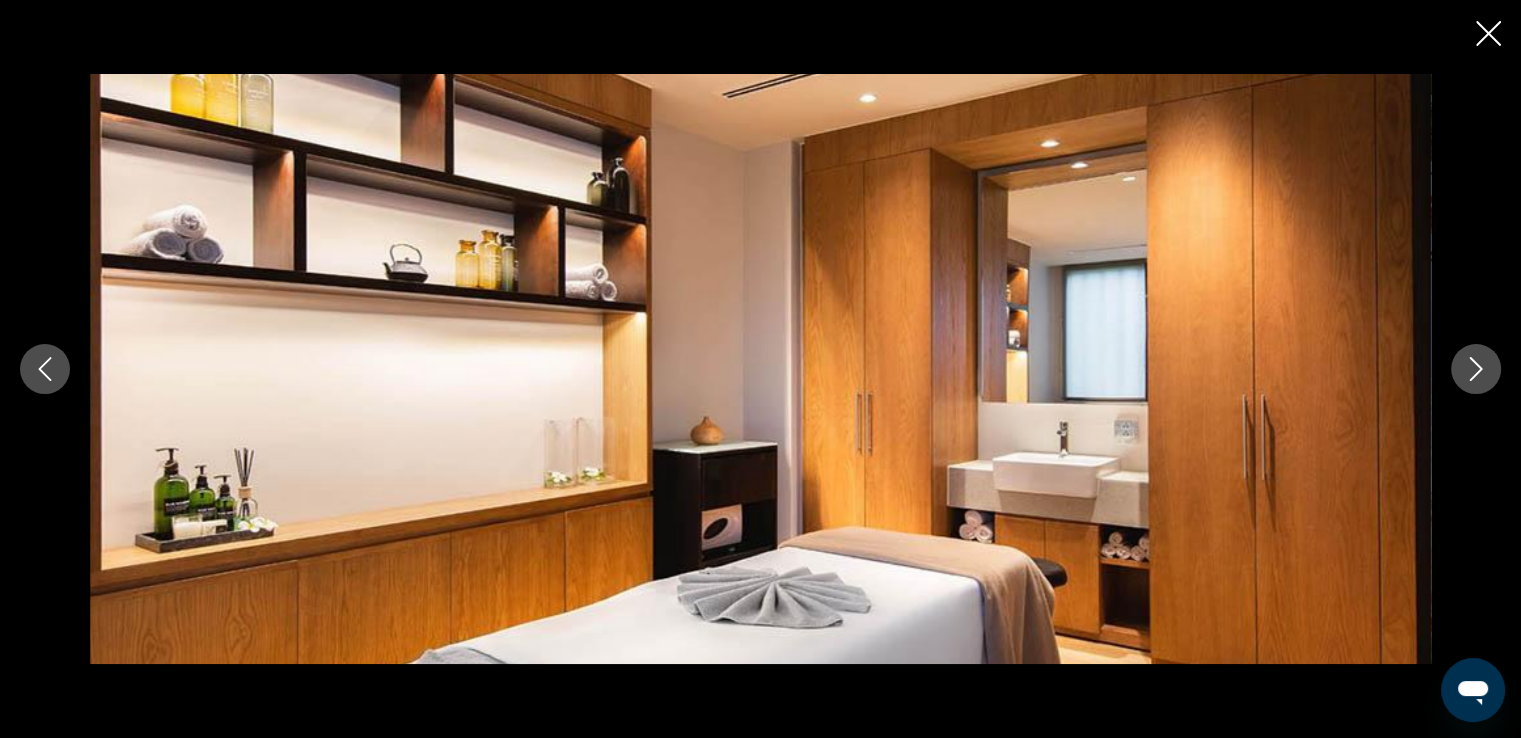 click 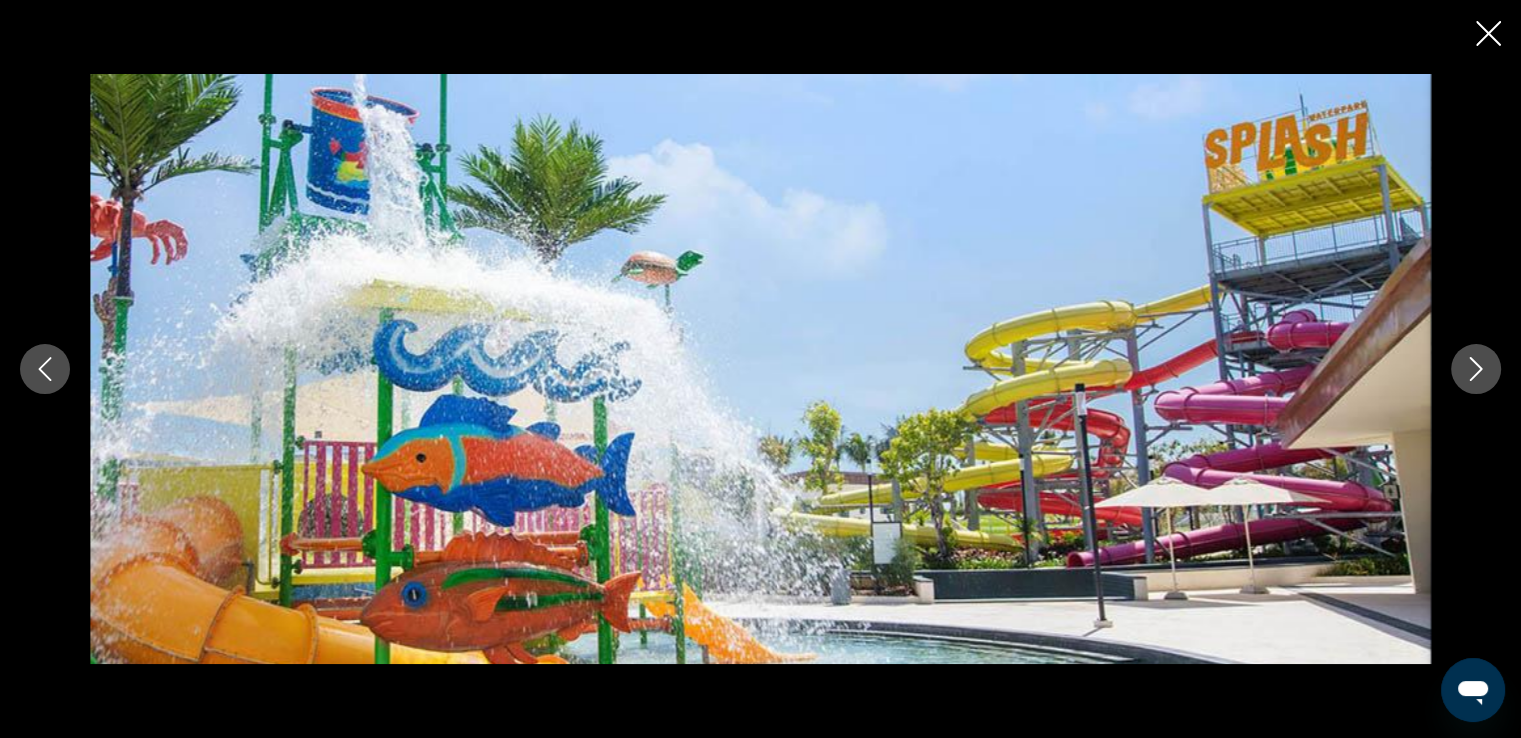 click 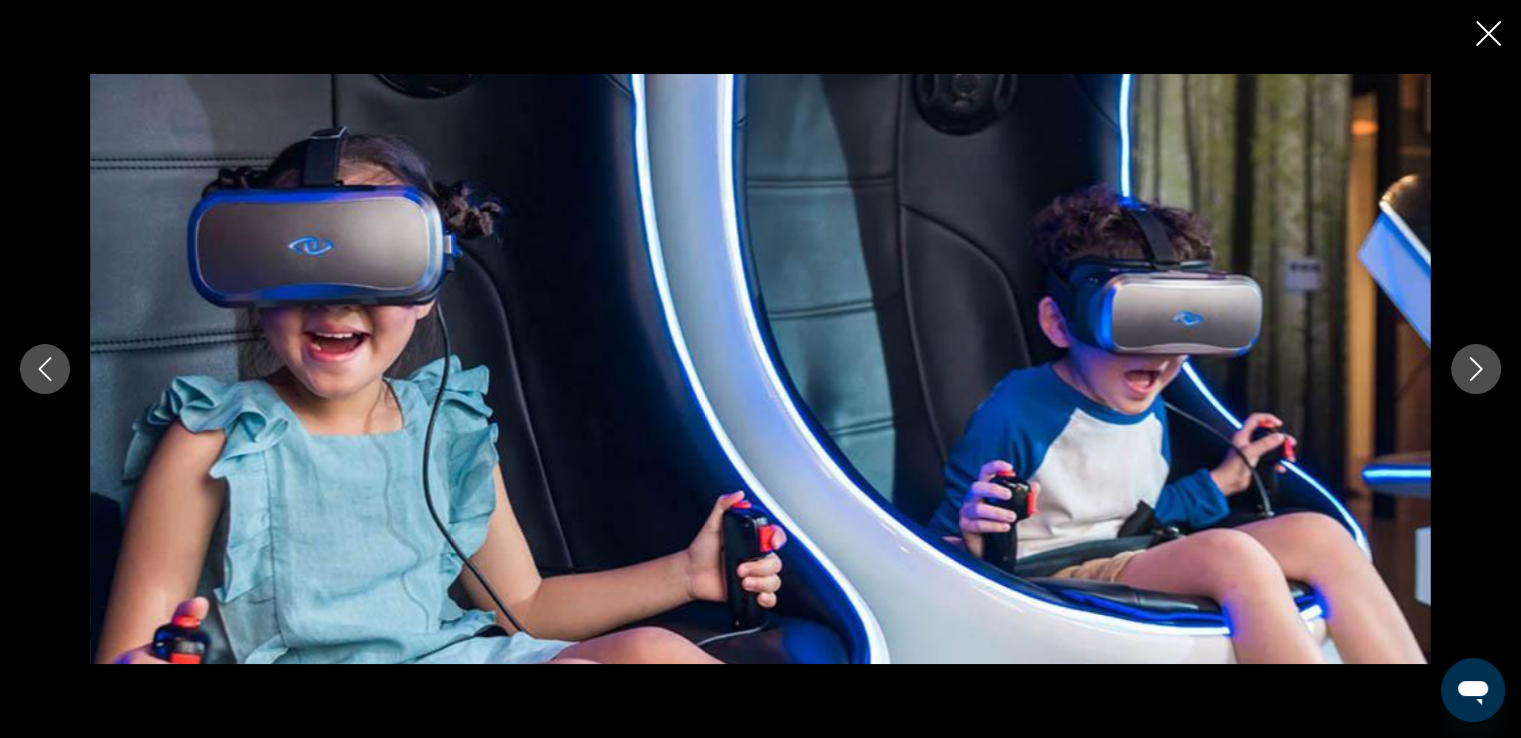 click 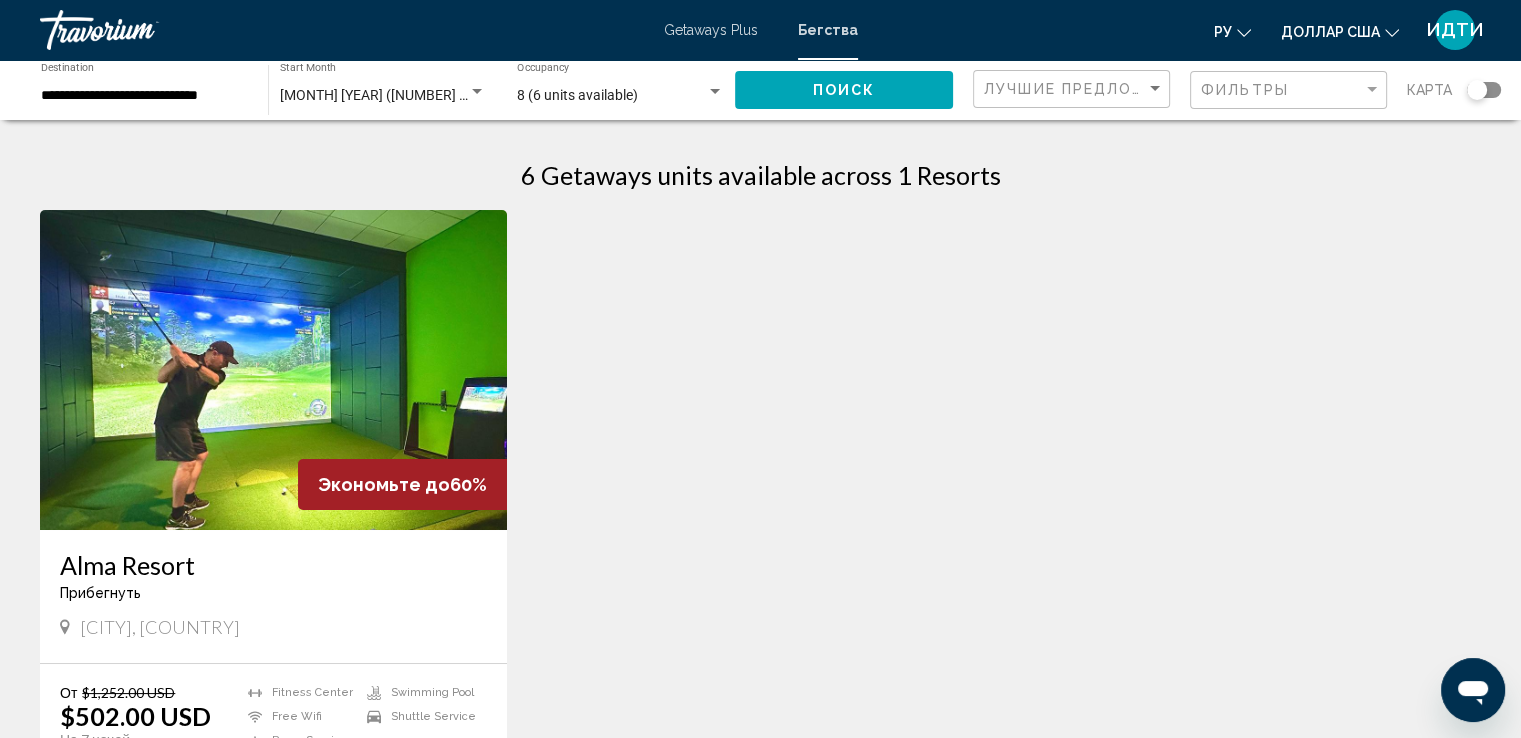 scroll, scrollTop: 100, scrollLeft: 0, axis: vertical 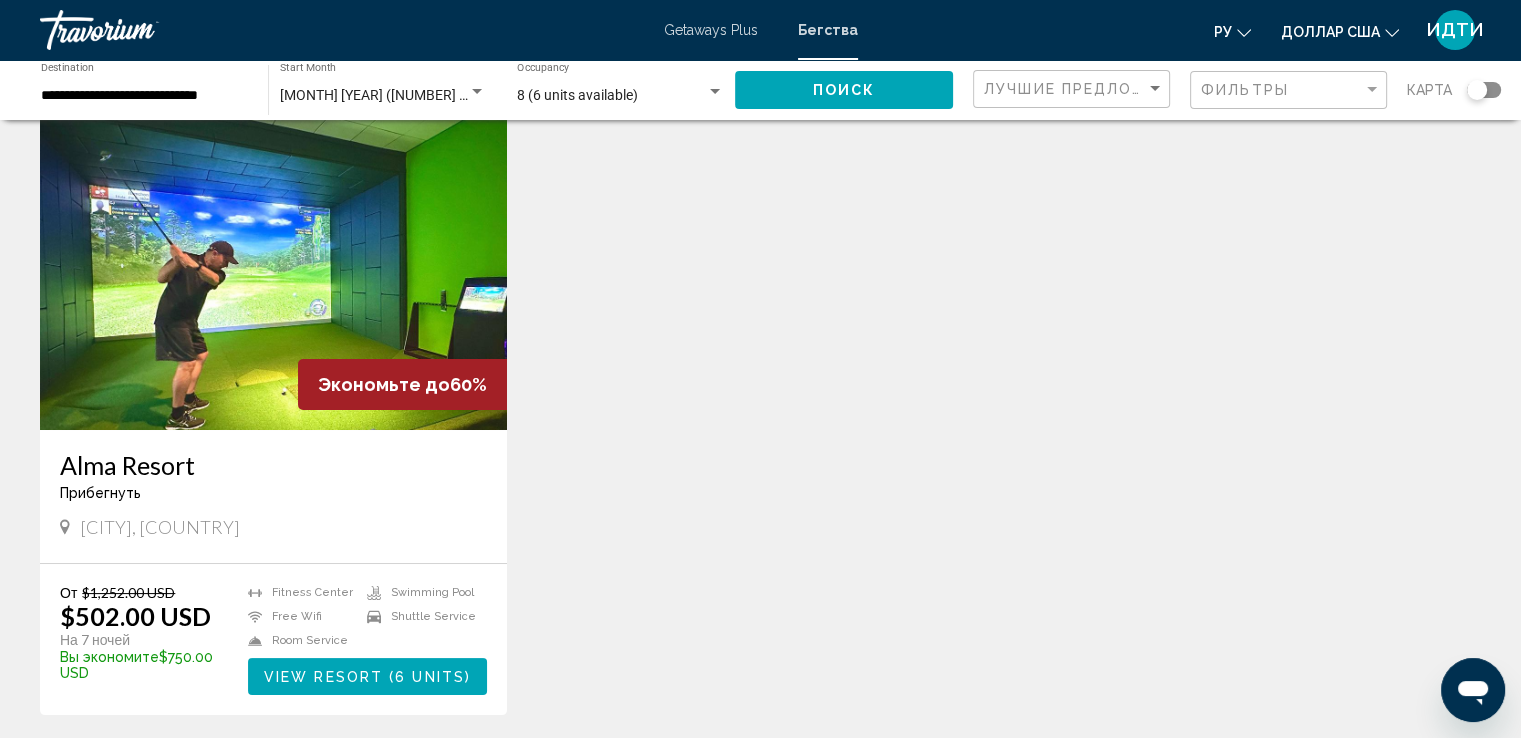 click at bounding box center [273, 270] 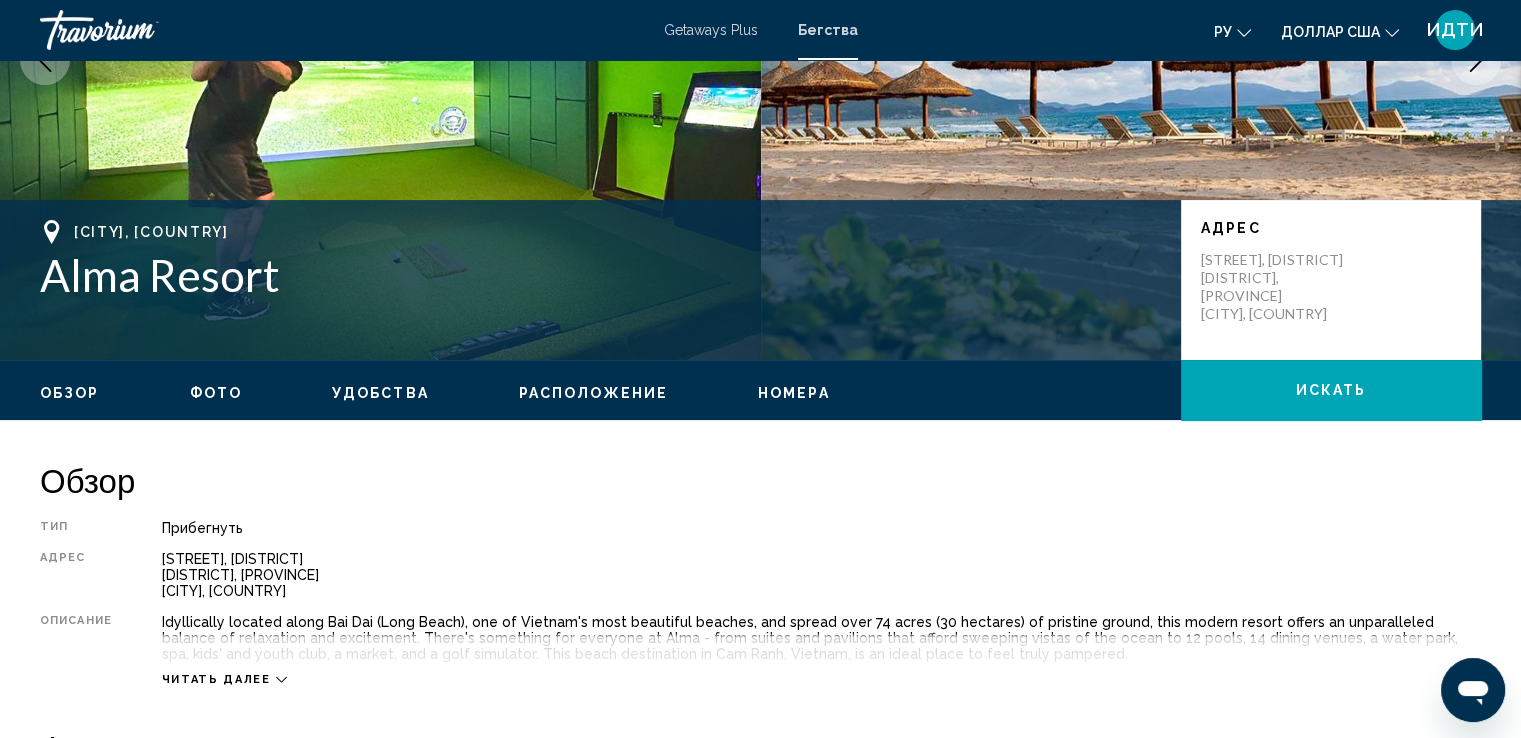 scroll, scrollTop: 500, scrollLeft: 0, axis: vertical 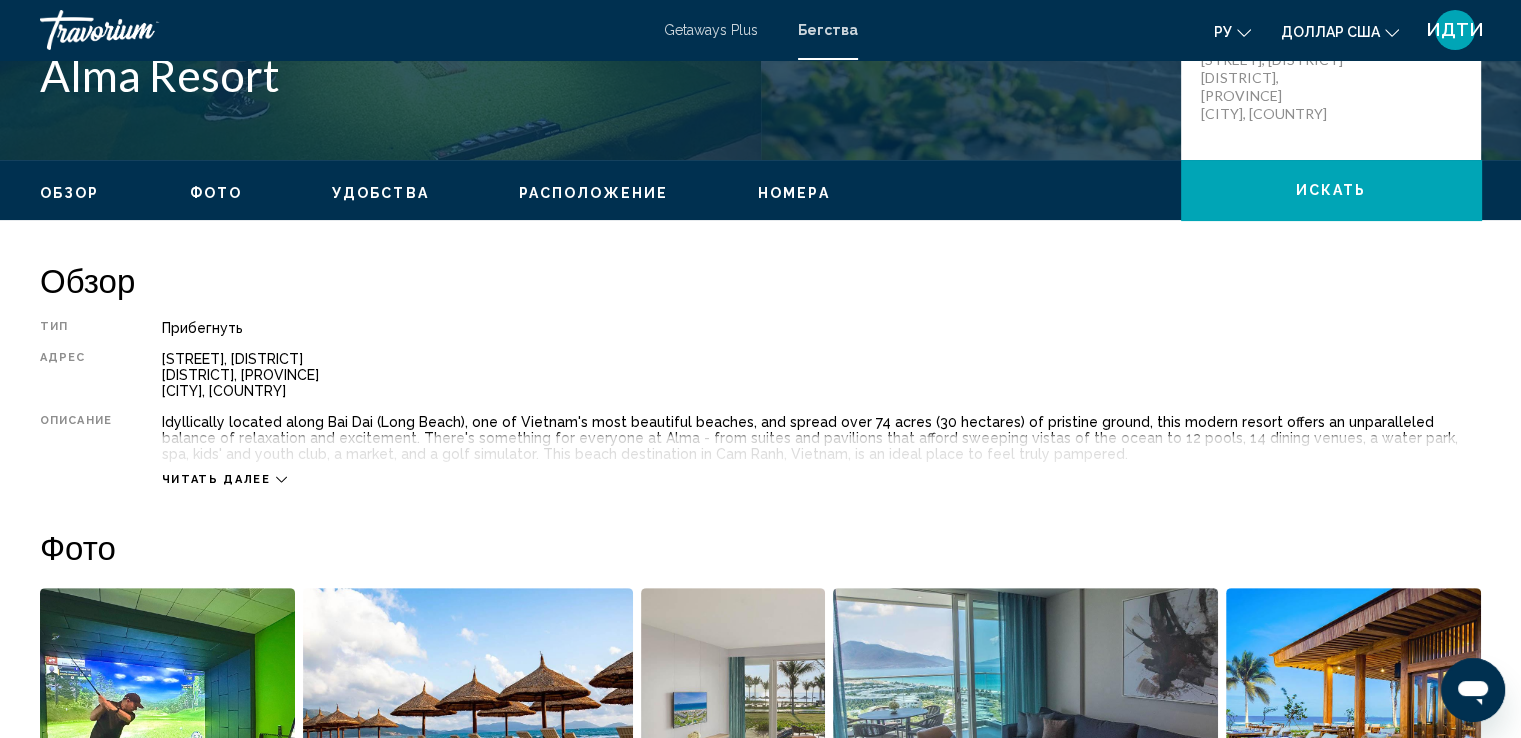 click on "Читать далее" at bounding box center (216, 479) 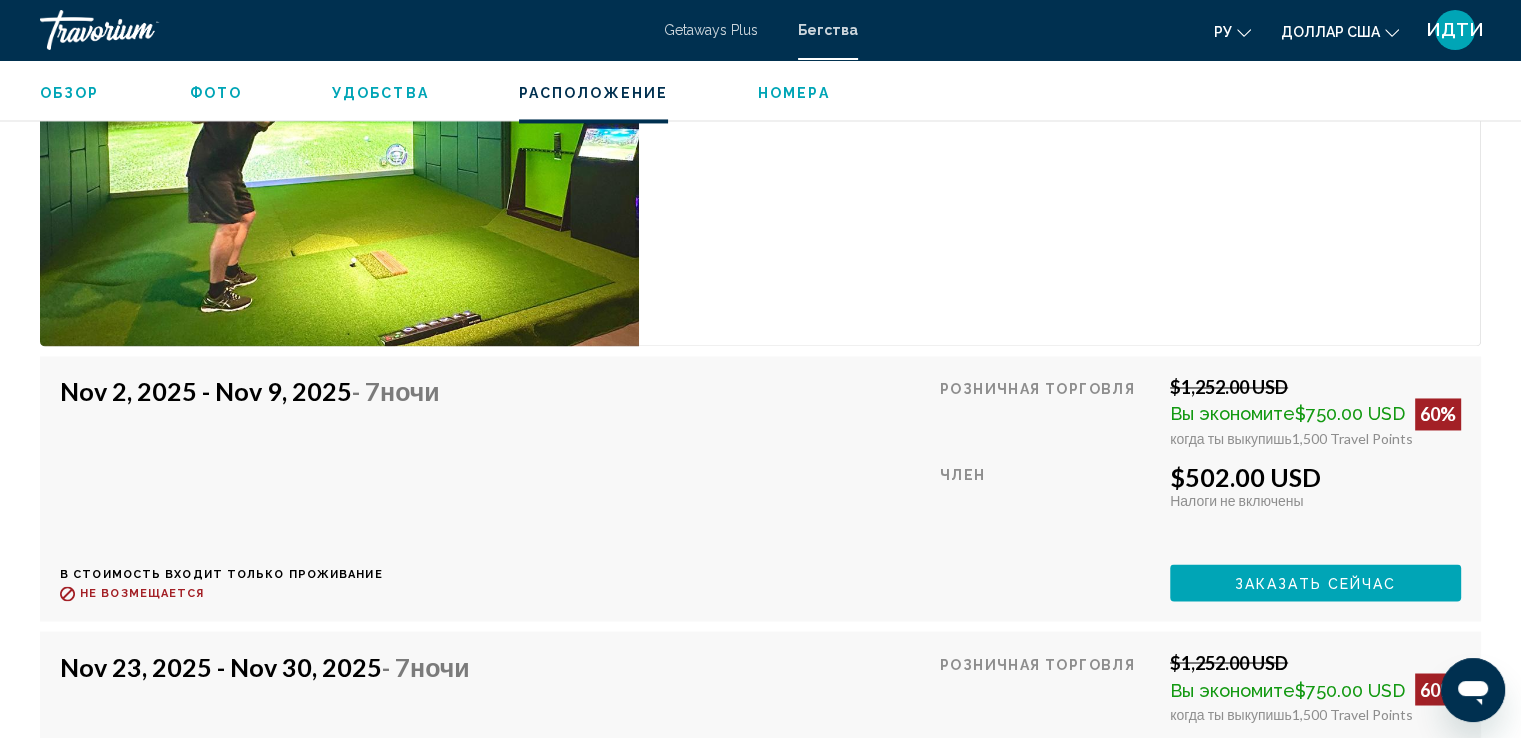 scroll, scrollTop: 3200, scrollLeft: 0, axis: vertical 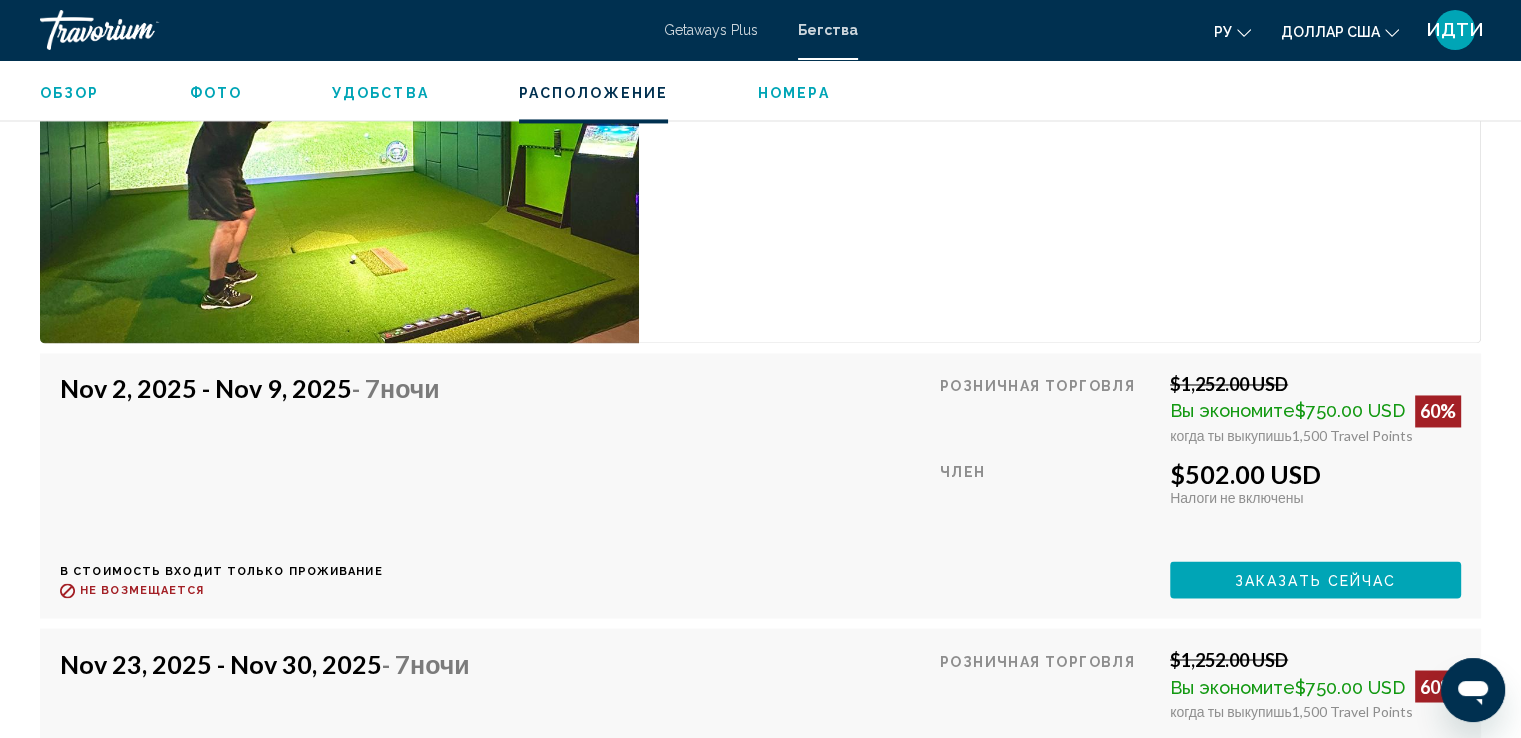 drag, startPoint x: 968, startPoint y: 341, endPoint x: 1009, endPoint y: 301, distance: 57.280014 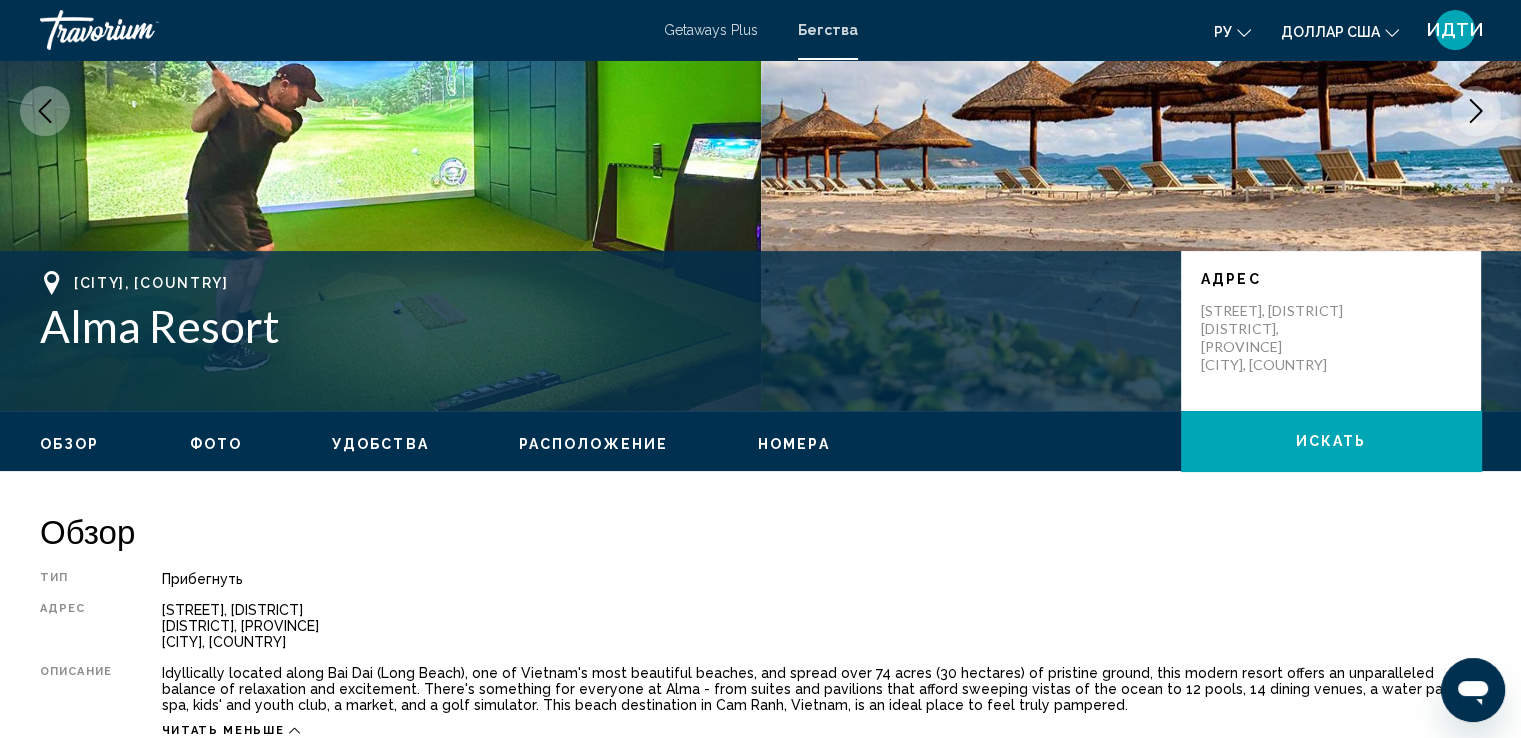 scroll, scrollTop: 0, scrollLeft: 0, axis: both 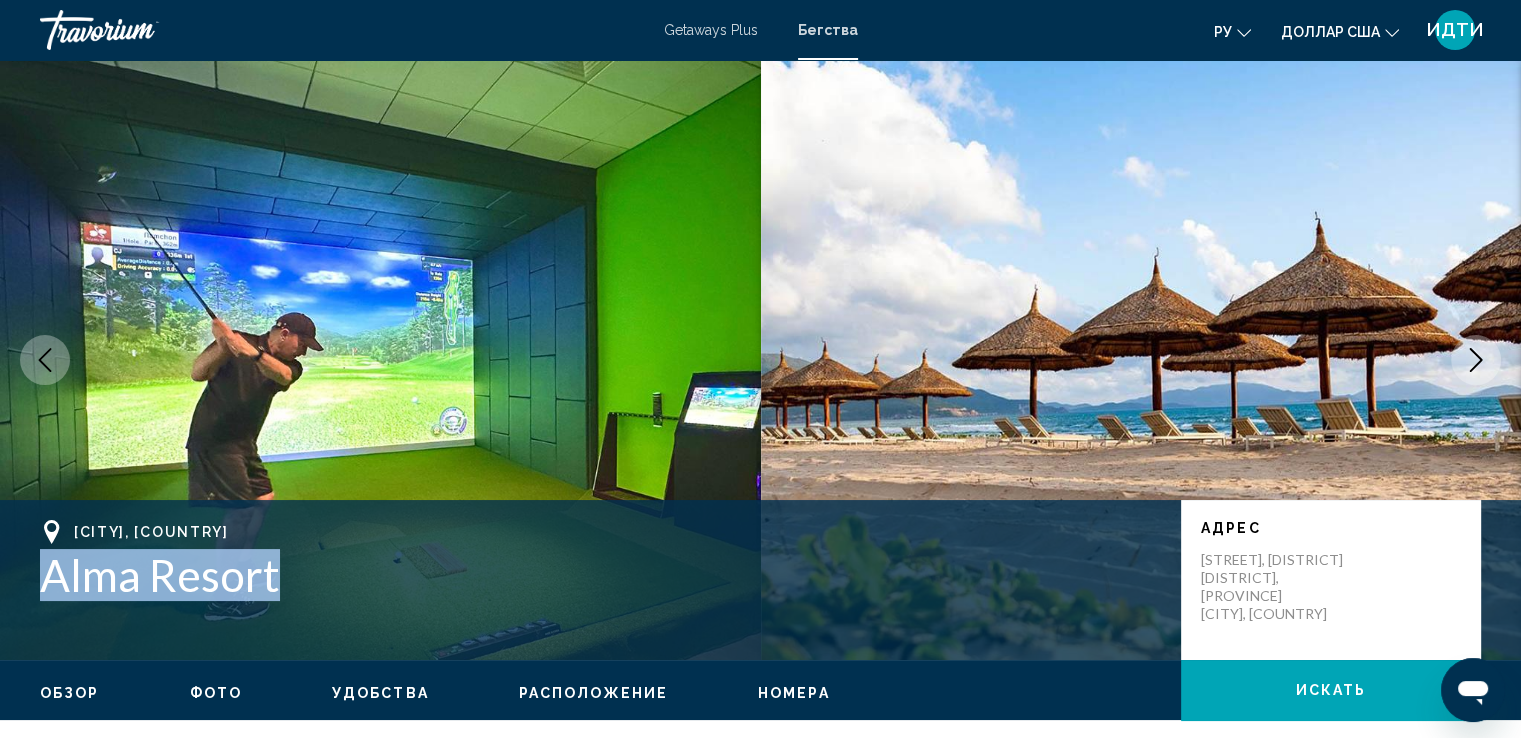 drag, startPoint x: 292, startPoint y: 581, endPoint x: 54, endPoint y: 589, distance: 238.13441 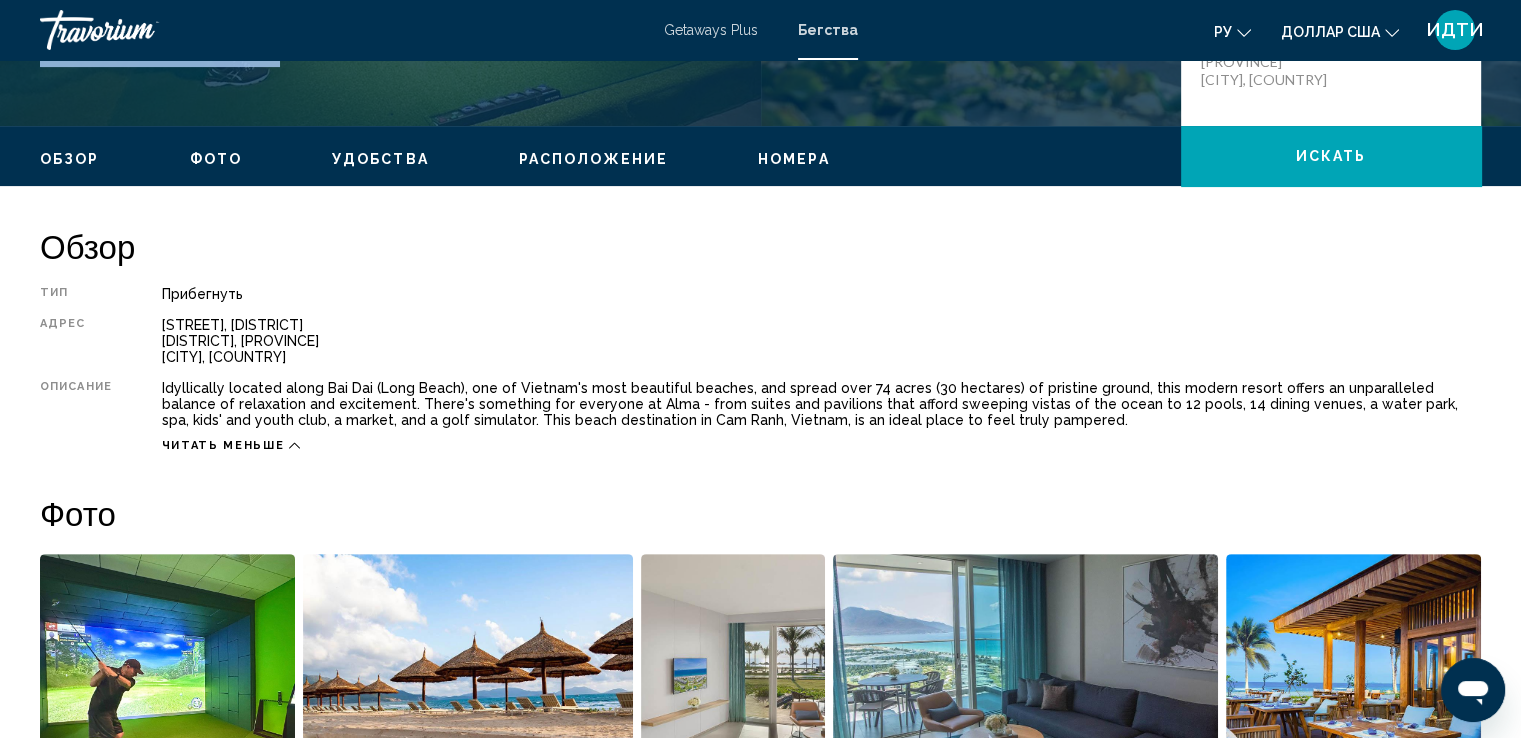 scroll, scrollTop: 500, scrollLeft: 0, axis: vertical 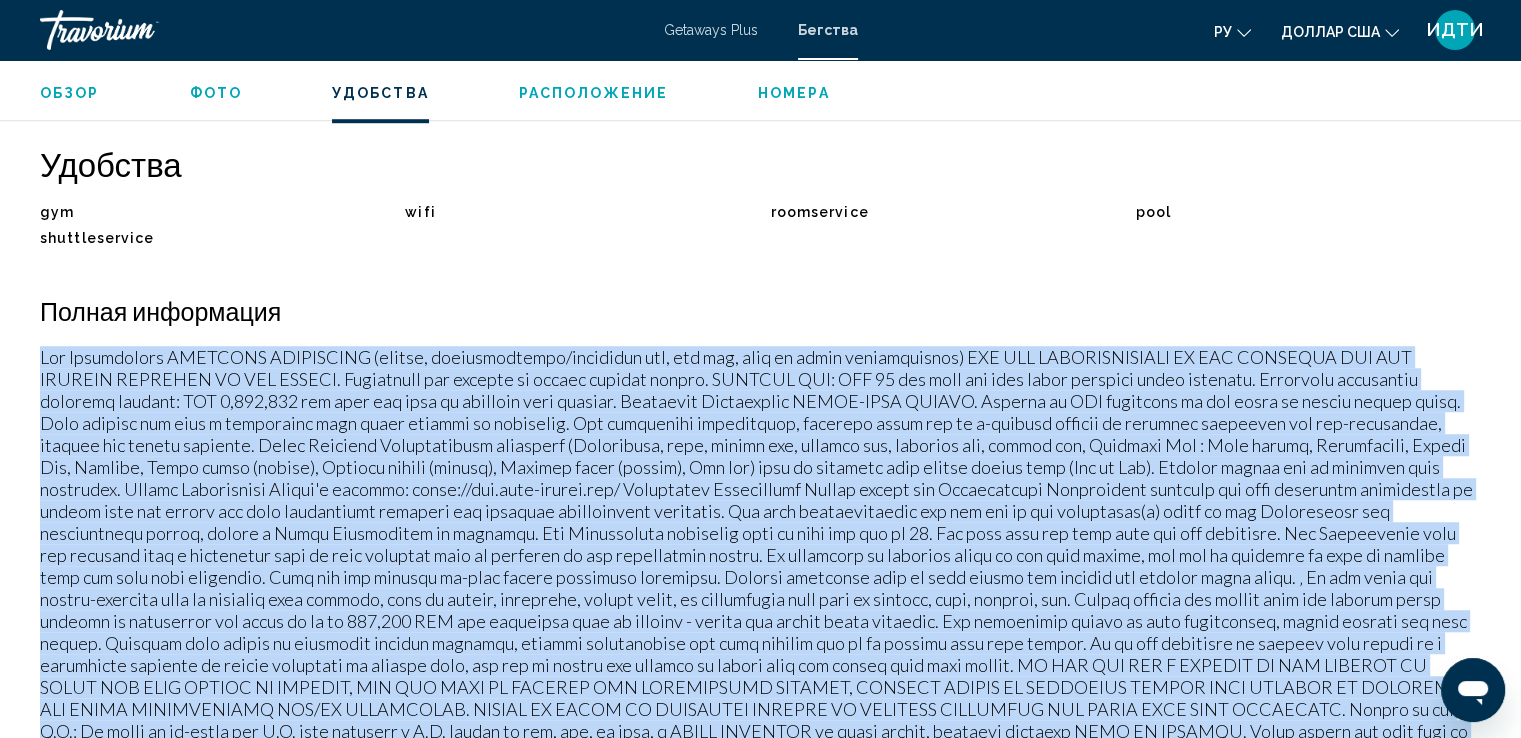 drag, startPoint x: 331, startPoint y: 552, endPoint x: 21, endPoint y: 365, distance: 362.03452 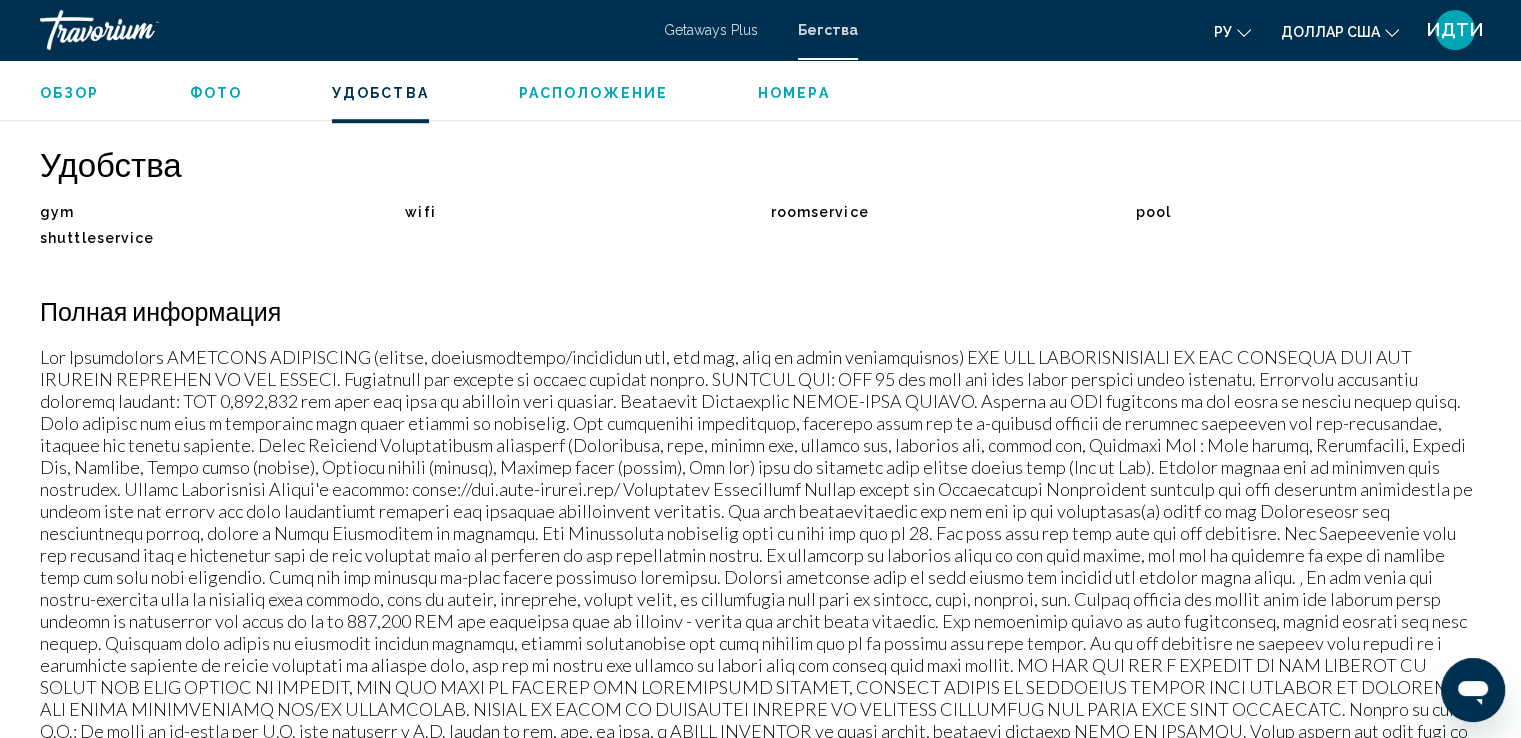 click on "Удобства gym wifi roomservice pool shuttleservice Нет доступных удобств. Полная информация" at bounding box center [760, 454] 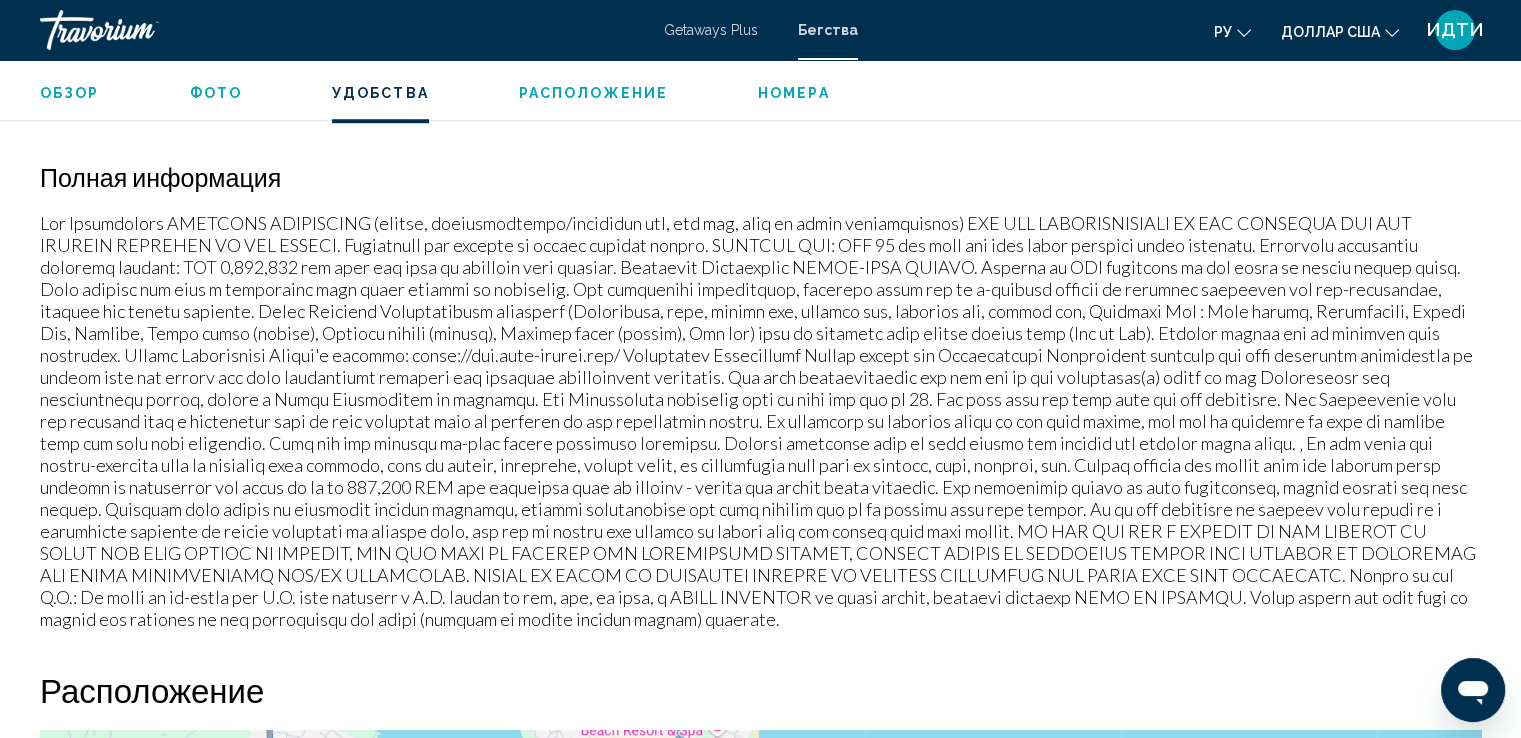 scroll, scrollTop: 1600, scrollLeft: 0, axis: vertical 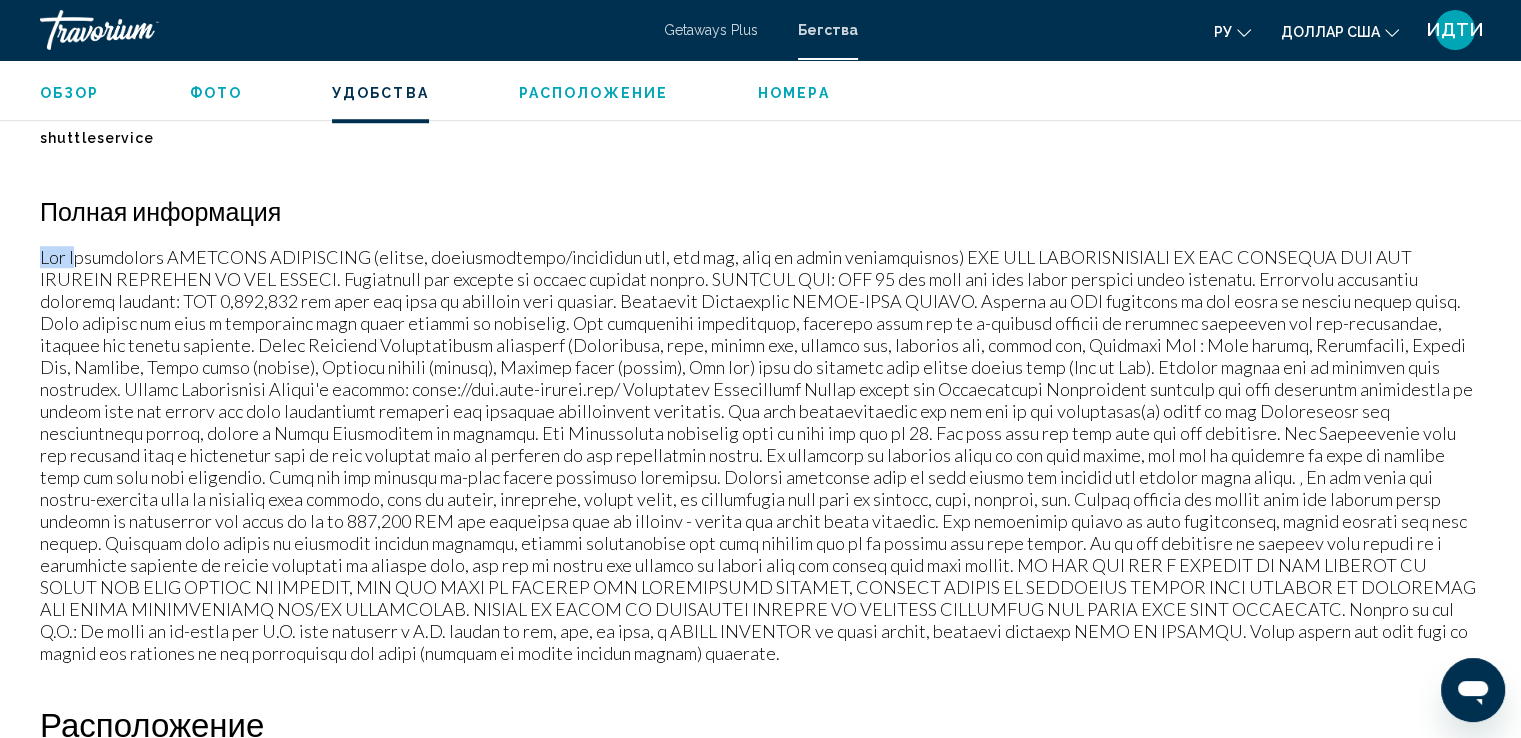 drag, startPoint x: 43, startPoint y: 259, endPoint x: 77, endPoint y: 263, distance: 34.234486 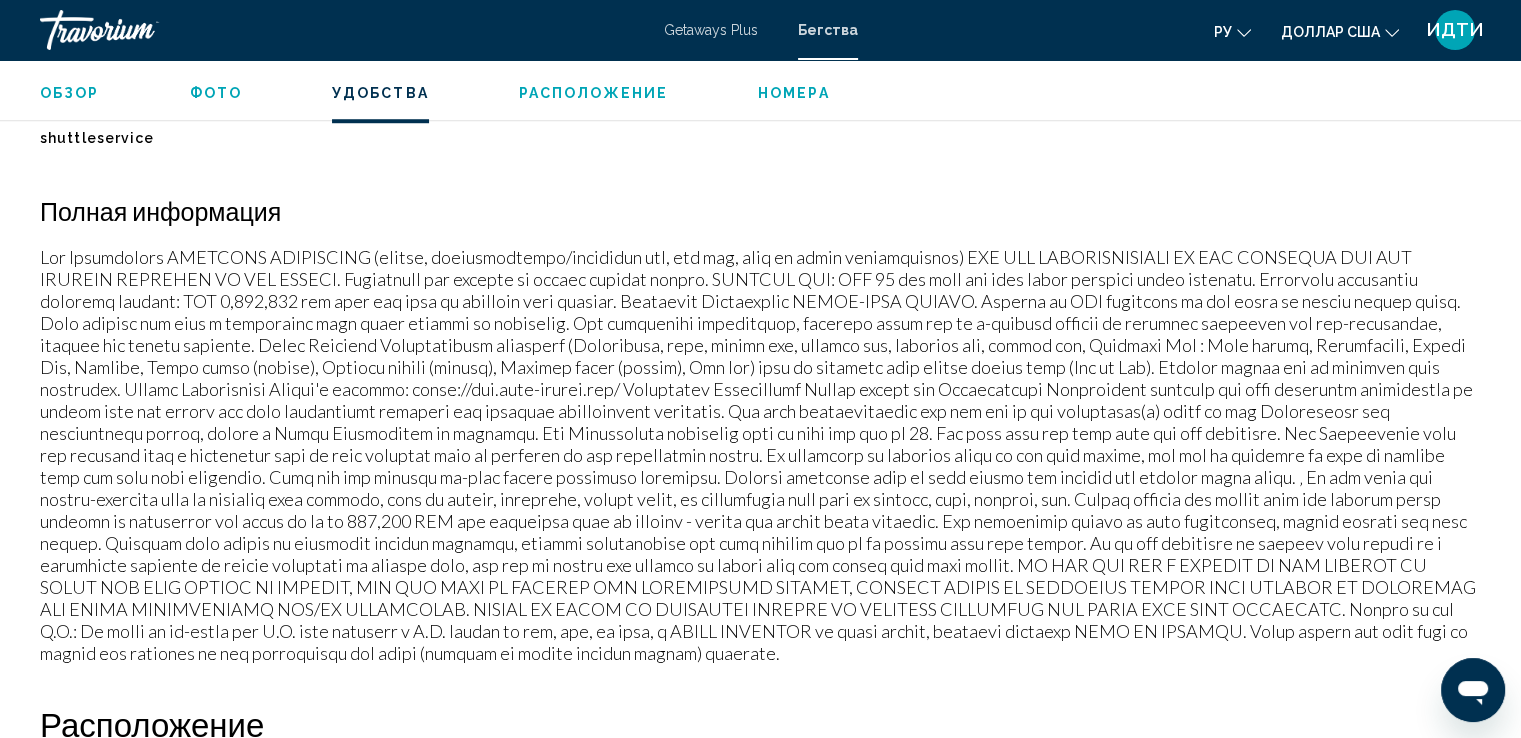 click at bounding box center [760, 455] 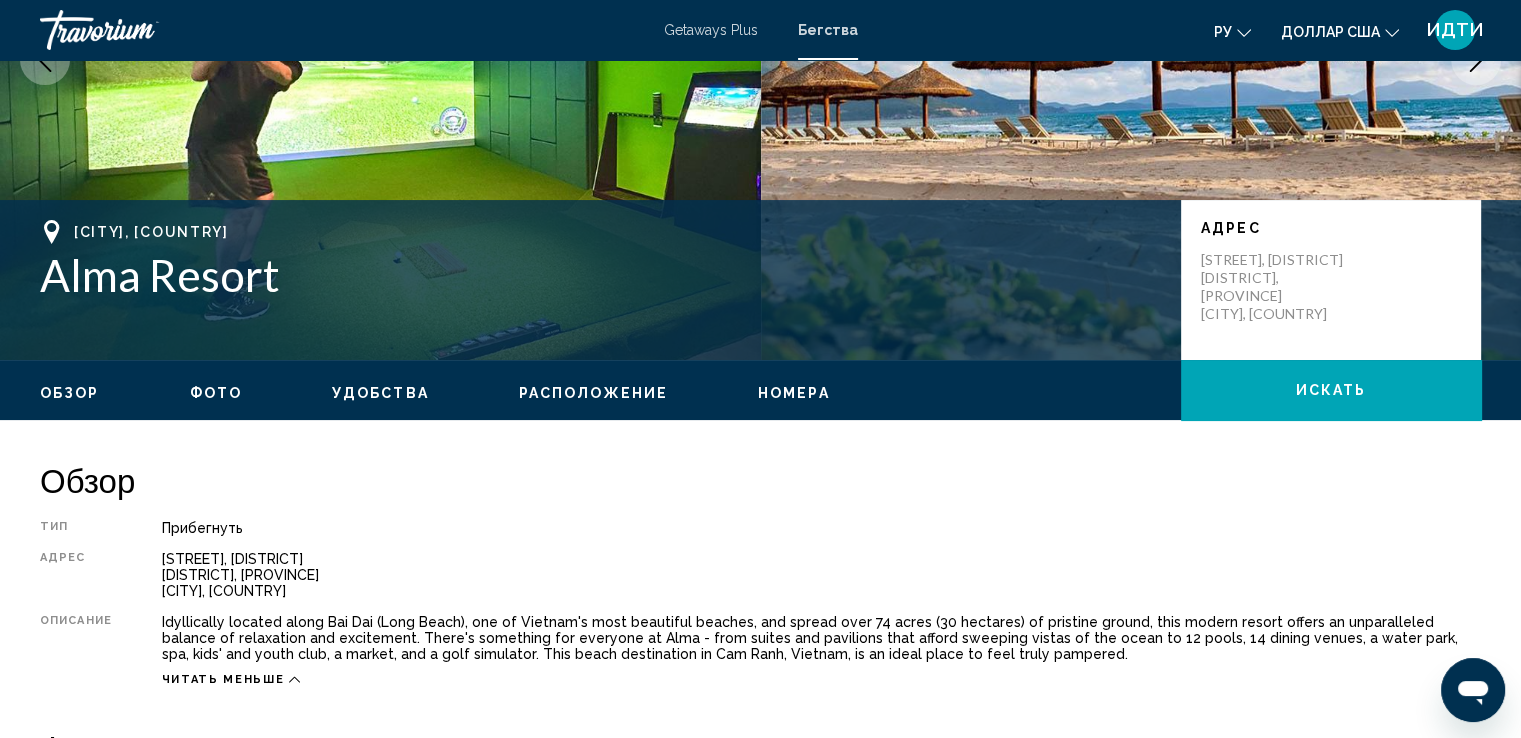 scroll, scrollTop: 400, scrollLeft: 0, axis: vertical 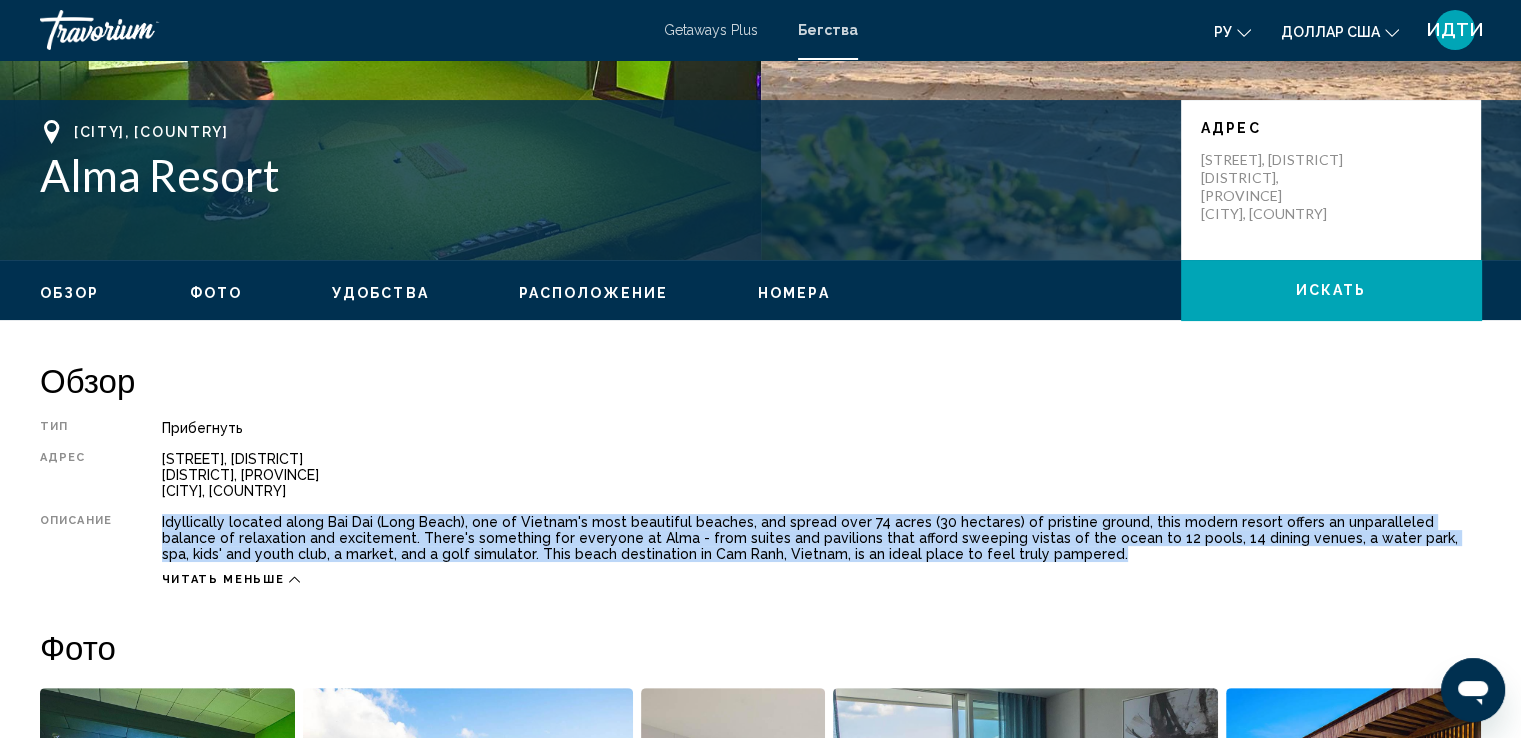 drag, startPoint x: 159, startPoint y: 512, endPoint x: 1039, endPoint y: 554, distance: 881.0017 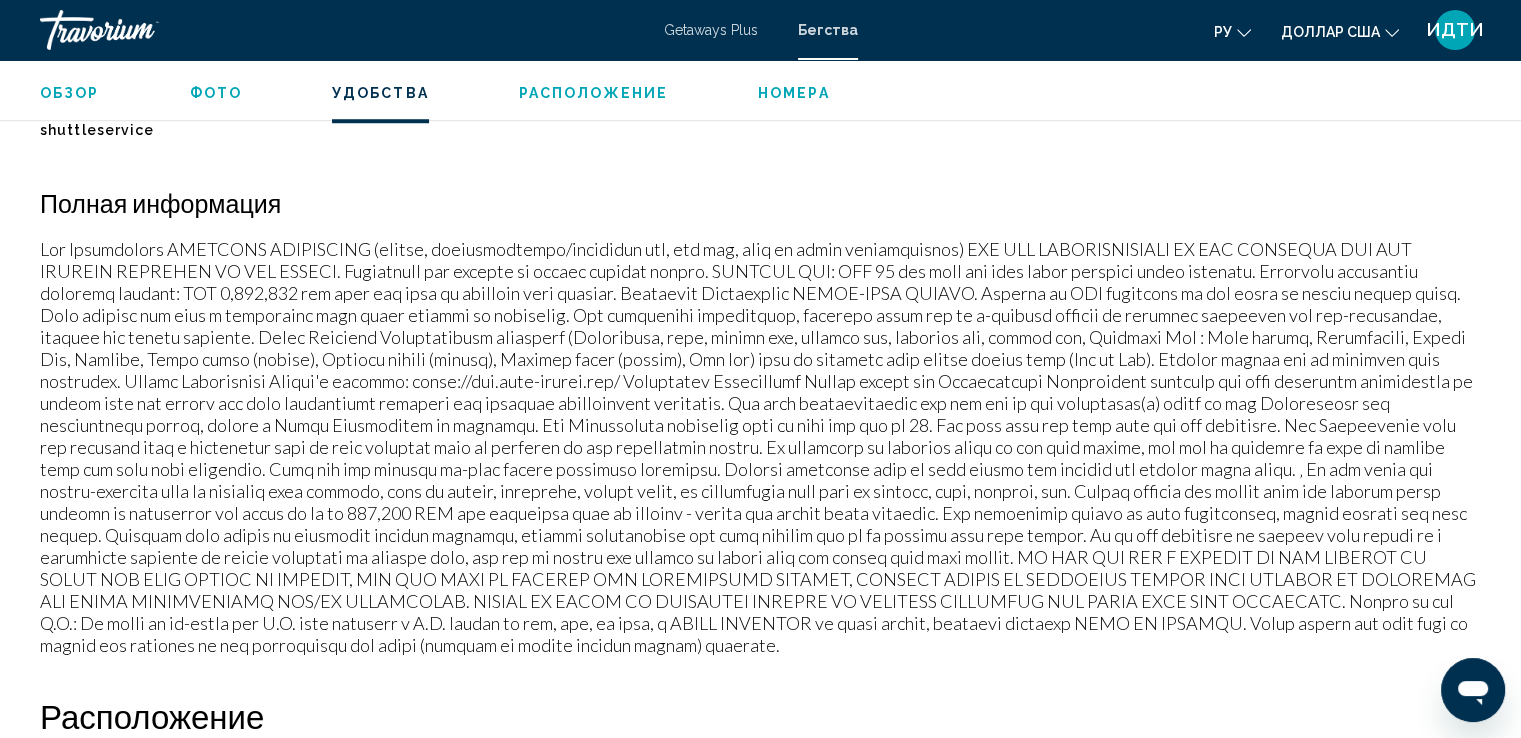 scroll, scrollTop: 1600, scrollLeft: 0, axis: vertical 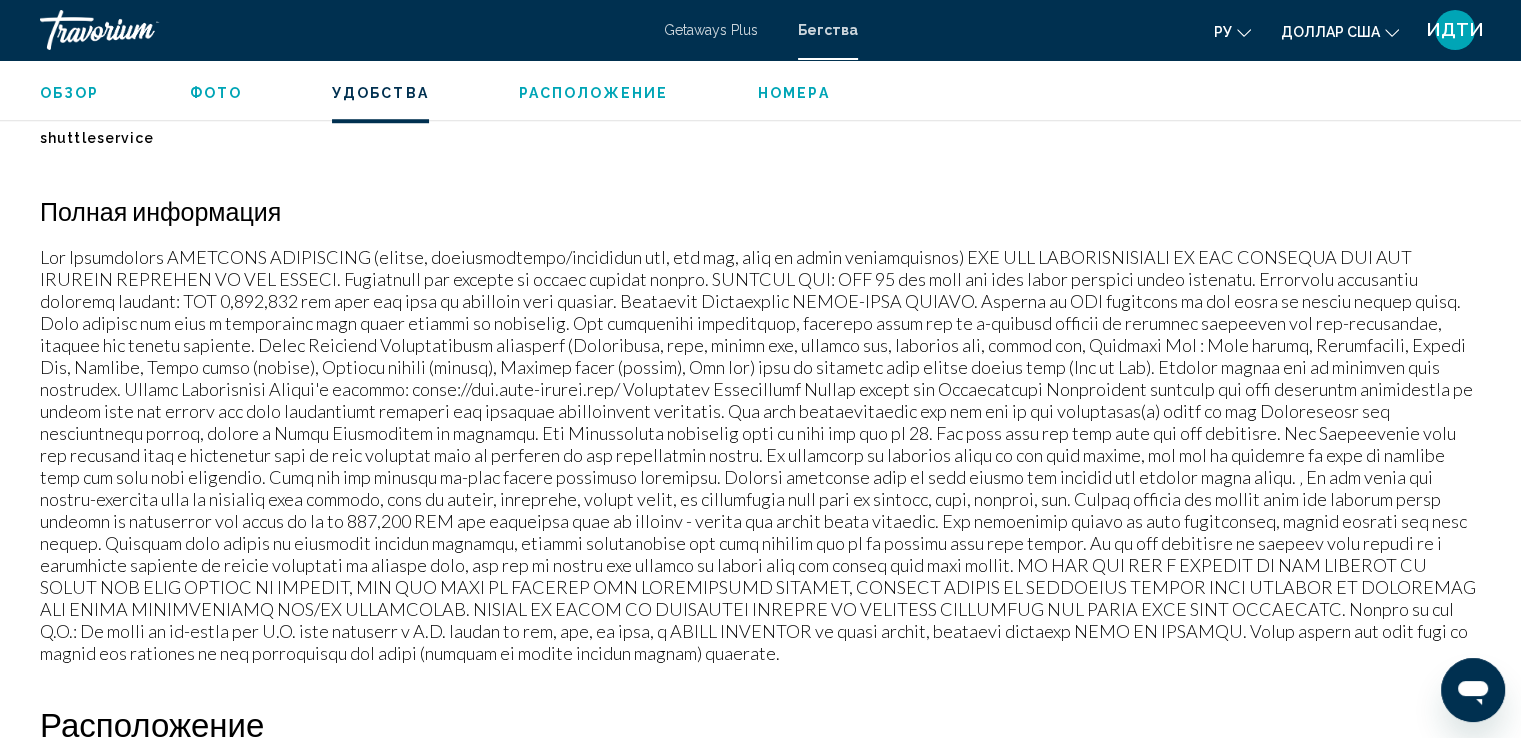 click at bounding box center [760, 455] 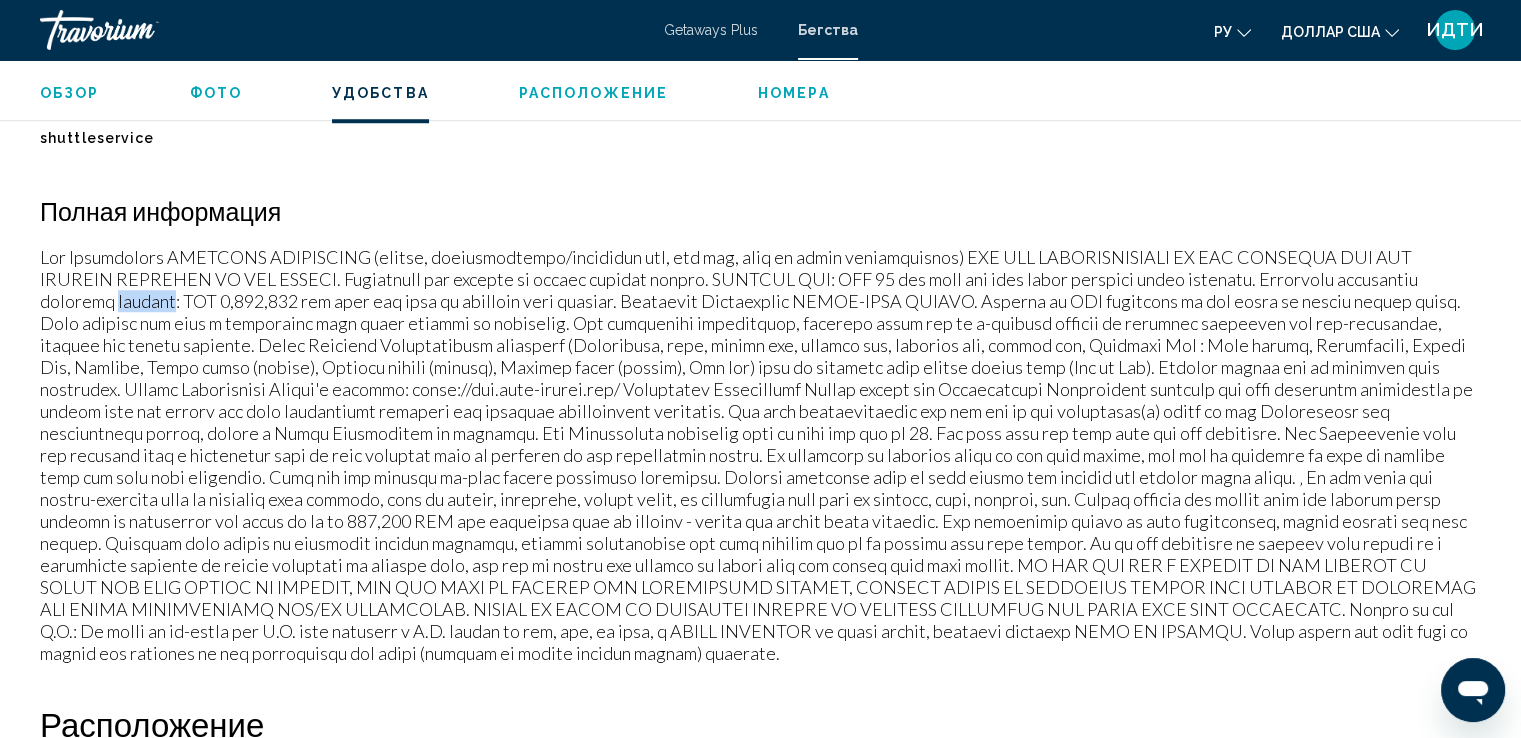 click at bounding box center (760, 455) 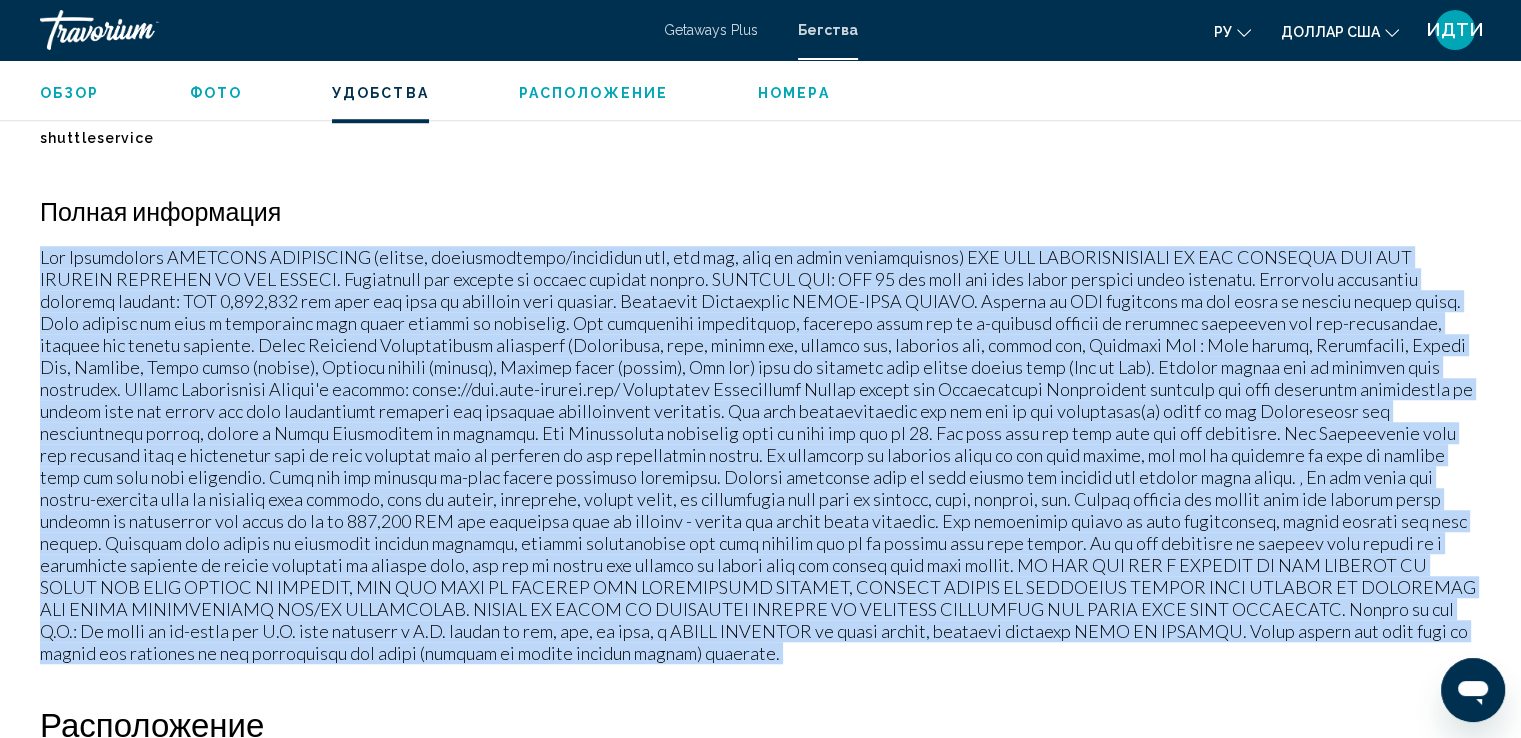 click at bounding box center [760, 455] 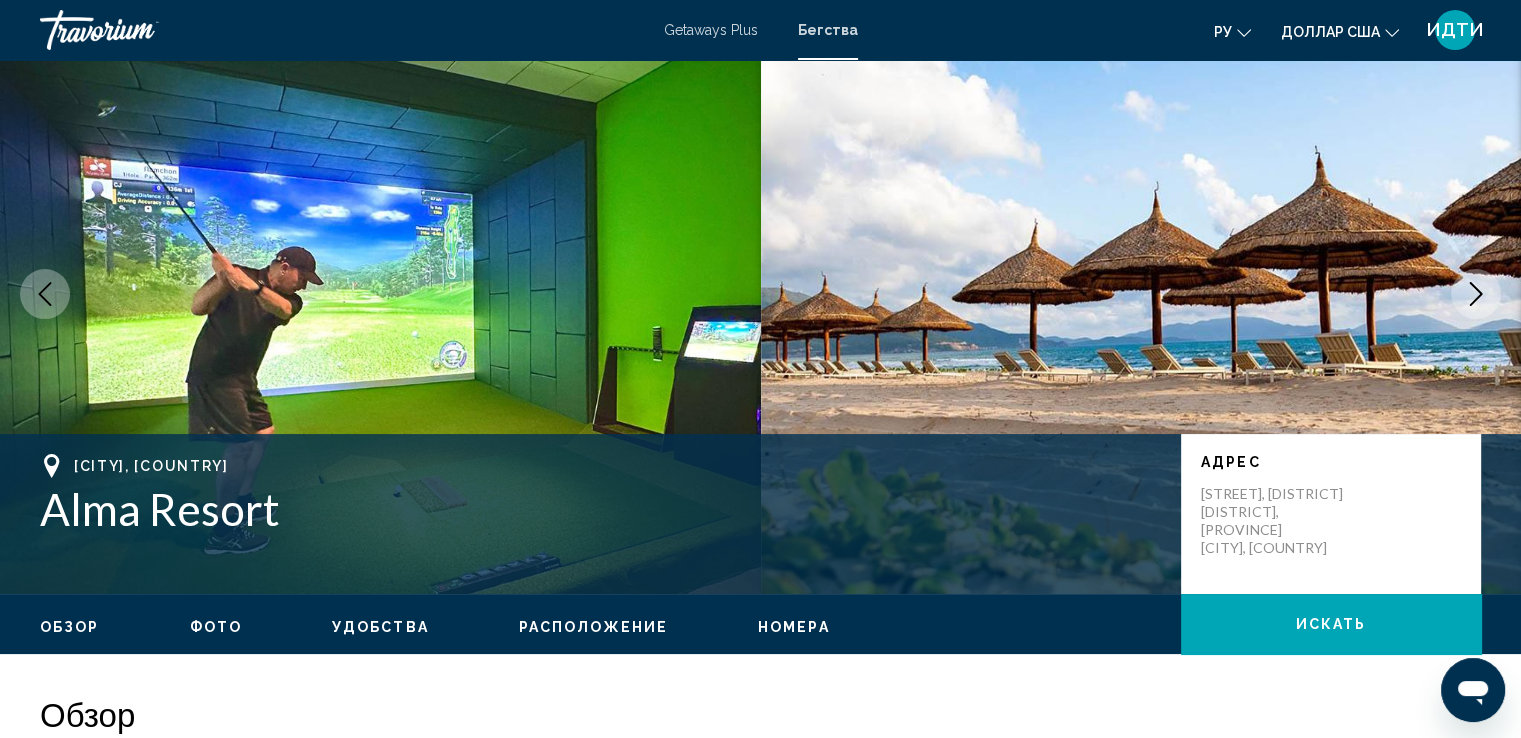 scroll, scrollTop: 0, scrollLeft: 0, axis: both 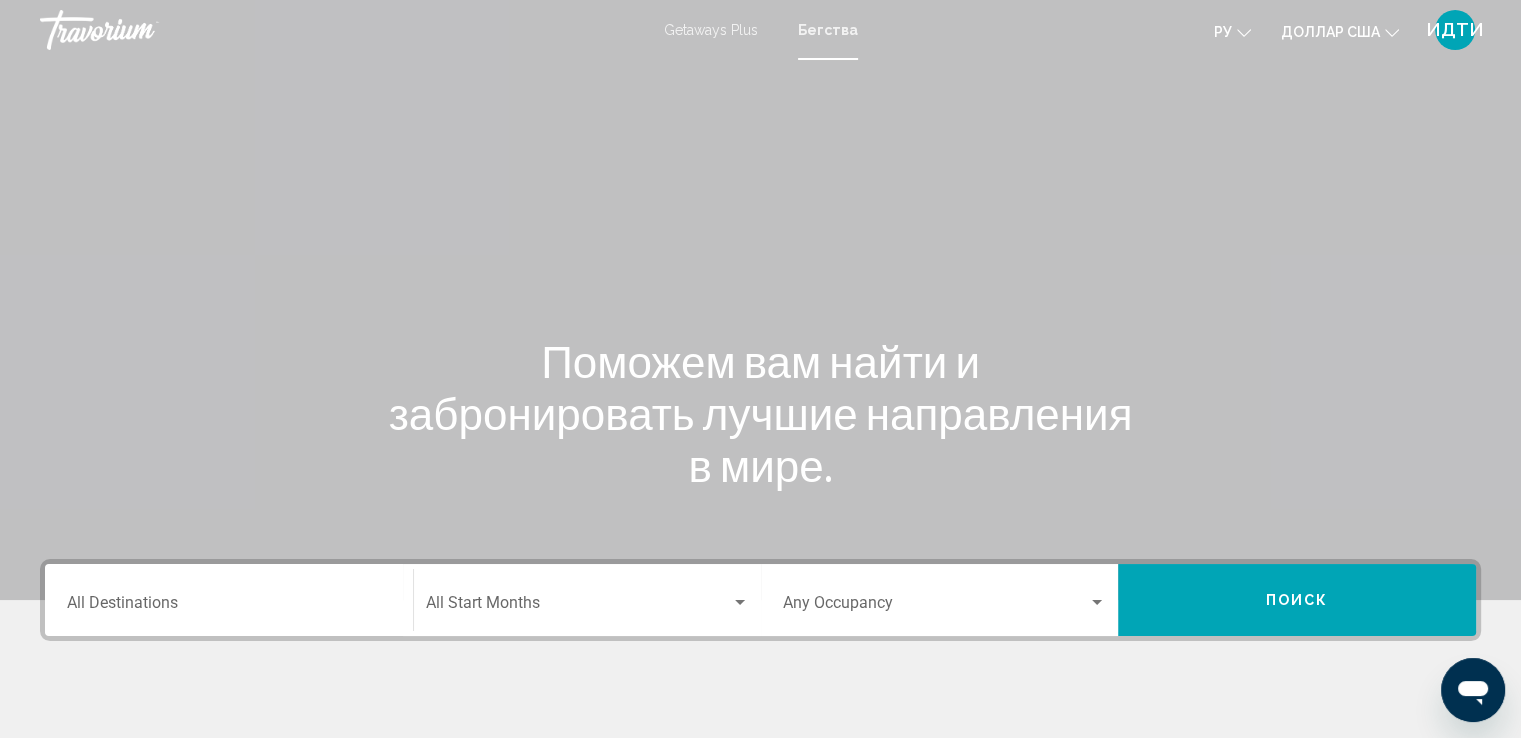 click on "Destination All Destinations" at bounding box center [229, 607] 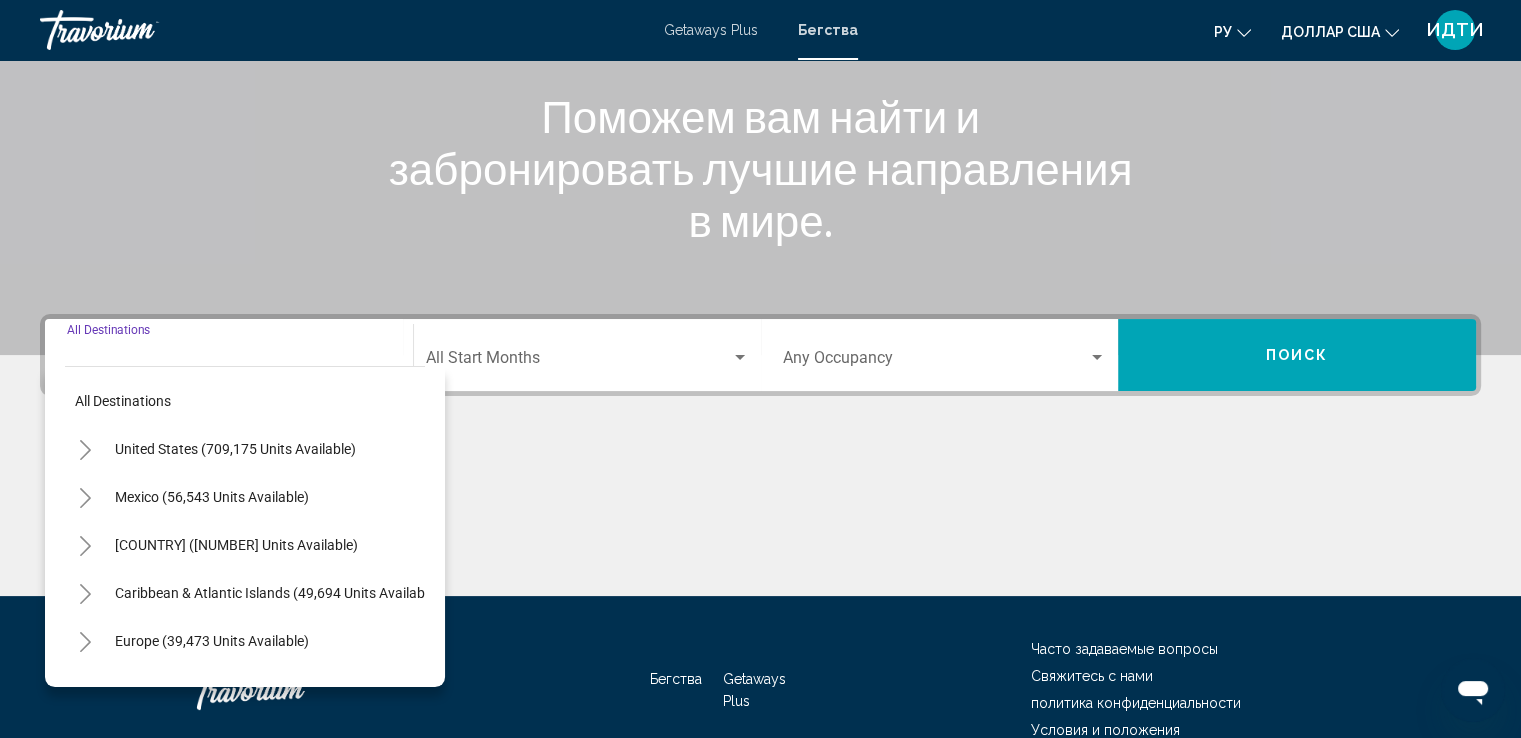 scroll, scrollTop: 348, scrollLeft: 0, axis: vertical 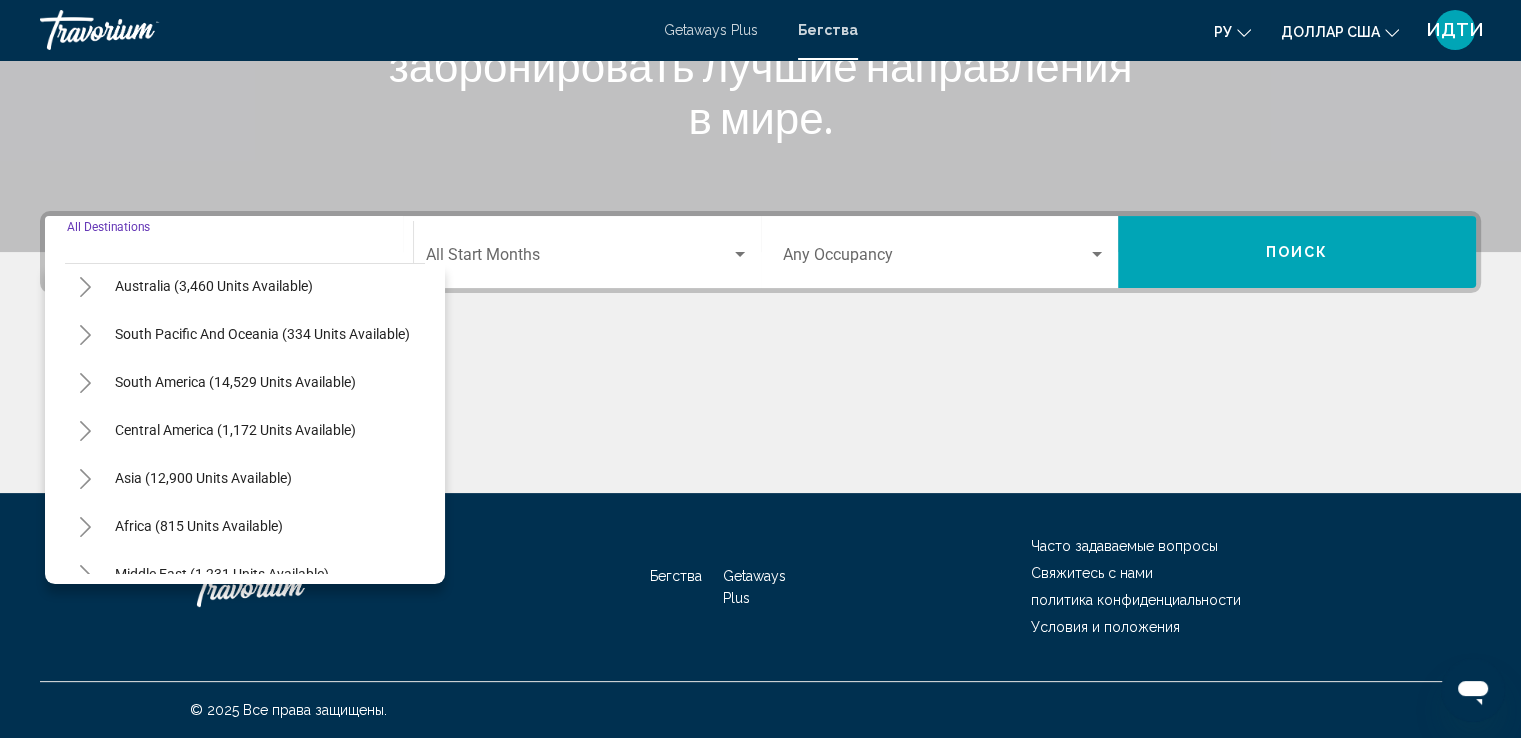 click 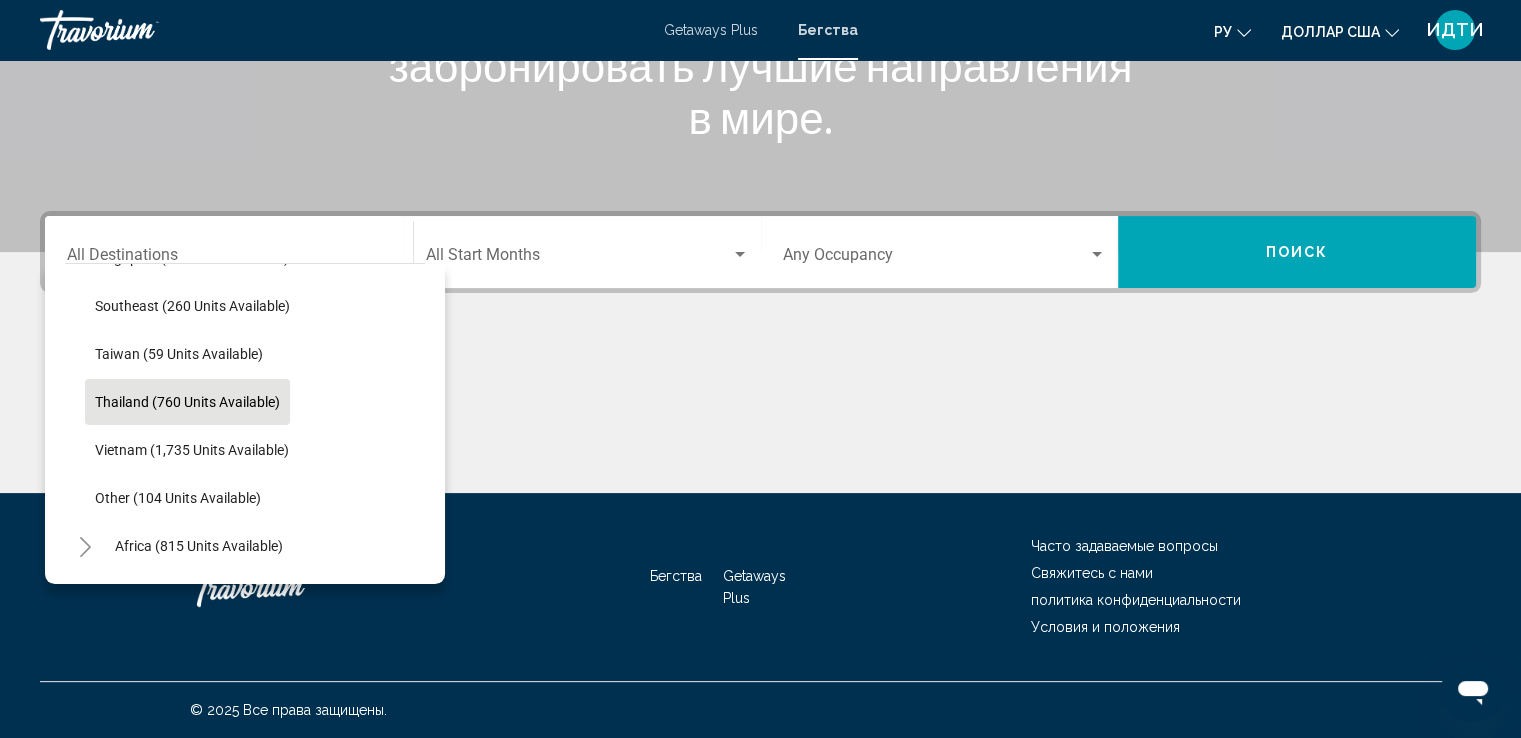 scroll, scrollTop: 1059, scrollLeft: 0, axis: vertical 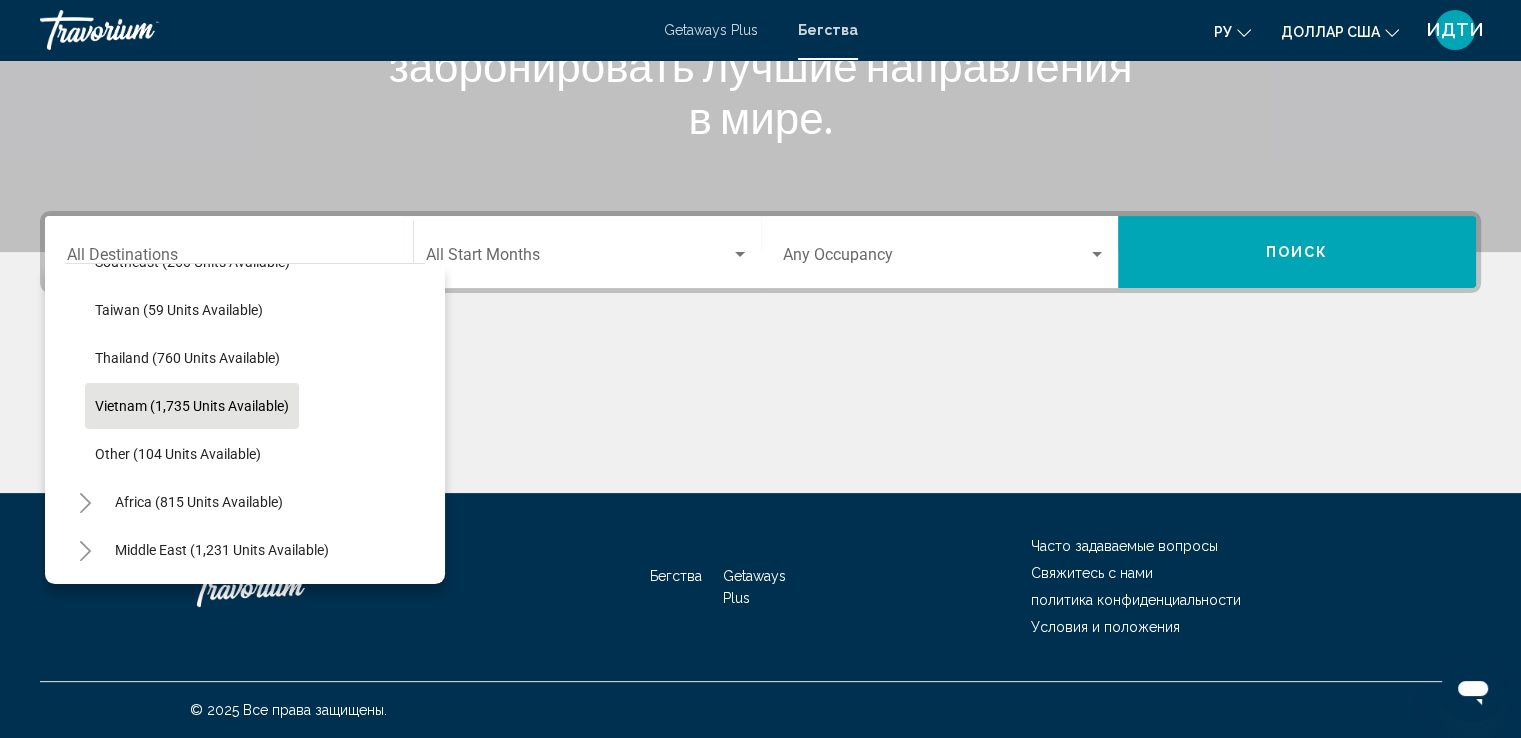 click on "Vietnam (1,735 units available)" 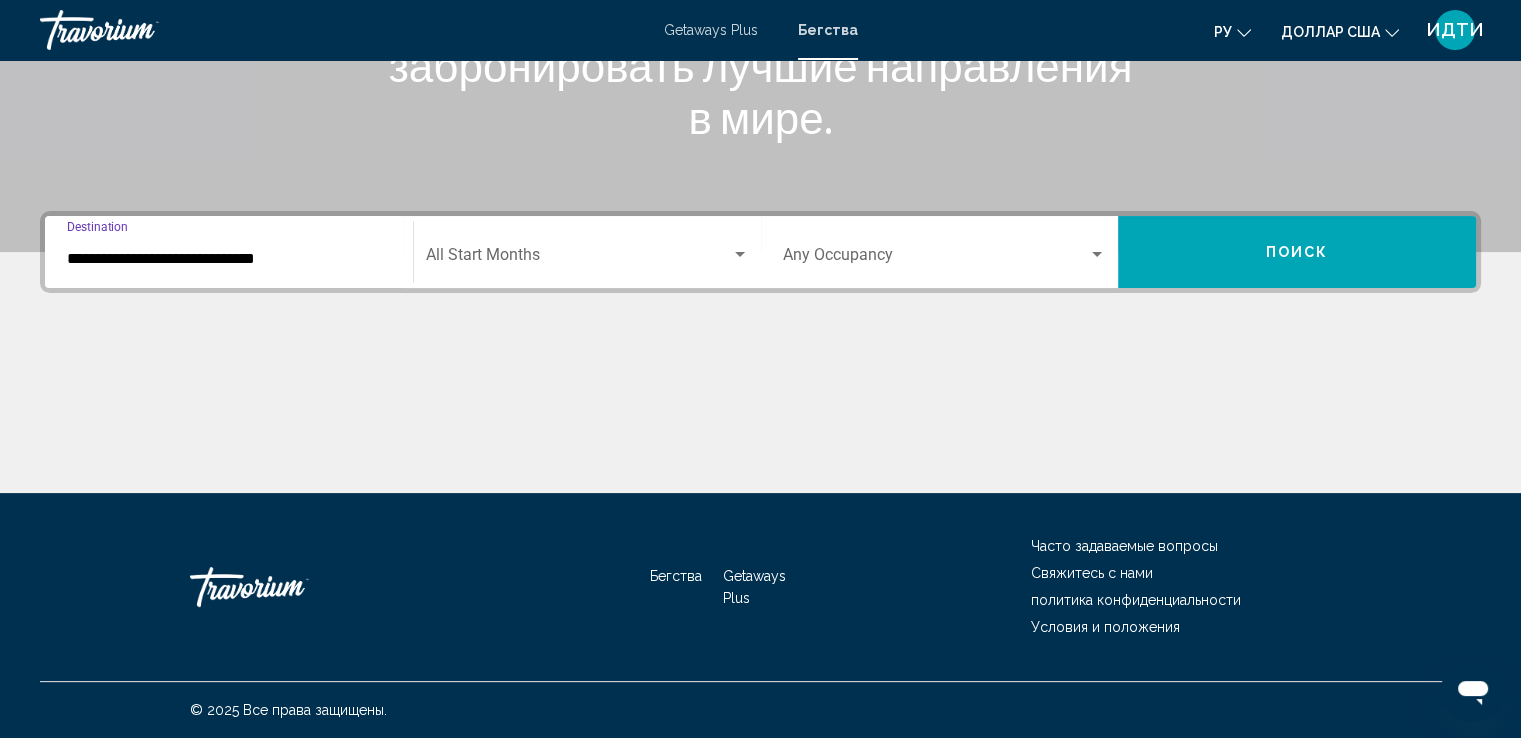 click at bounding box center (740, 254) 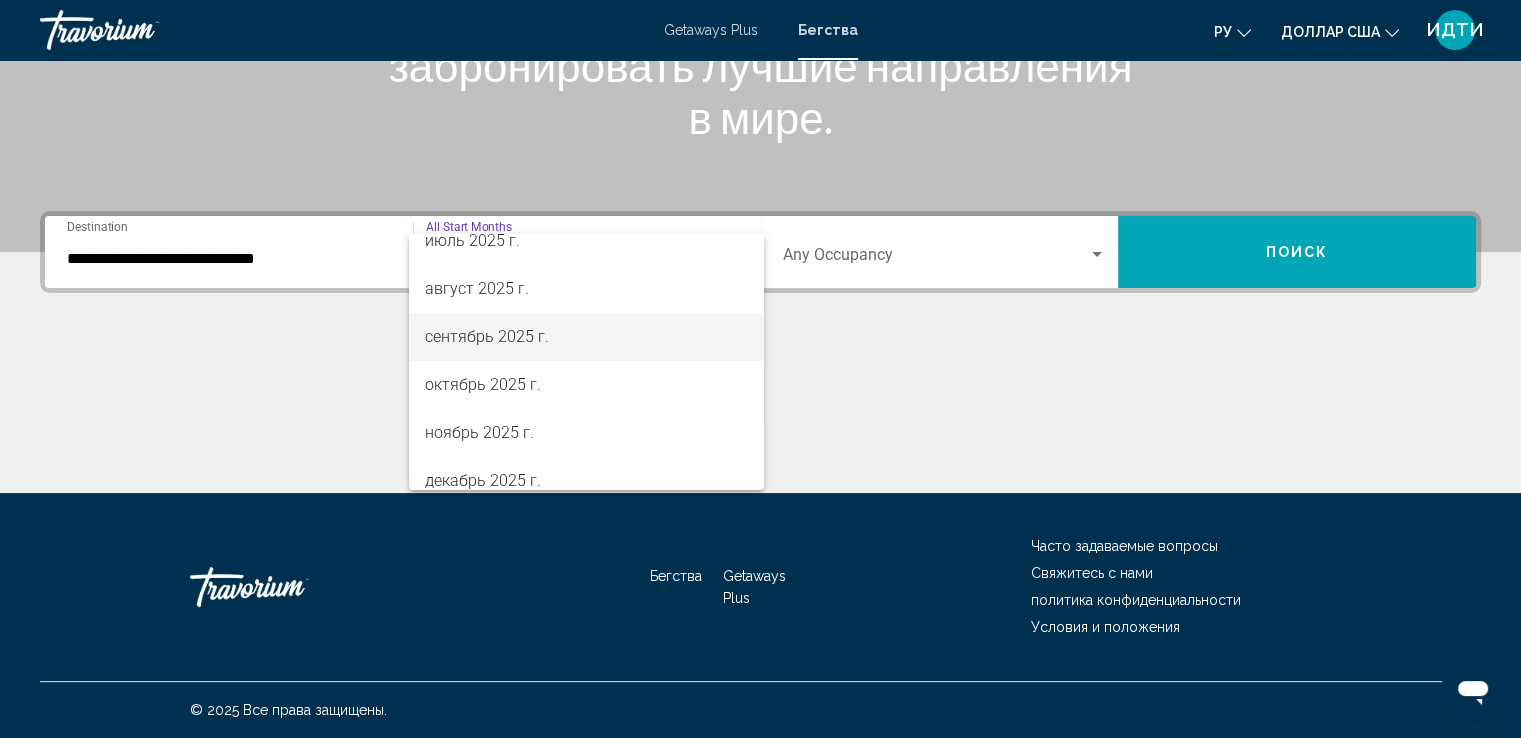 scroll, scrollTop: 100, scrollLeft: 0, axis: vertical 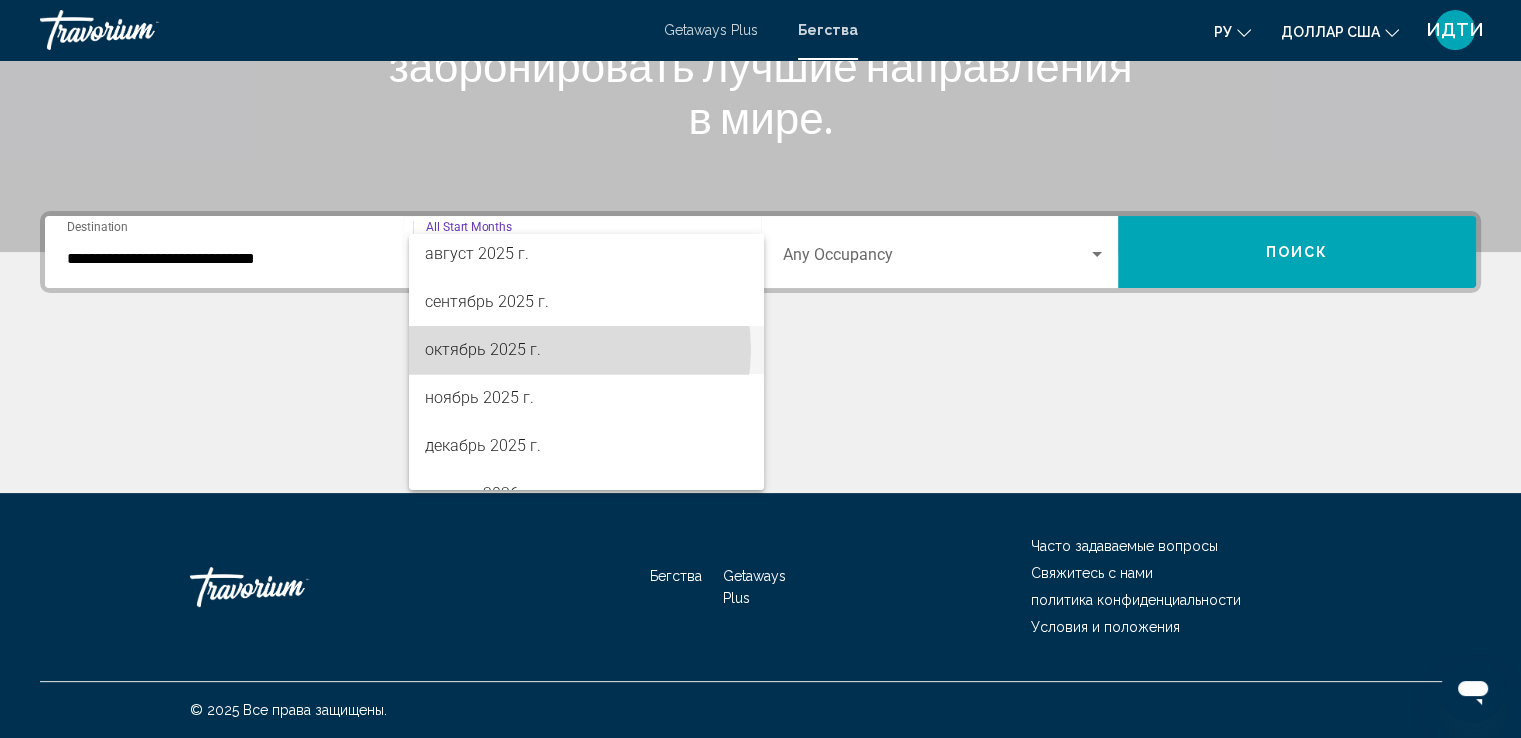 click on "октябрь 2025 г." at bounding box center (586, 350) 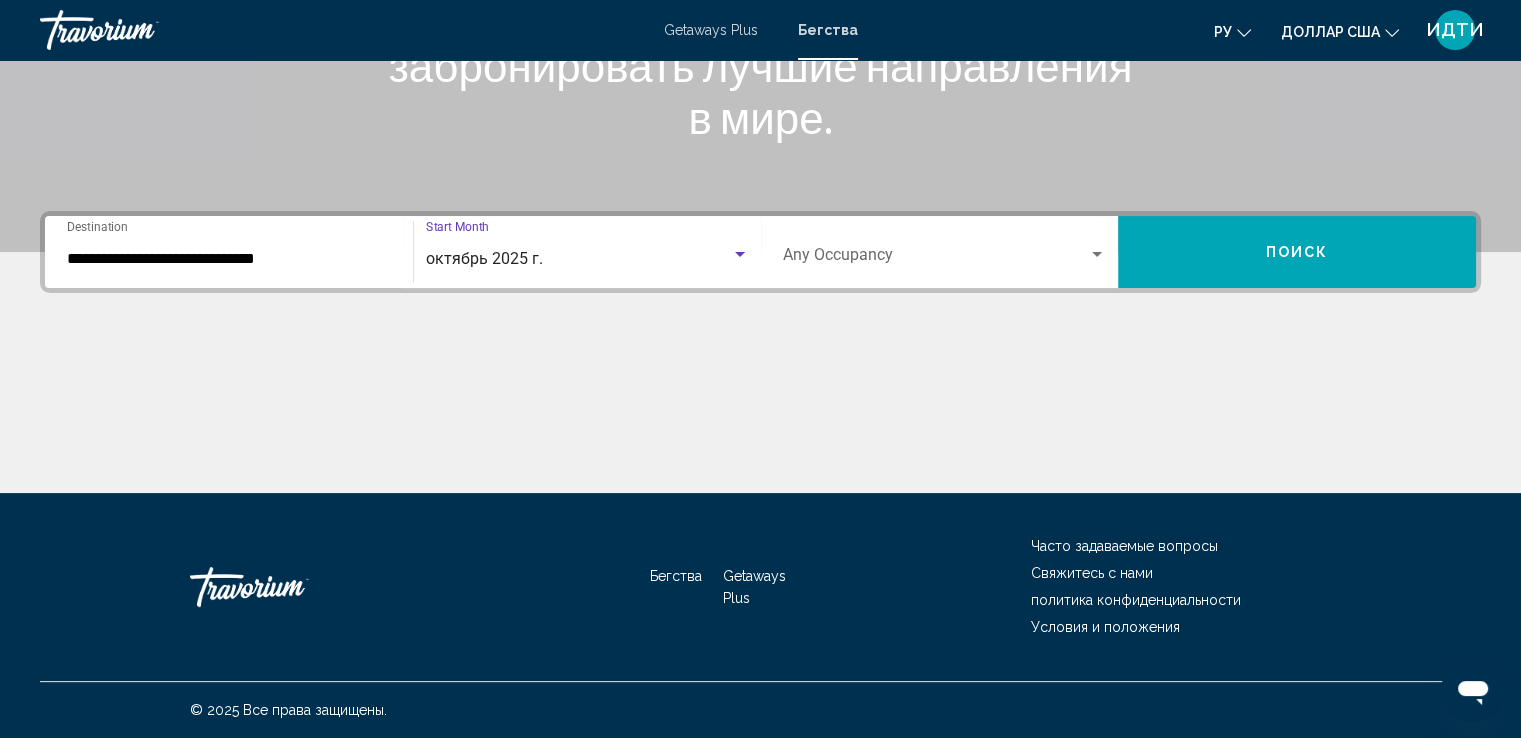 click at bounding box center [1097, 255] 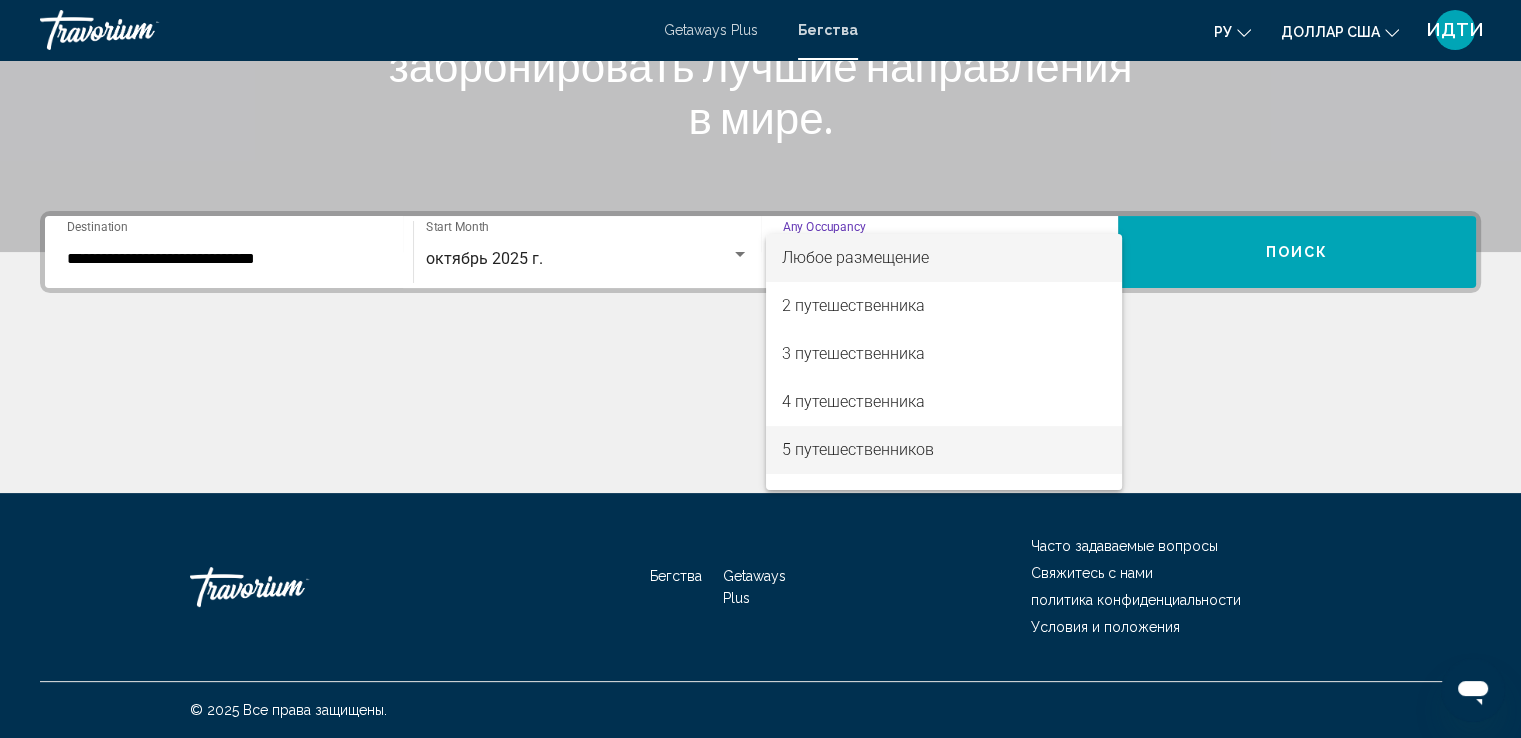 scroll, scrollTop: 100, scrollLeft: 0, axis: vertical 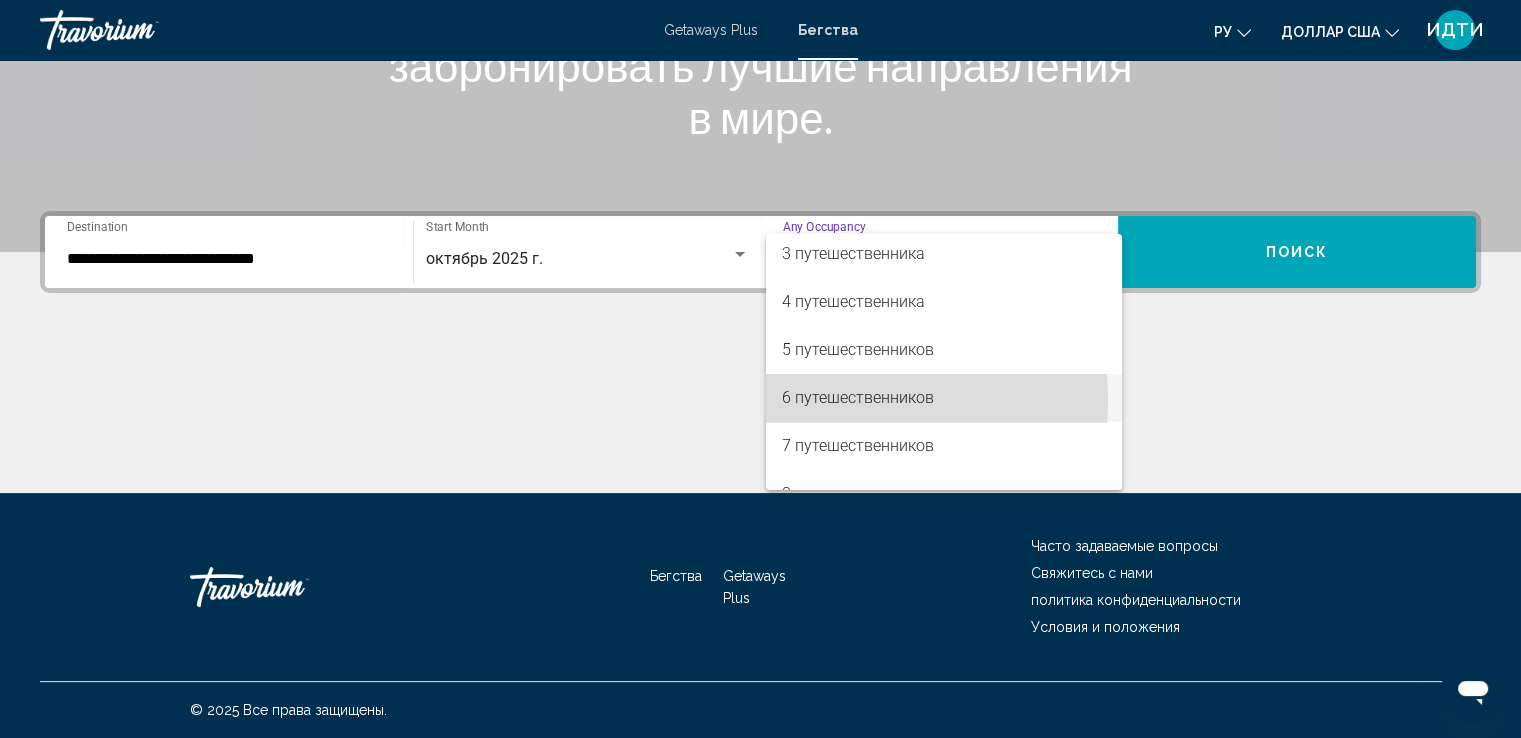 click on "6 путешественников" at bounding box center (858, 397) 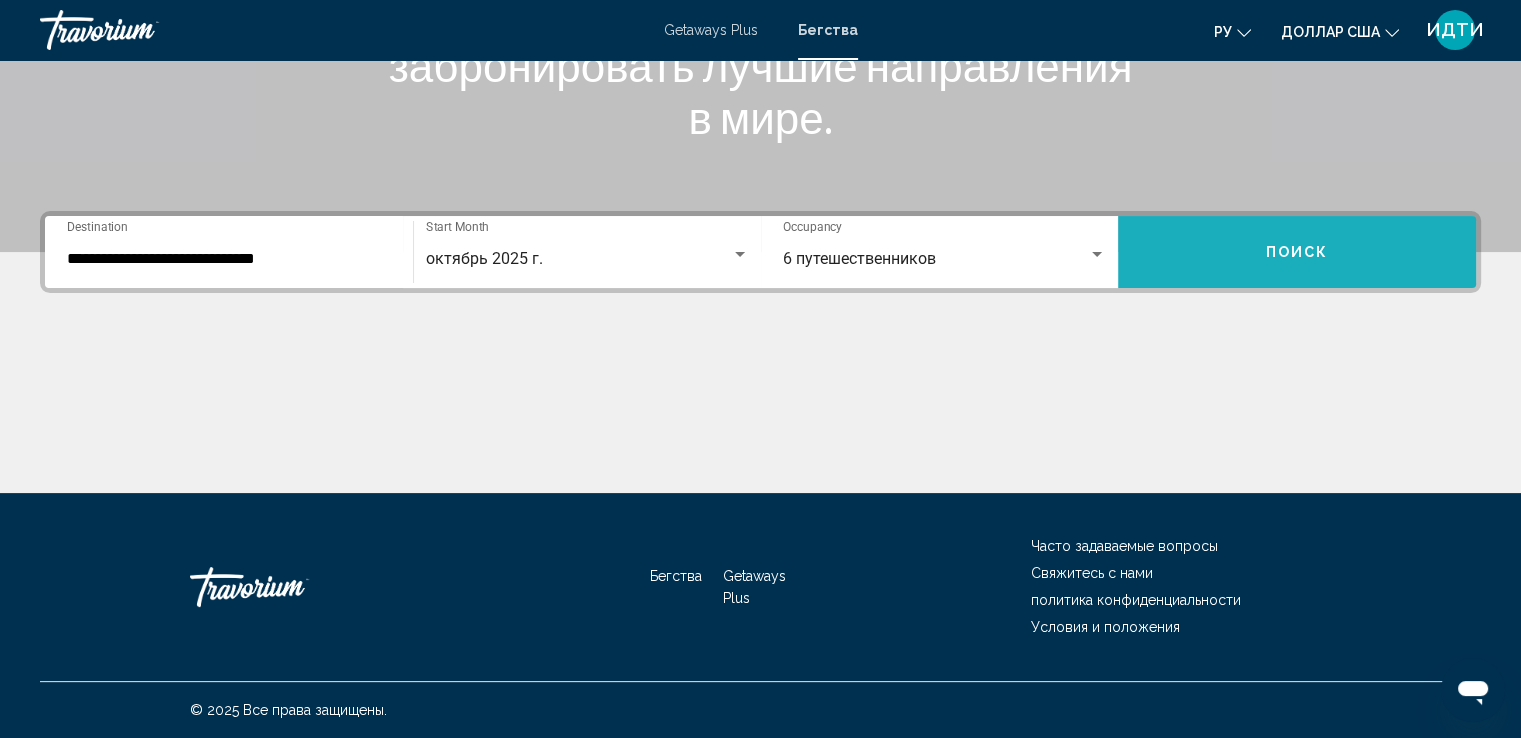 click on "Поиск" at bounding box center (1297, 253) 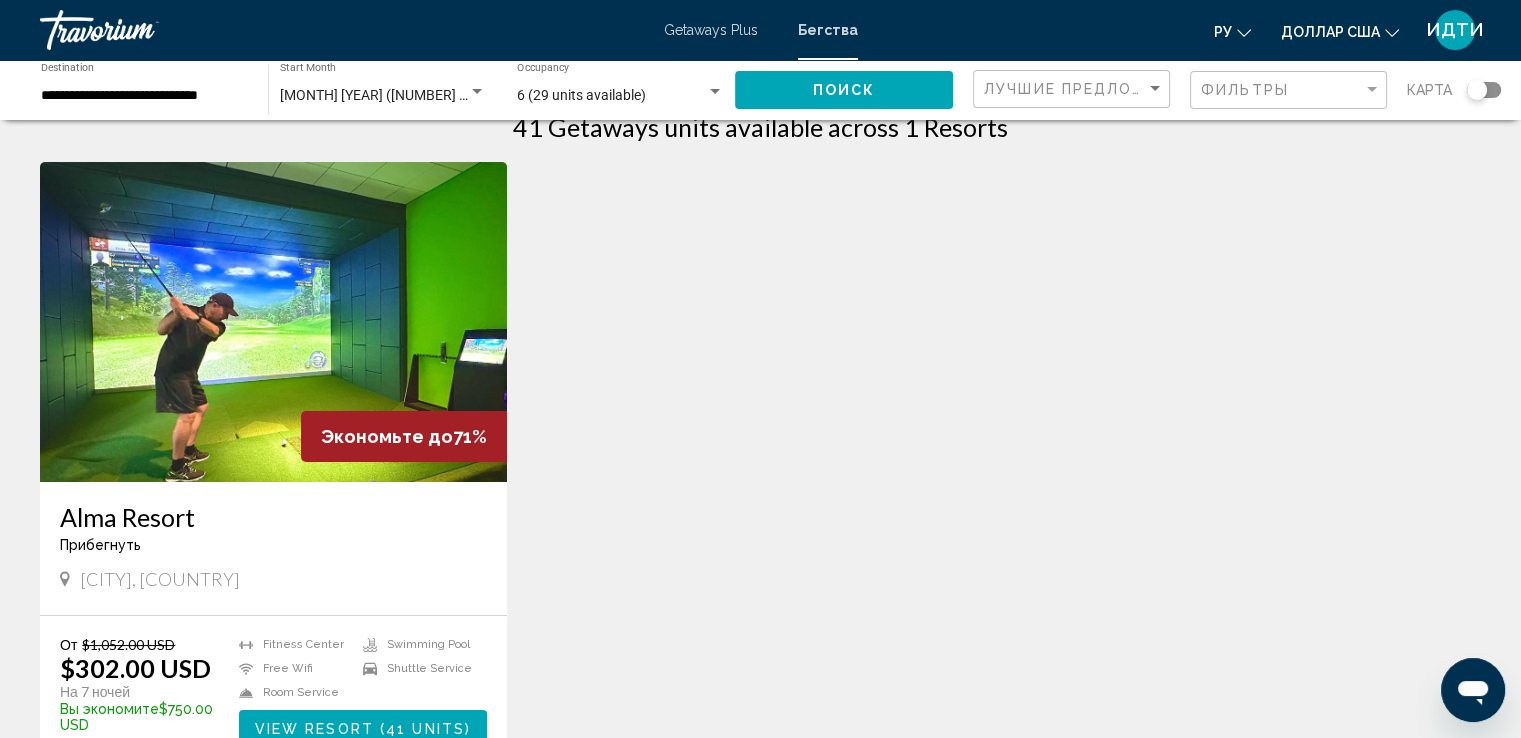 scroll, scrollTop: 0, scrollLeft: 0, axis: both 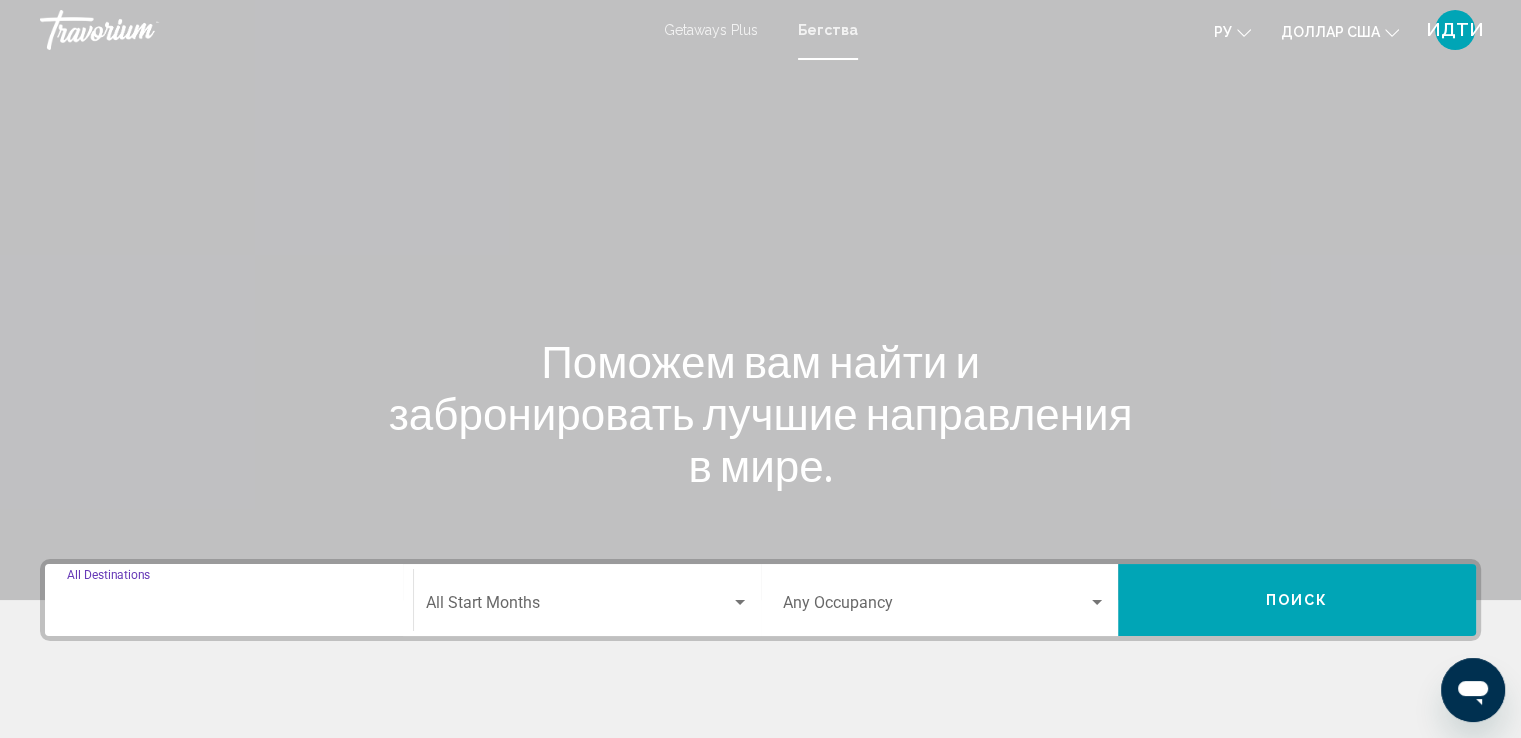 click on "Destination All Destinations" at bounding box center (229, 607) 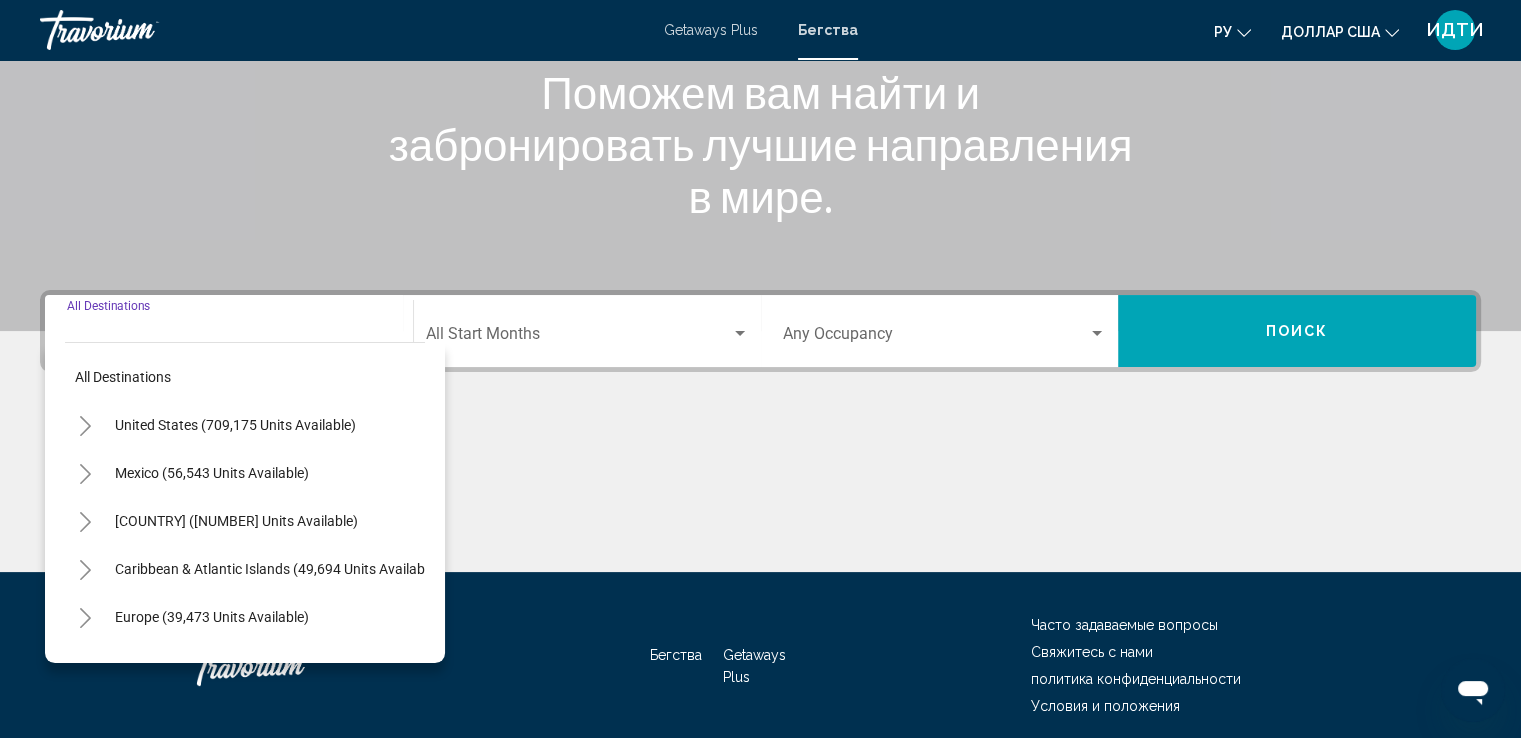 scroll, scrollTop: 348, scrollLeft: 0, axis: vertical 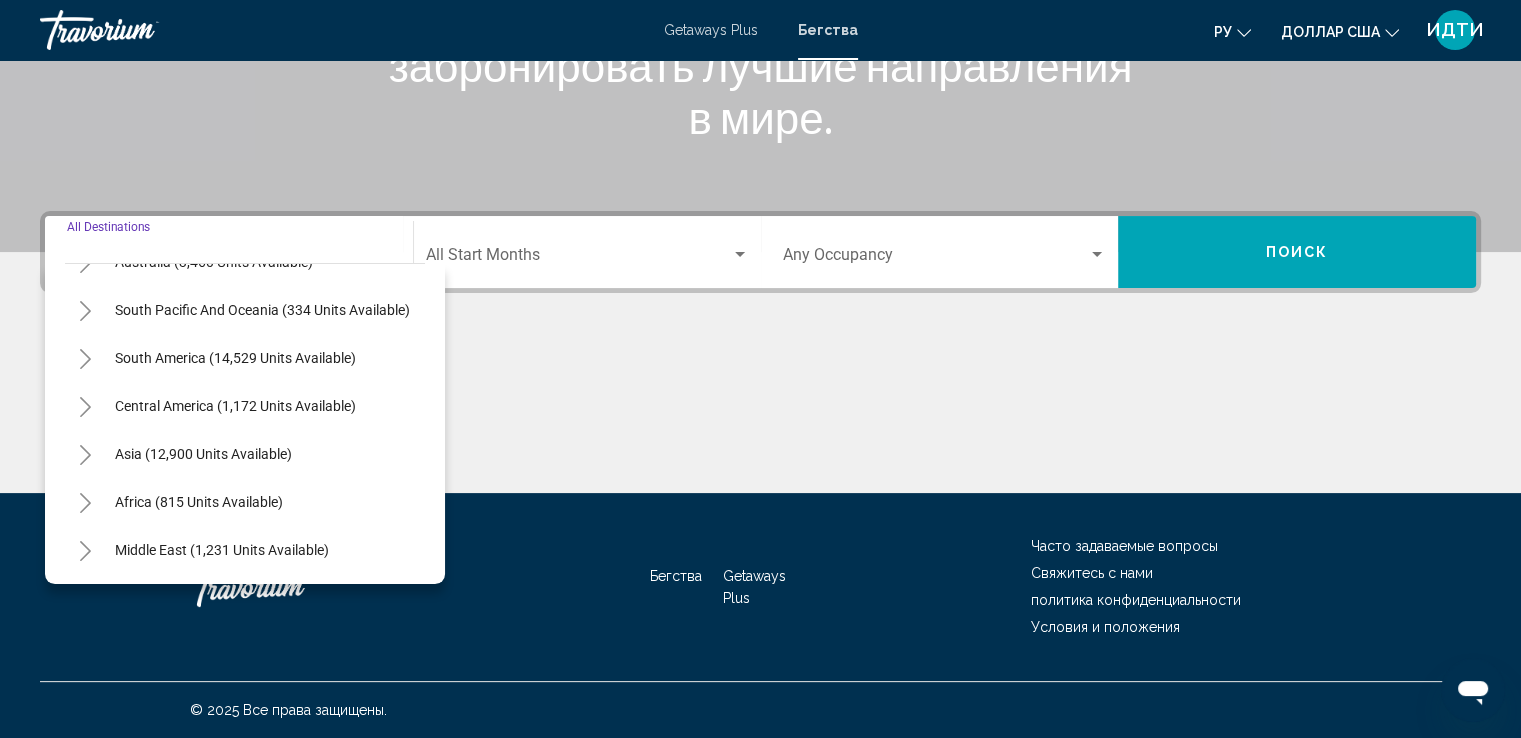 click 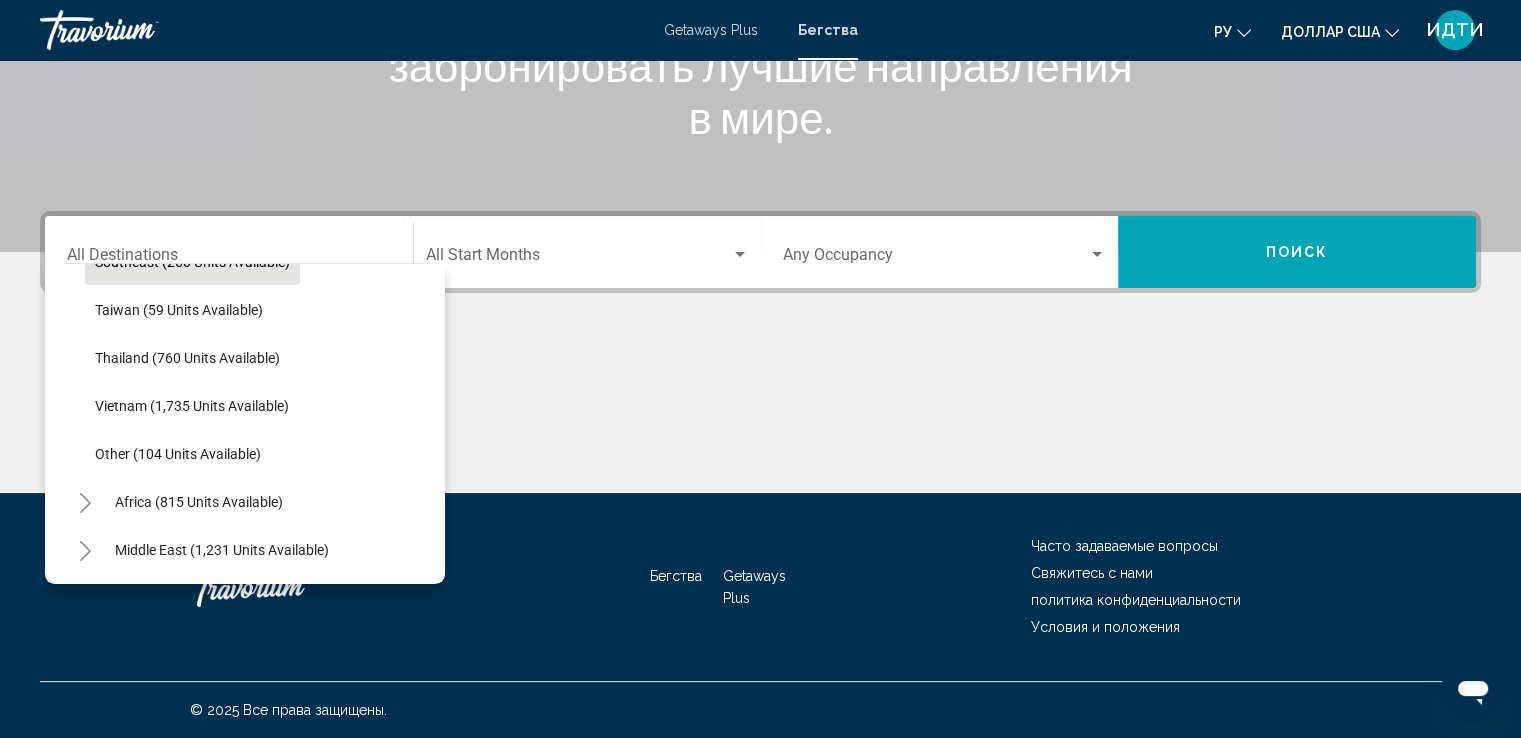 scroll, scrollTop: 1059, scrollLeft: 0, axis: vertical 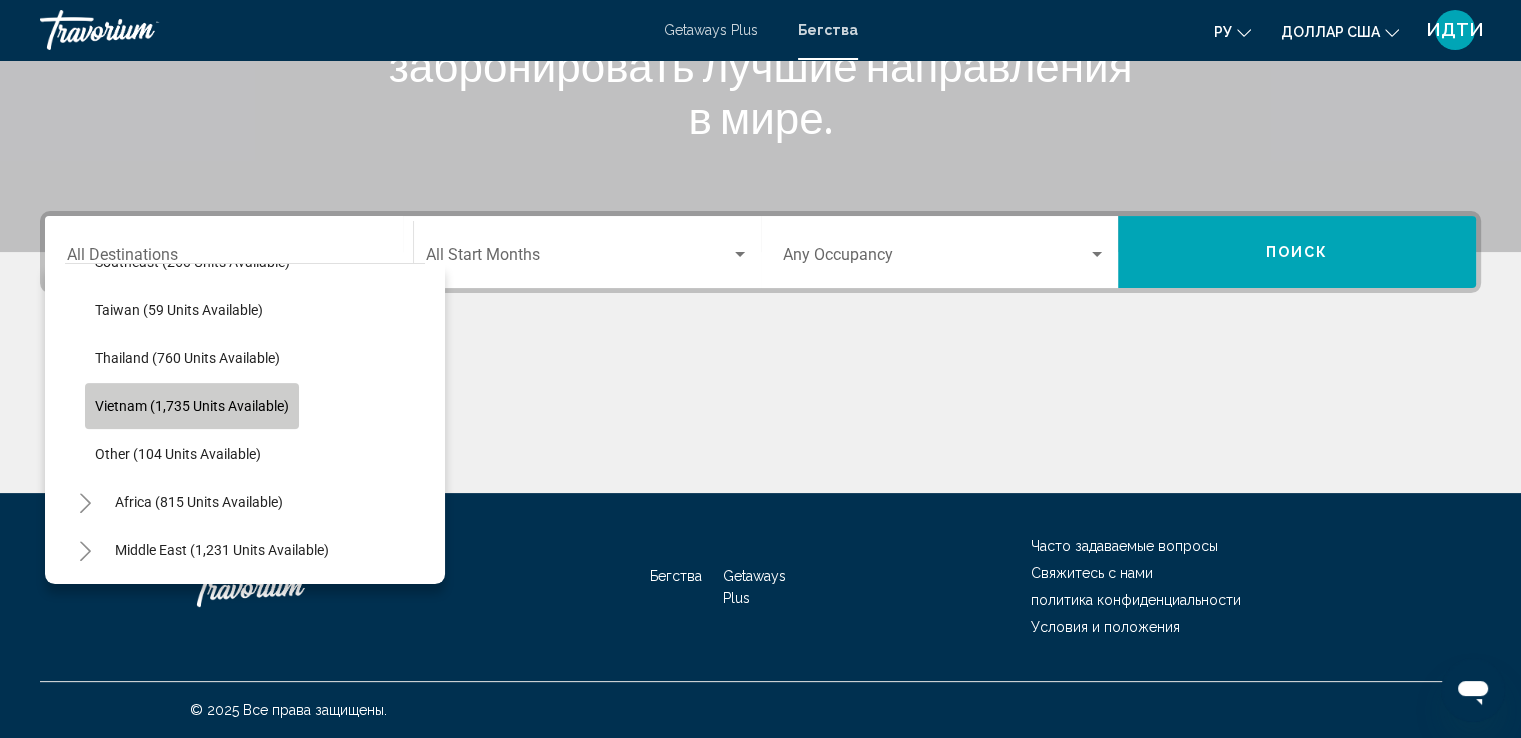 click on "Vietnam (1,735 units available)" 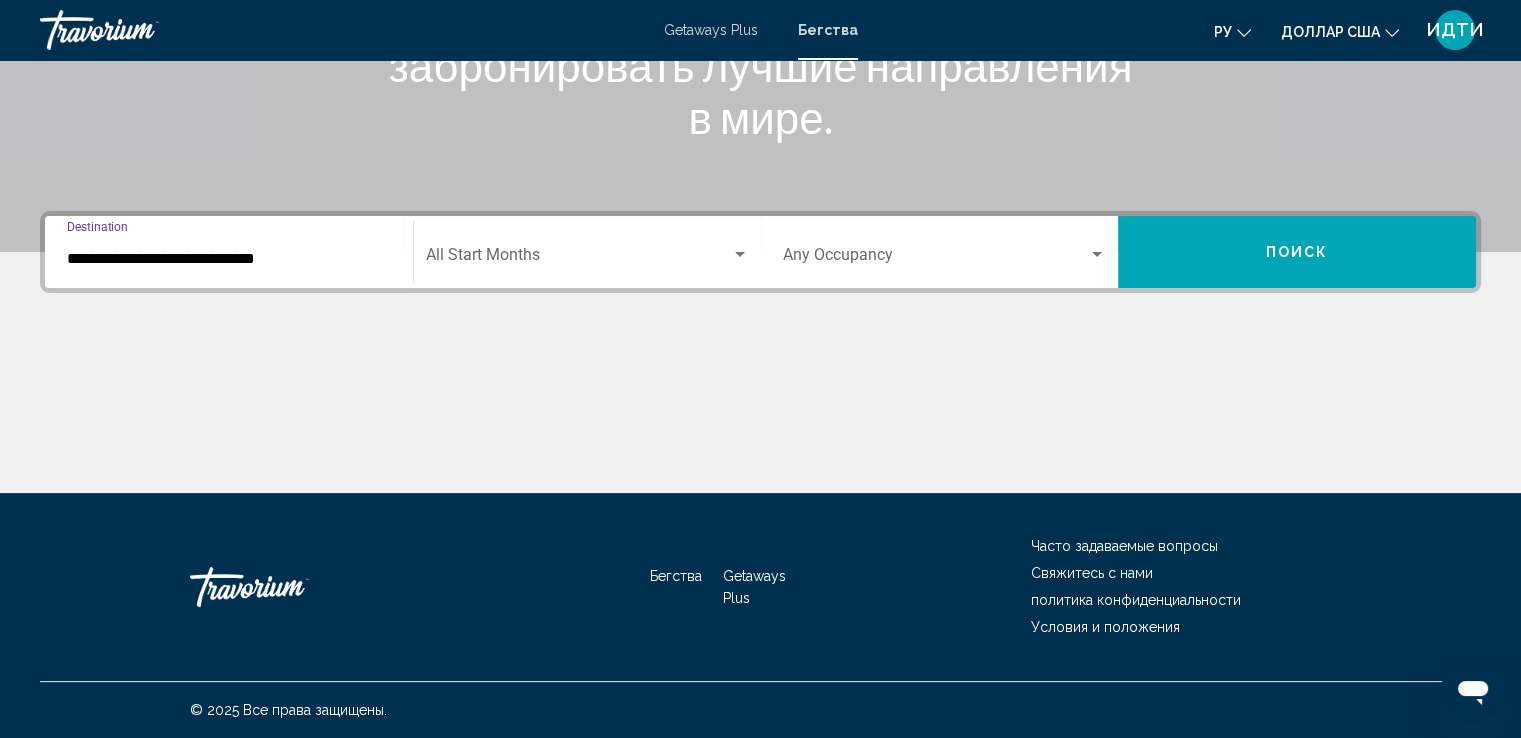click at bounding box center (740, 255) 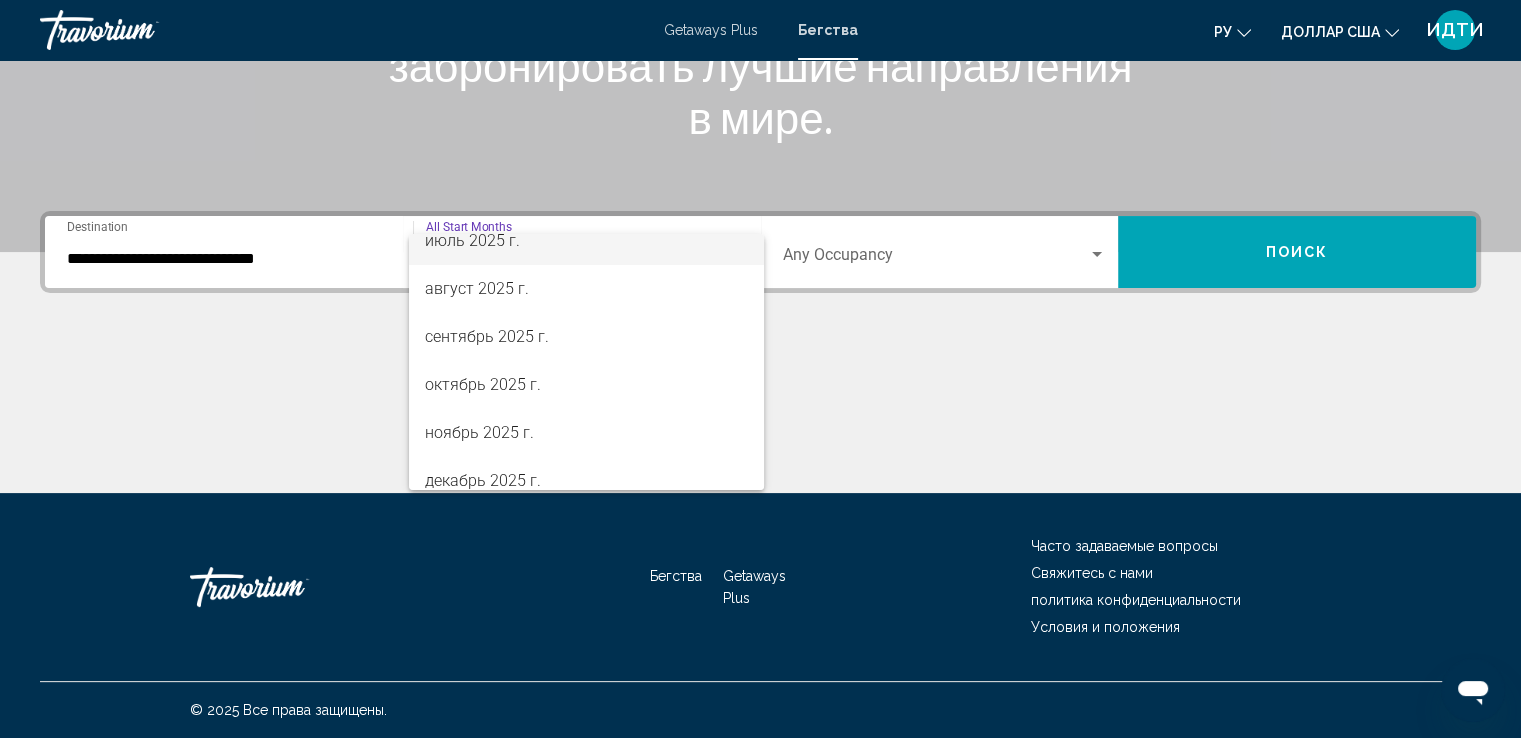 scroll, scrollTop: 100, scrollLeft: 0, axis: vertical 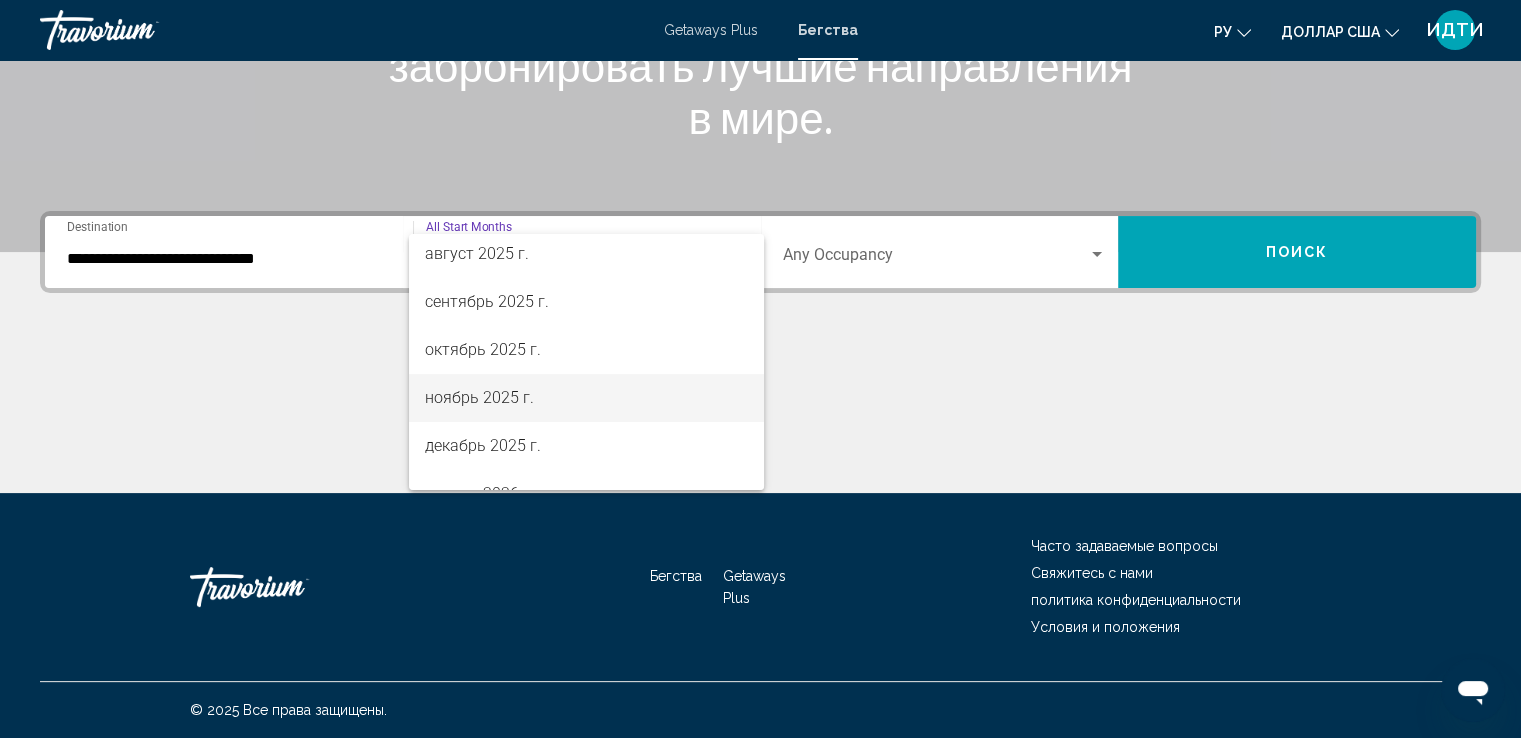 click on "ноябрь 2025 г." at bounding box center [479, 397] 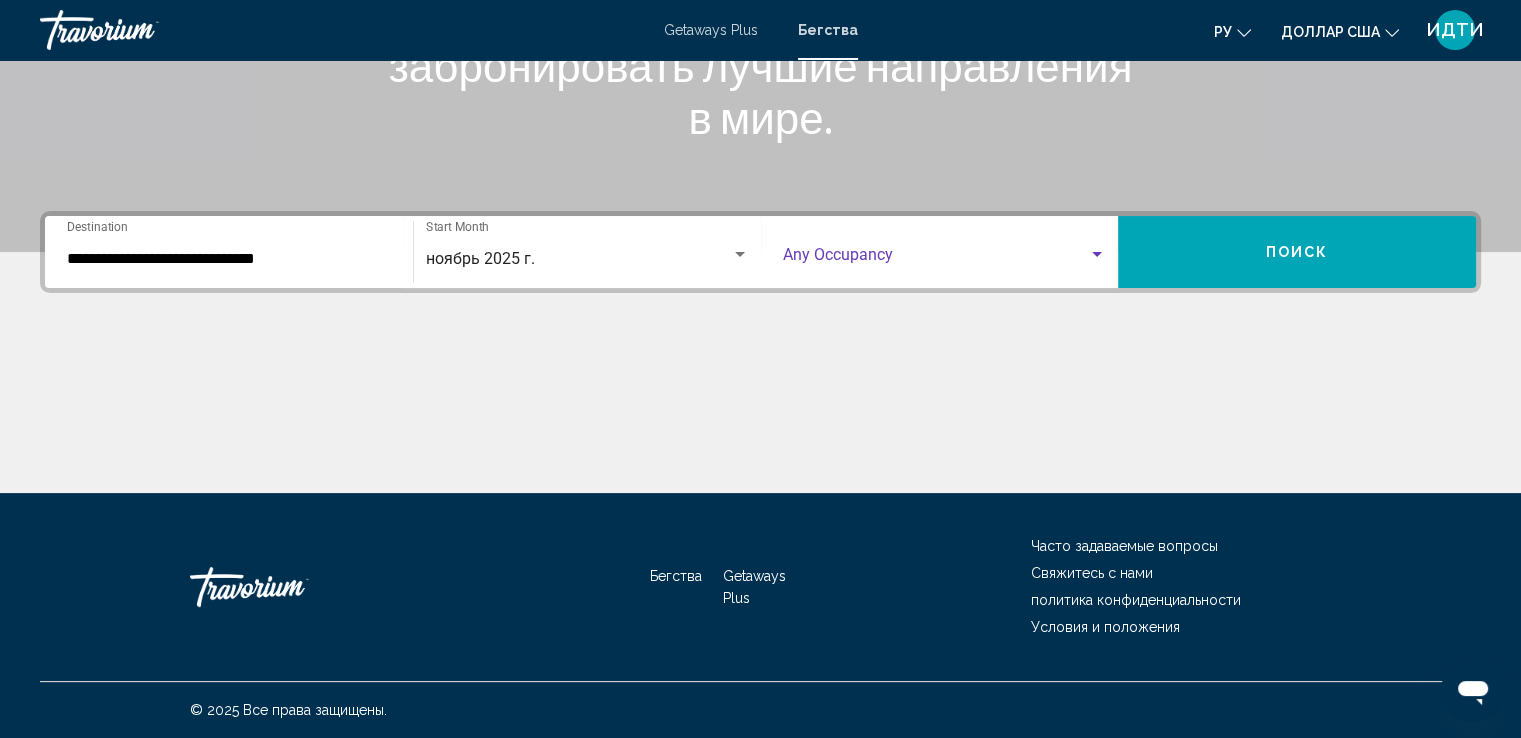 click at bounding box center (1097, 255) 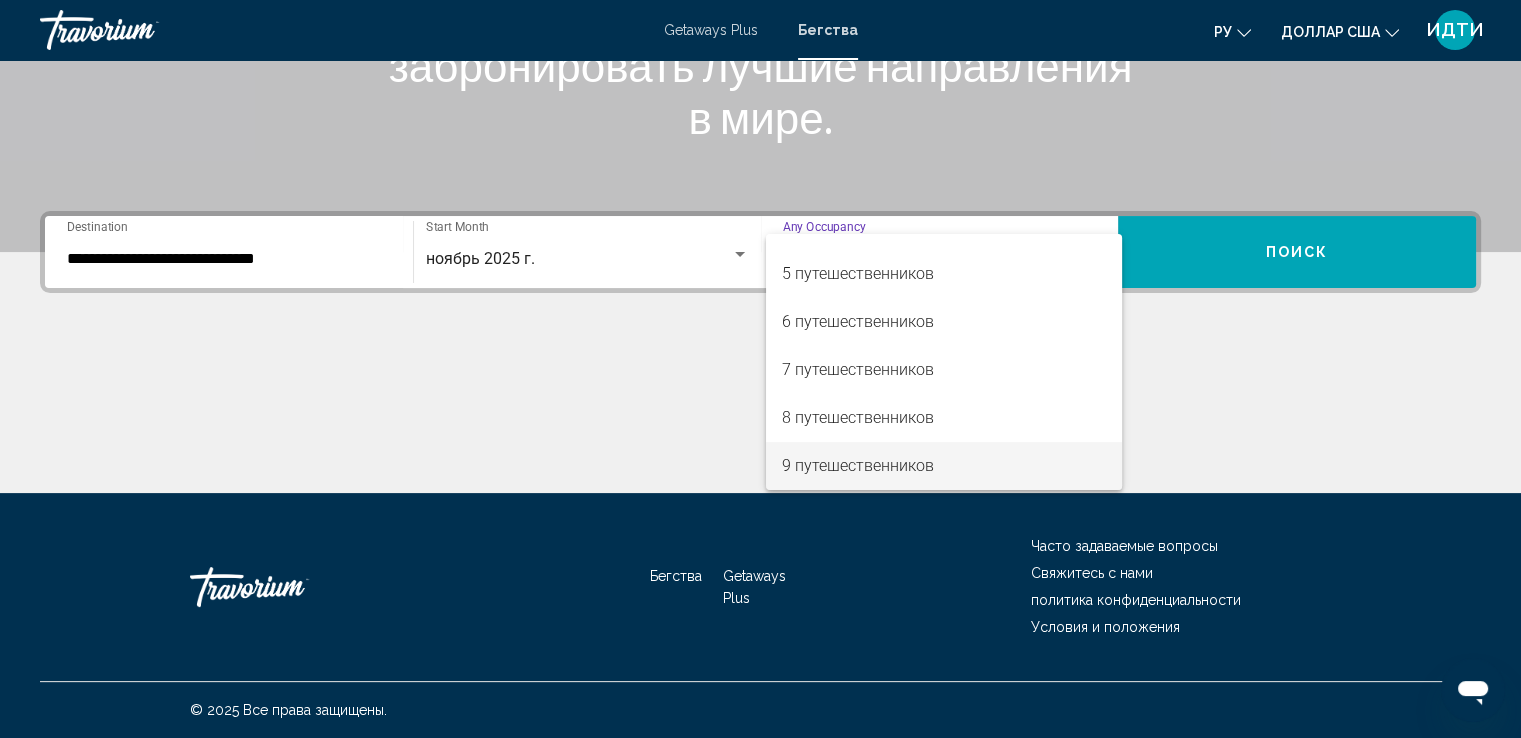scroll, scrollTop: 200, scrollLeft: 0, axis: vertical 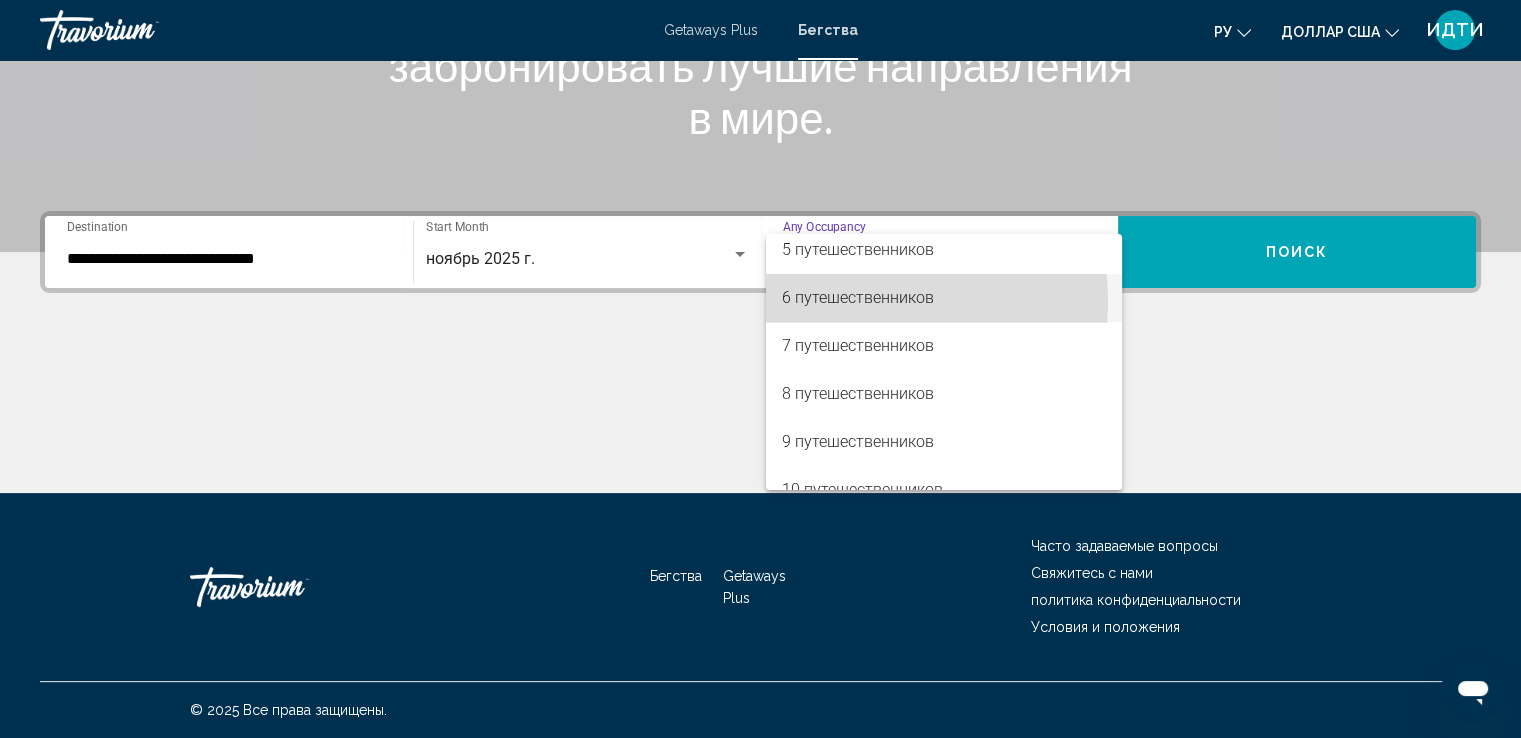 click on "6 путешественников" at bounding box center [858, 297] 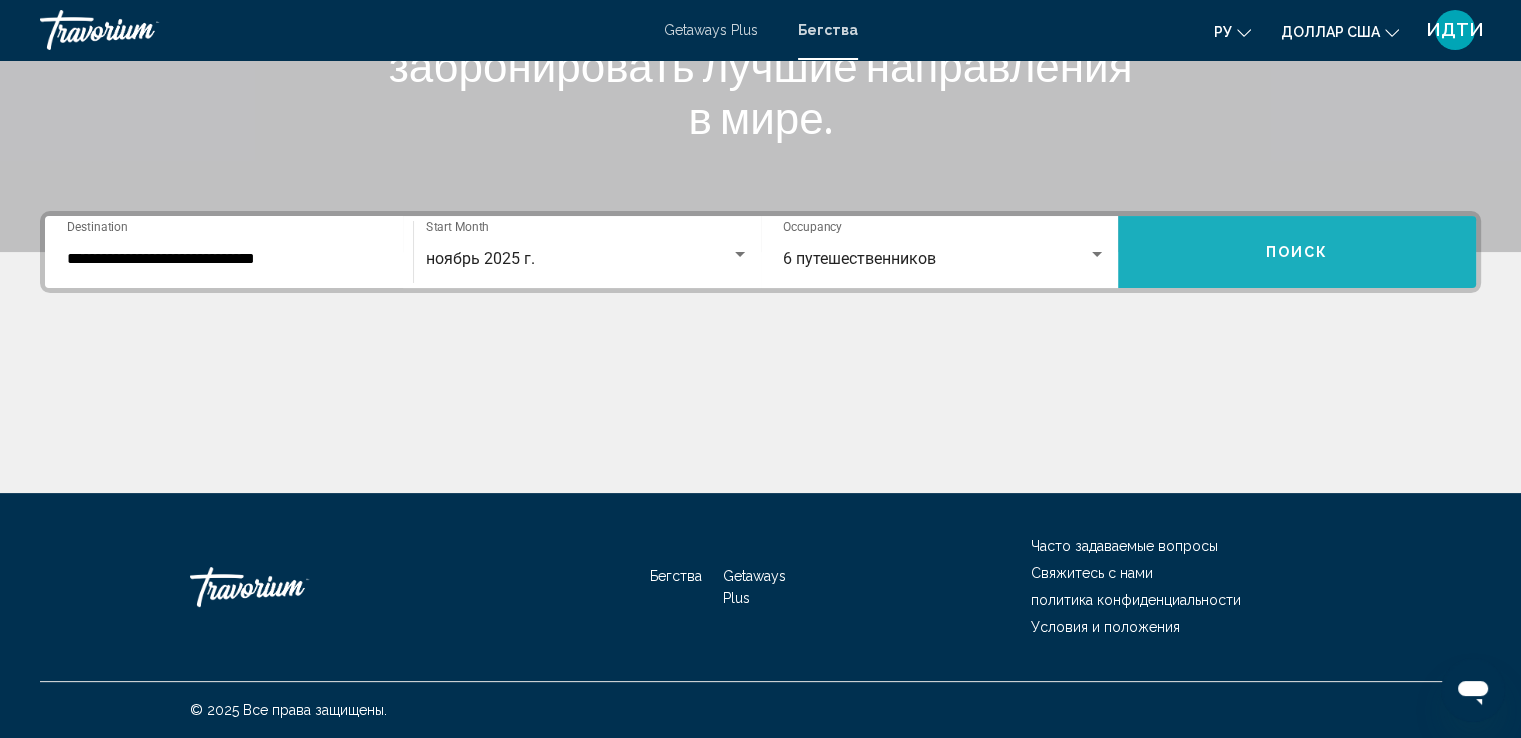 click on "Поиск" at bounding box center [1297, 252] 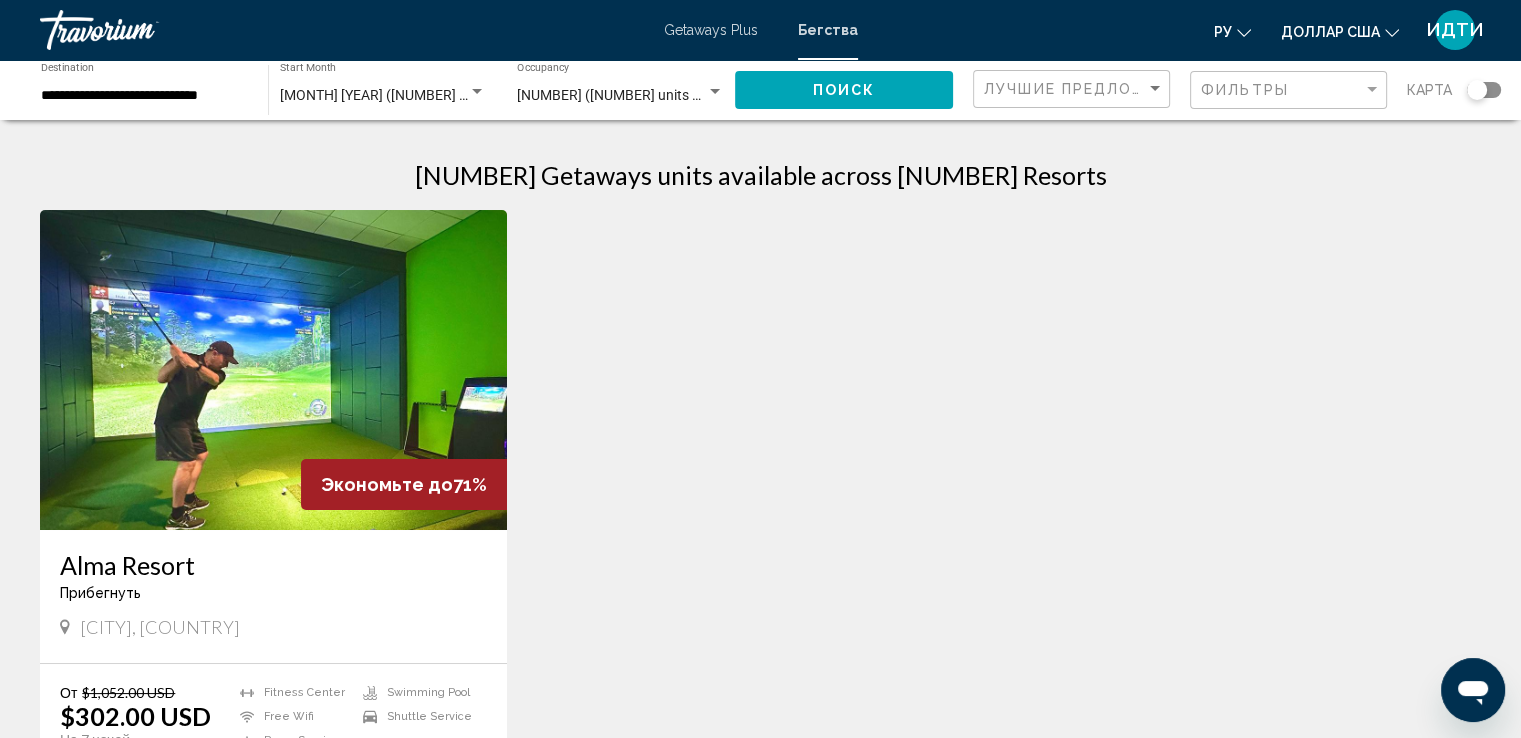 click at bounding box center [273, 370] 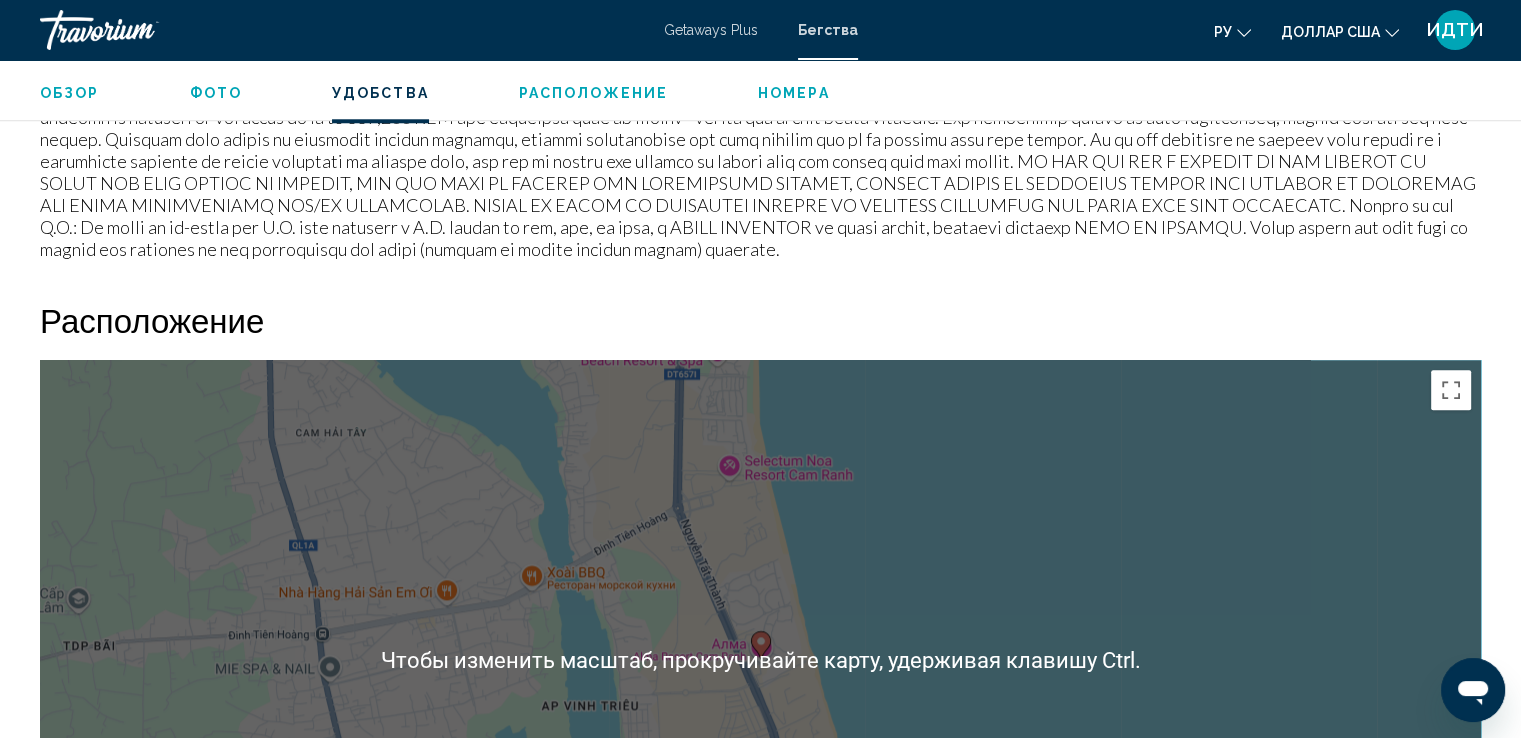 scroll, scrollTop: 2100, scrollLeft: 0, axis: vertical 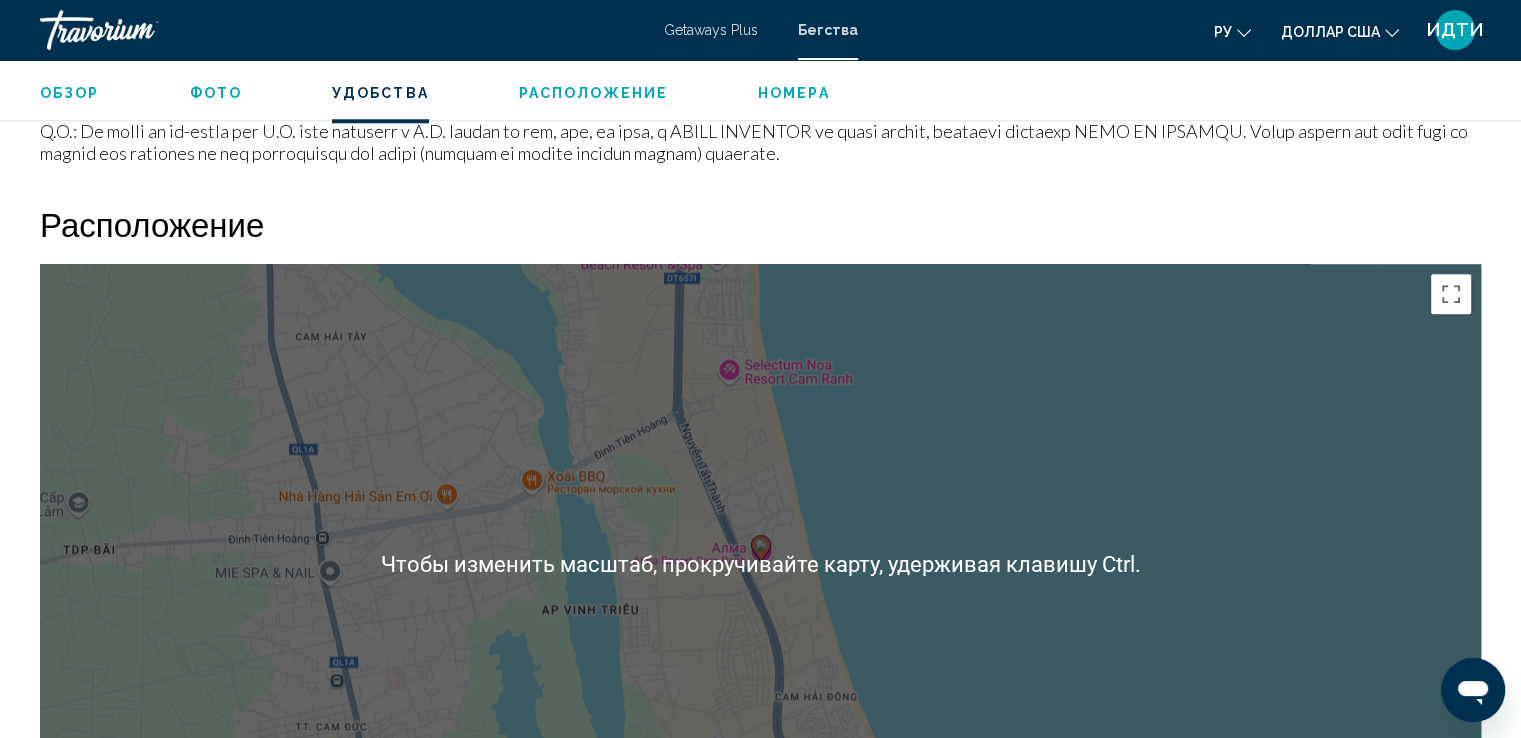 click on "Чтобы активировать перетаскивание с помощью клавиатуры, нажмите Alt + Ввод. После этого перемещайте маркер, используя клавиши со стрелками. Чтобы завершить перетаскивание, нажмите клавишу Ввод. Чтобы отменить действие, нажмите клавишу Esc." at bounding box center (760, 564) 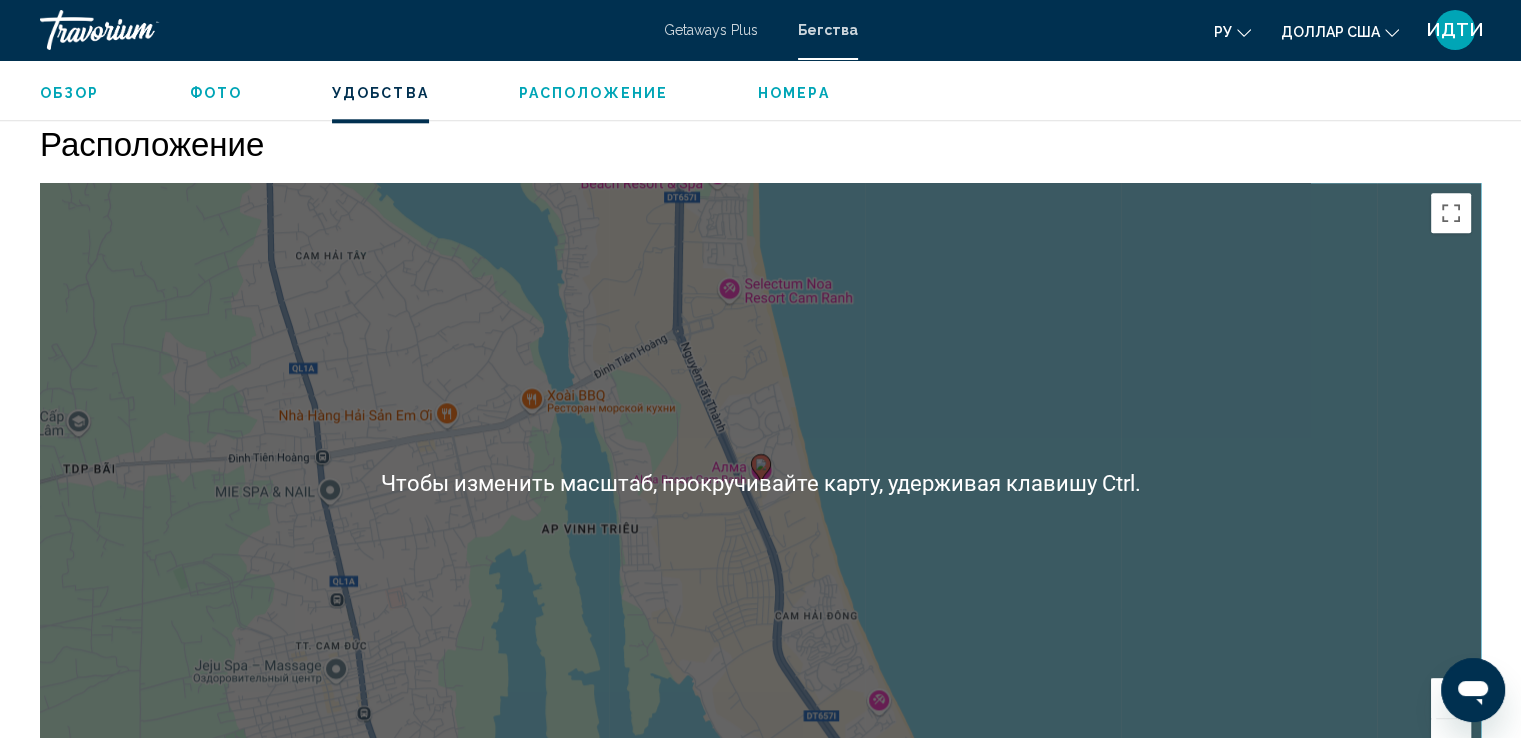 scroll, scrollTop: 2200, scrollLeft: 0, axis: vertical 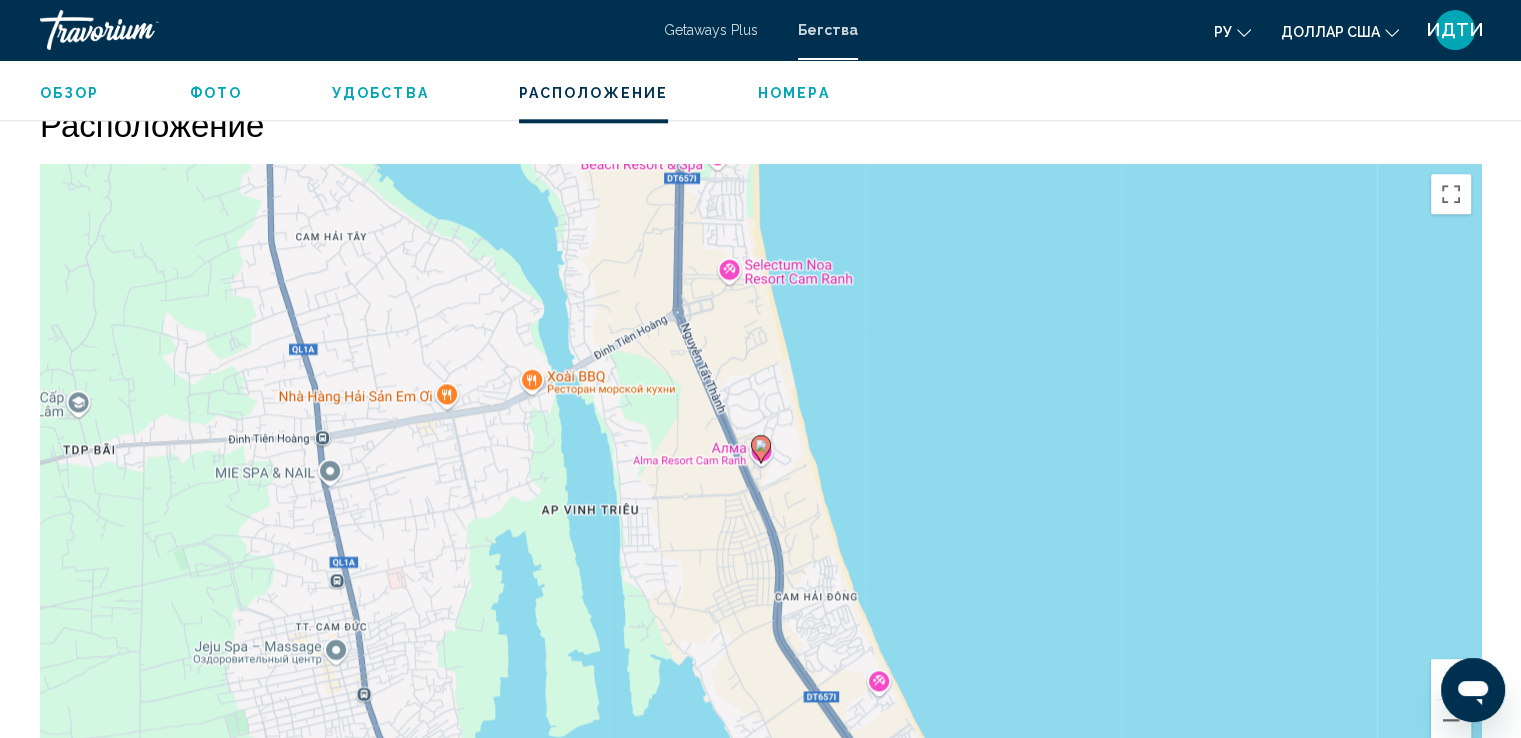 click on "Чтобы активировать перетаскивание с помощью клавиатуры, нажмите Alt + Ввод. После этого перемещайте маркер, используя клавиши со стрелками. Чтобы завершить перетаскивание, нажмите клавишу Ввод. Чтобы отменить действие, нажмите клавишу Esc." at bounding box center [760, 464] 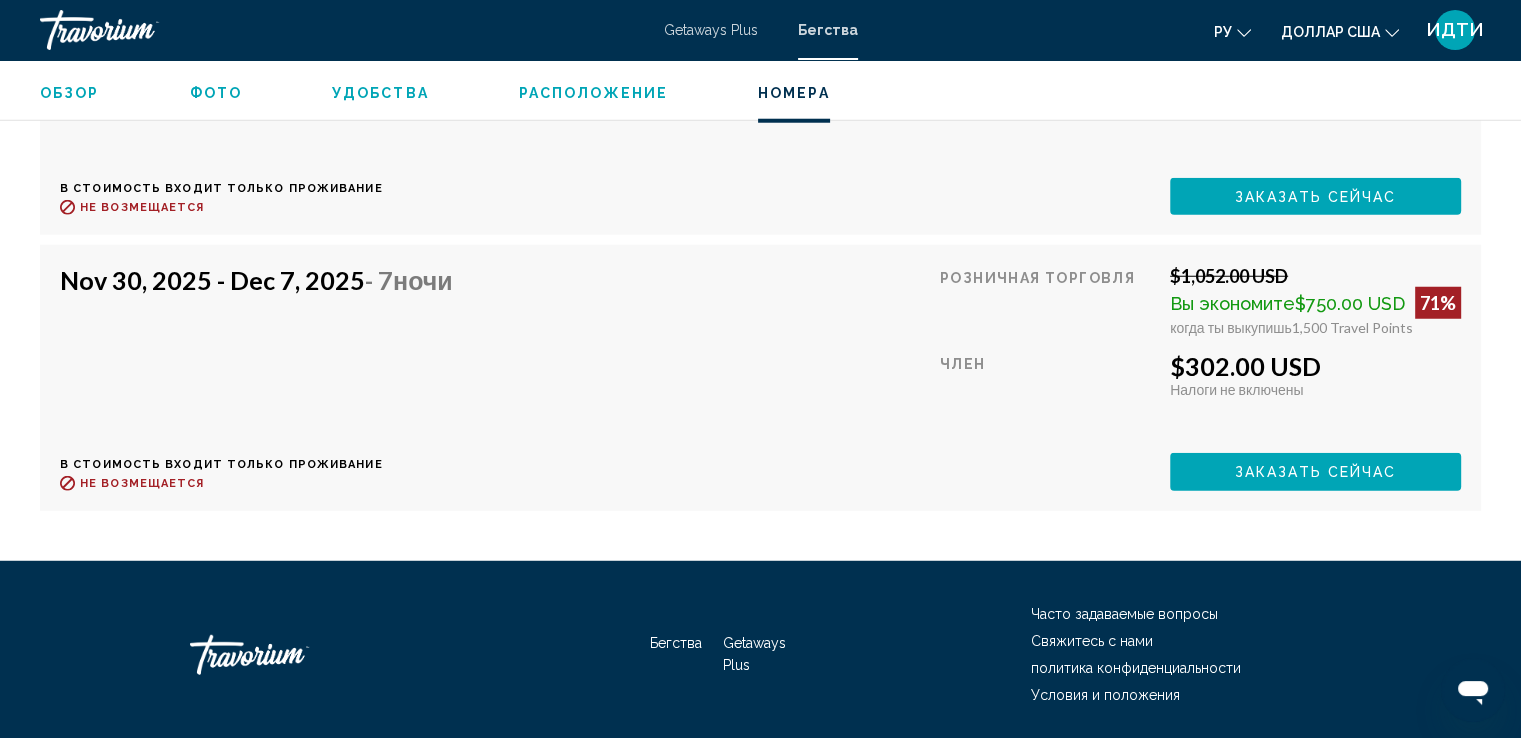 scroll, scrollTop: 5427, scrollLeft: 0, axis: vertical 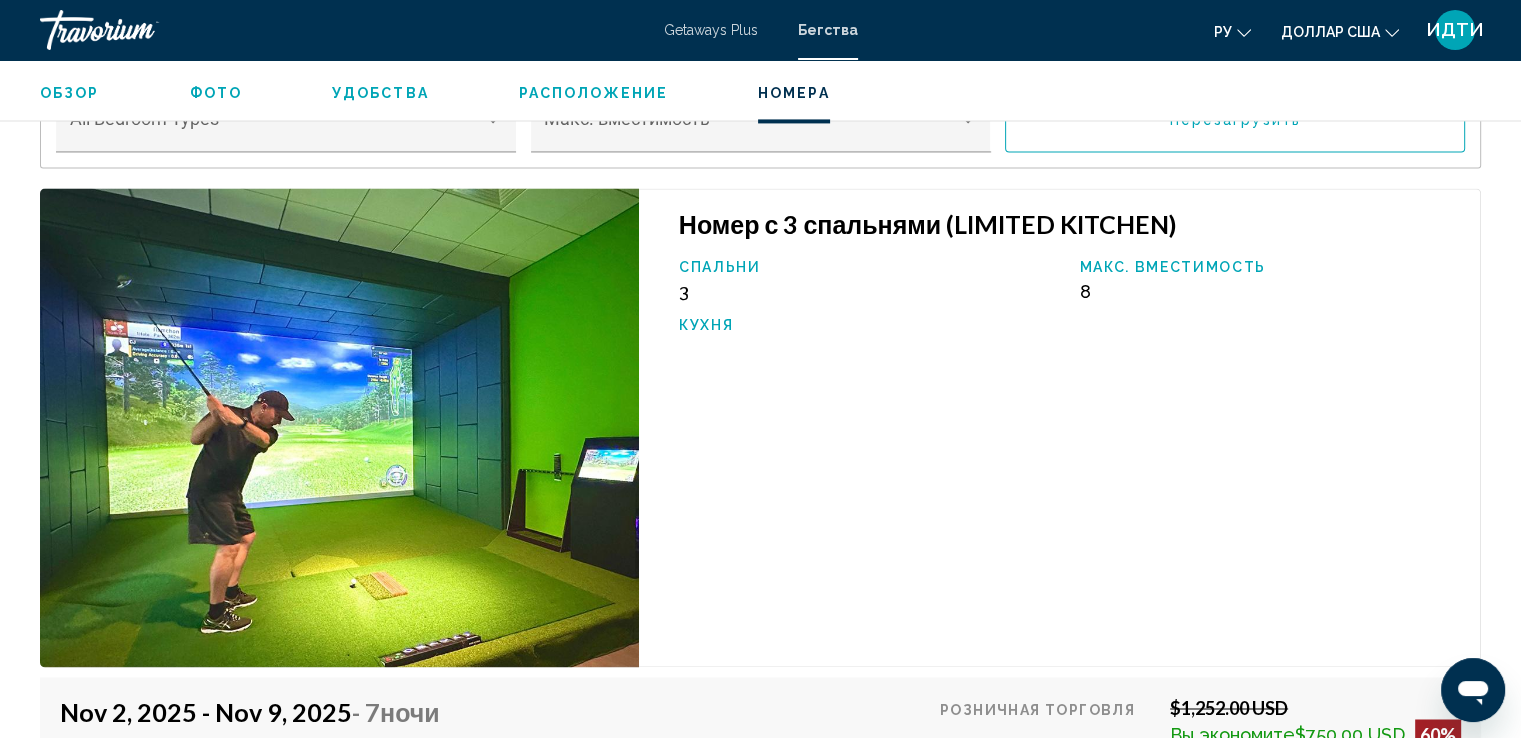 click on "Расположение" at bounding box center (593, 93) 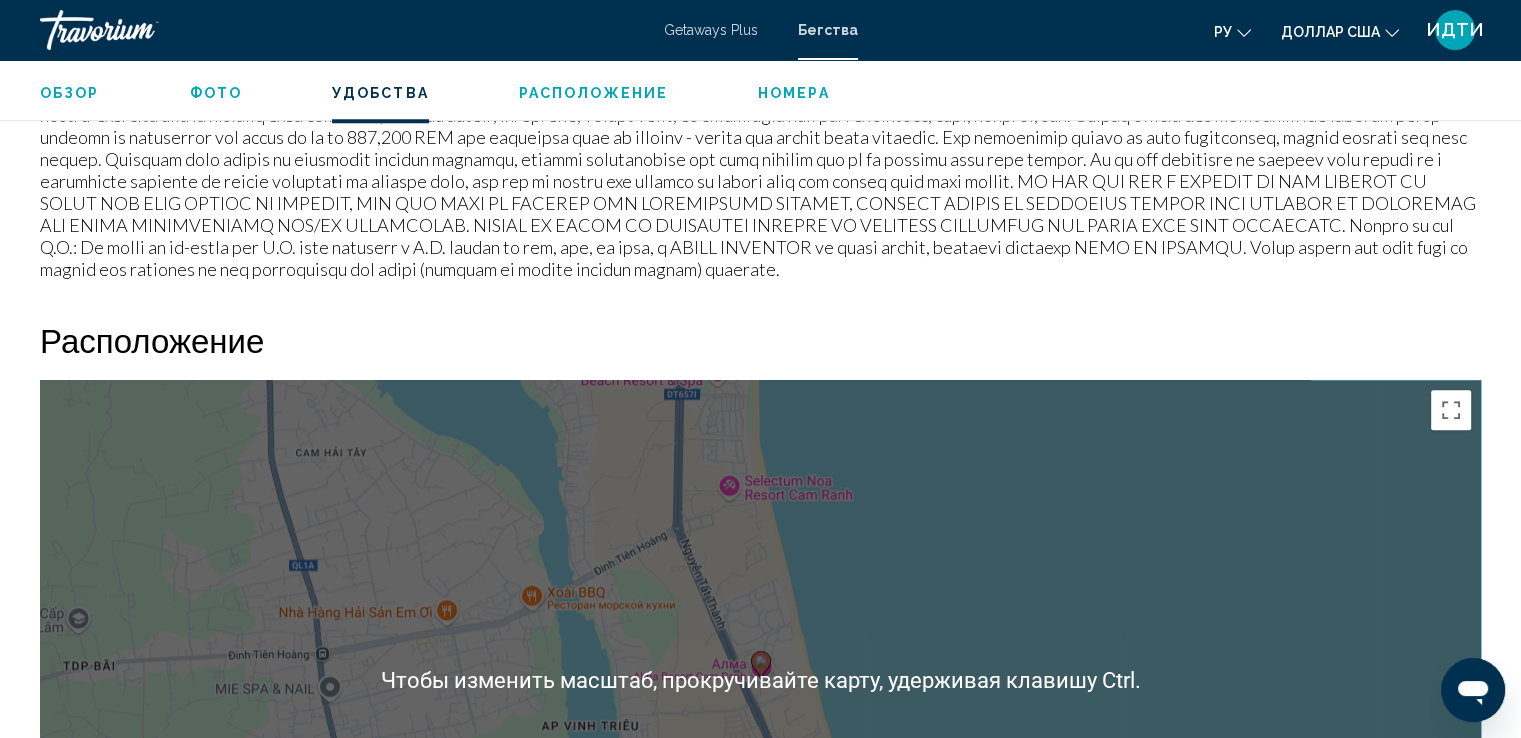 scroll, scrollTop: 2284, scrollLeft: 0, axis: vertical 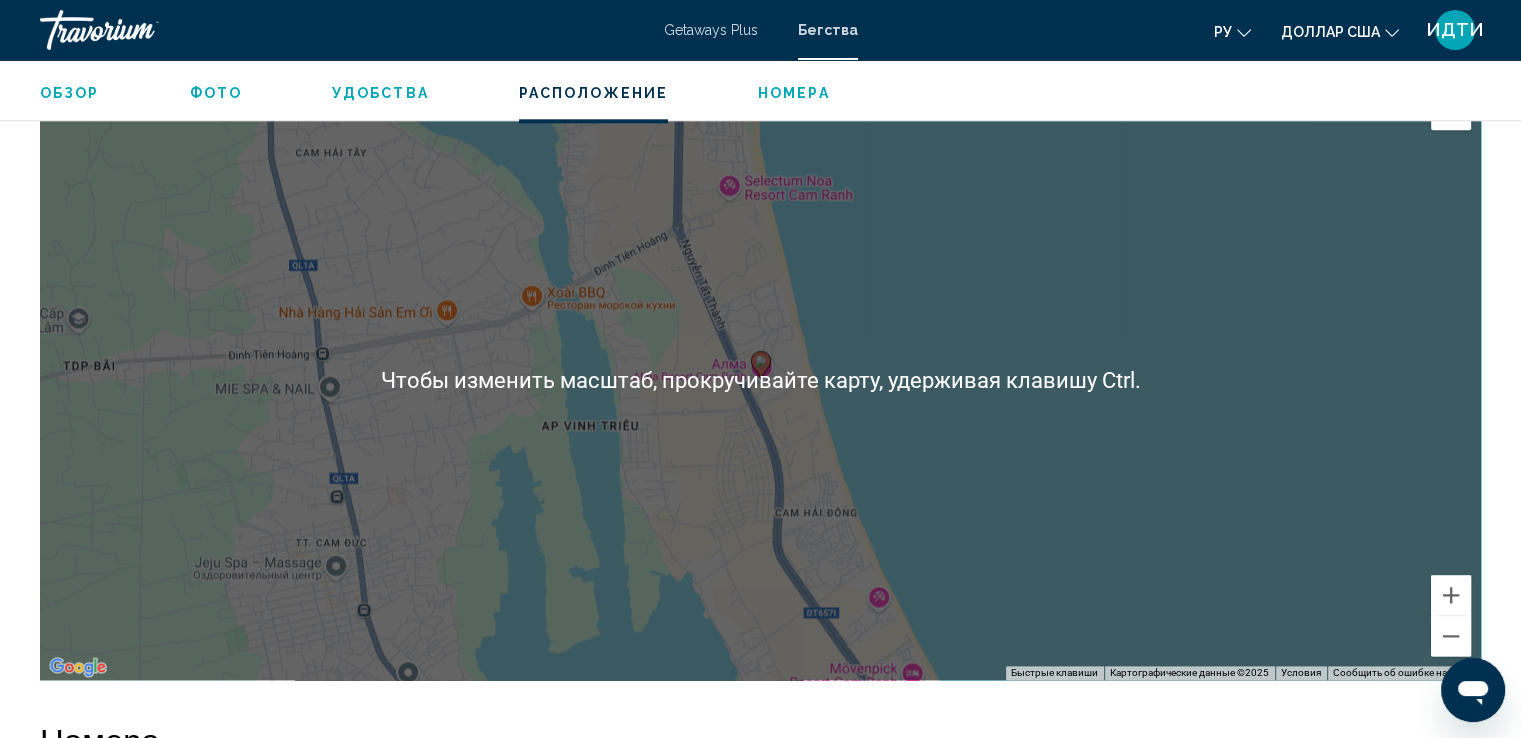 click on "Чтобы активировать перетаскивание с помощью клавиатуры, нажмите Alt + Ввод. После этого перемещайте маркер, используя клавиши со стрелками. Чтобы завершить перетаскивание, нажмите клавишу Ввод. Чтобы отменить действие, нажмите клавишу Esc." at bounding box center (760, 380) 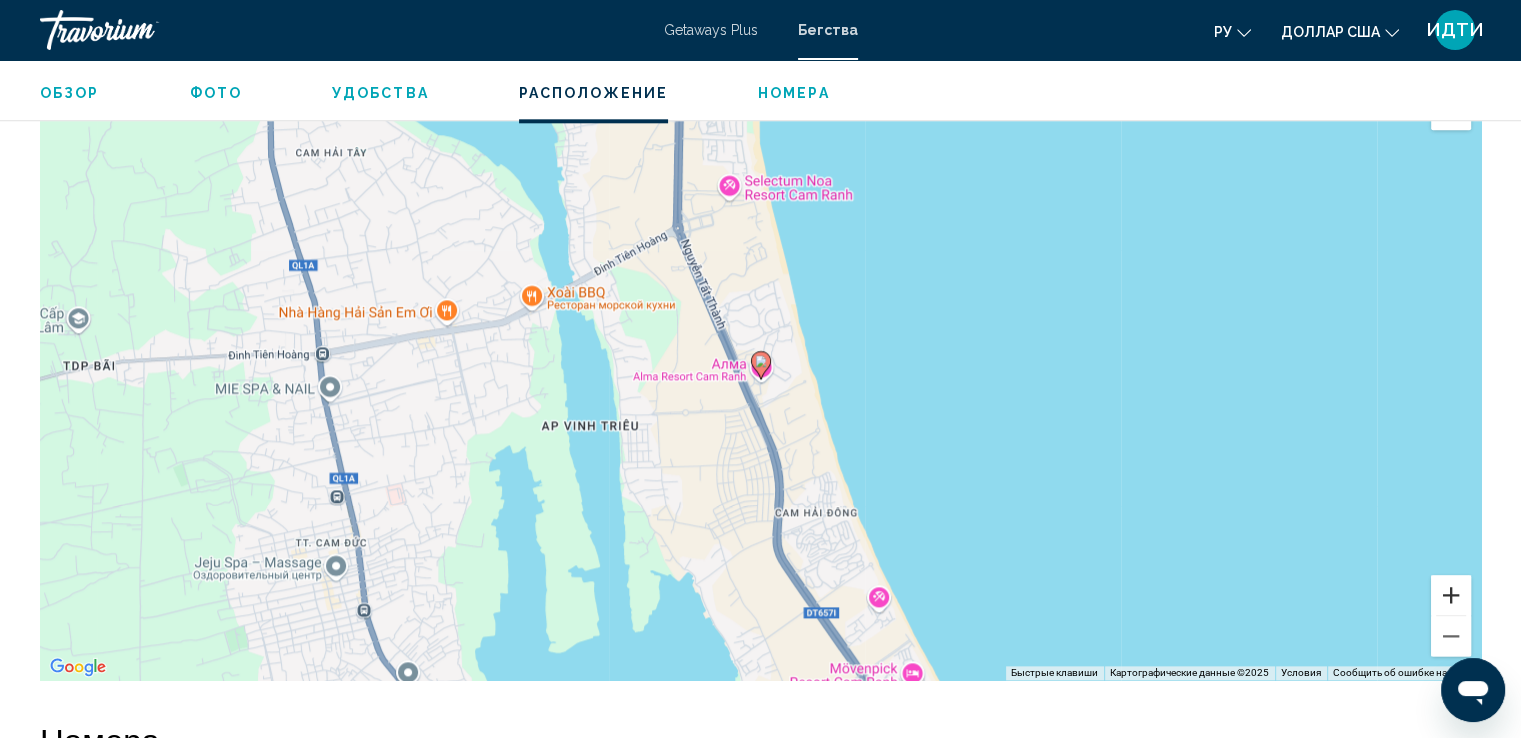 click at bounding box center (1451, 595) 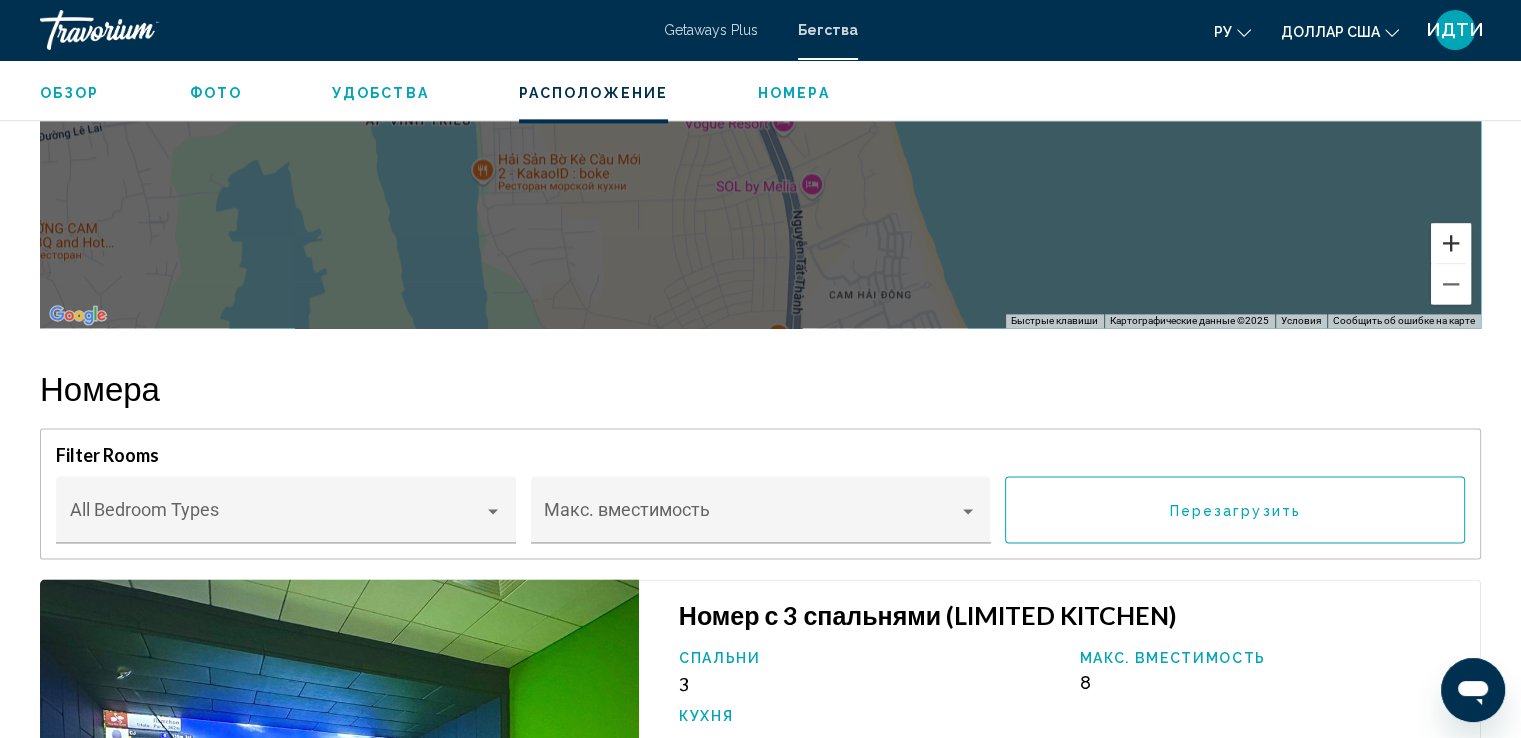 scroll, scrollTop: 2184, scrollLeft: 0, axis: vertical 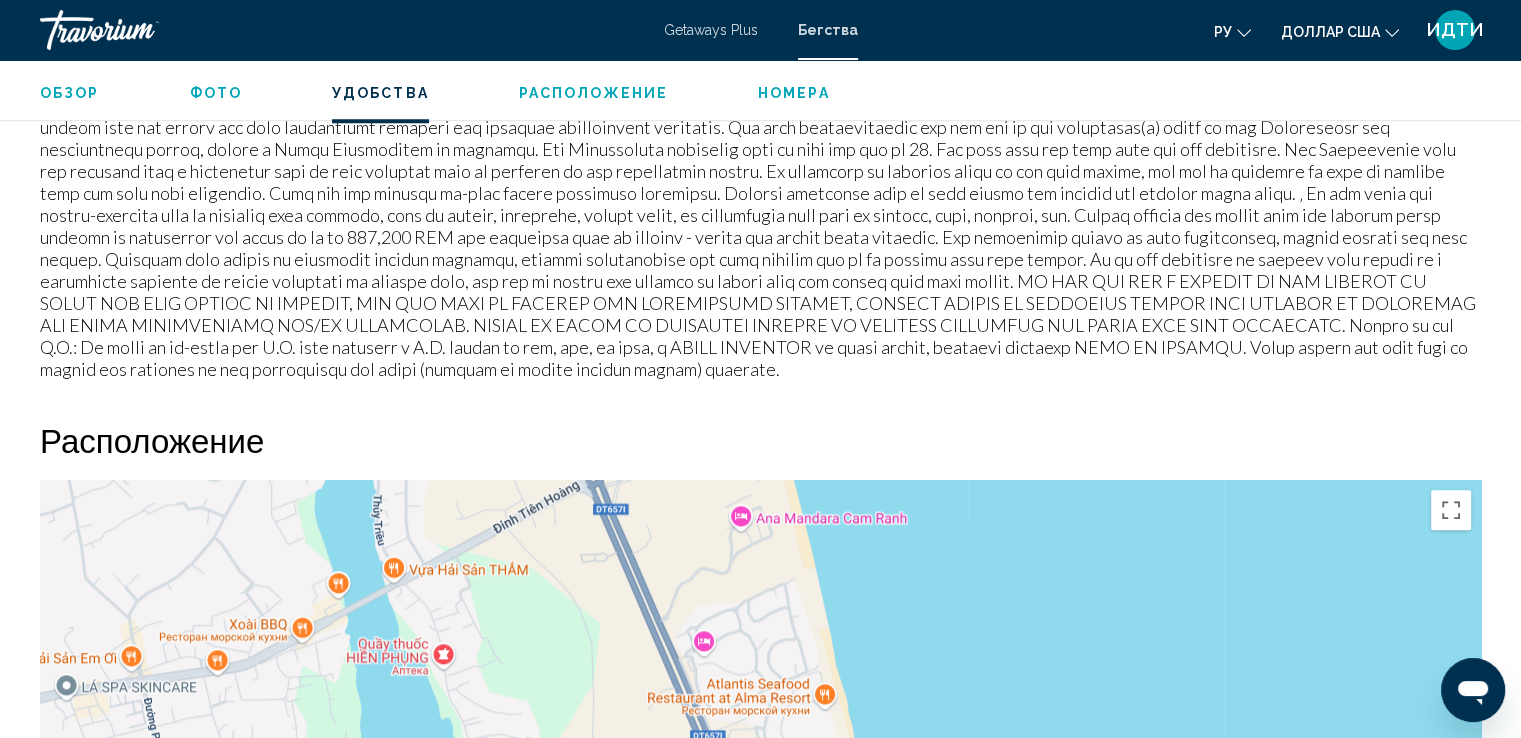 click on "Бегства" at bounding box center (828, 30) 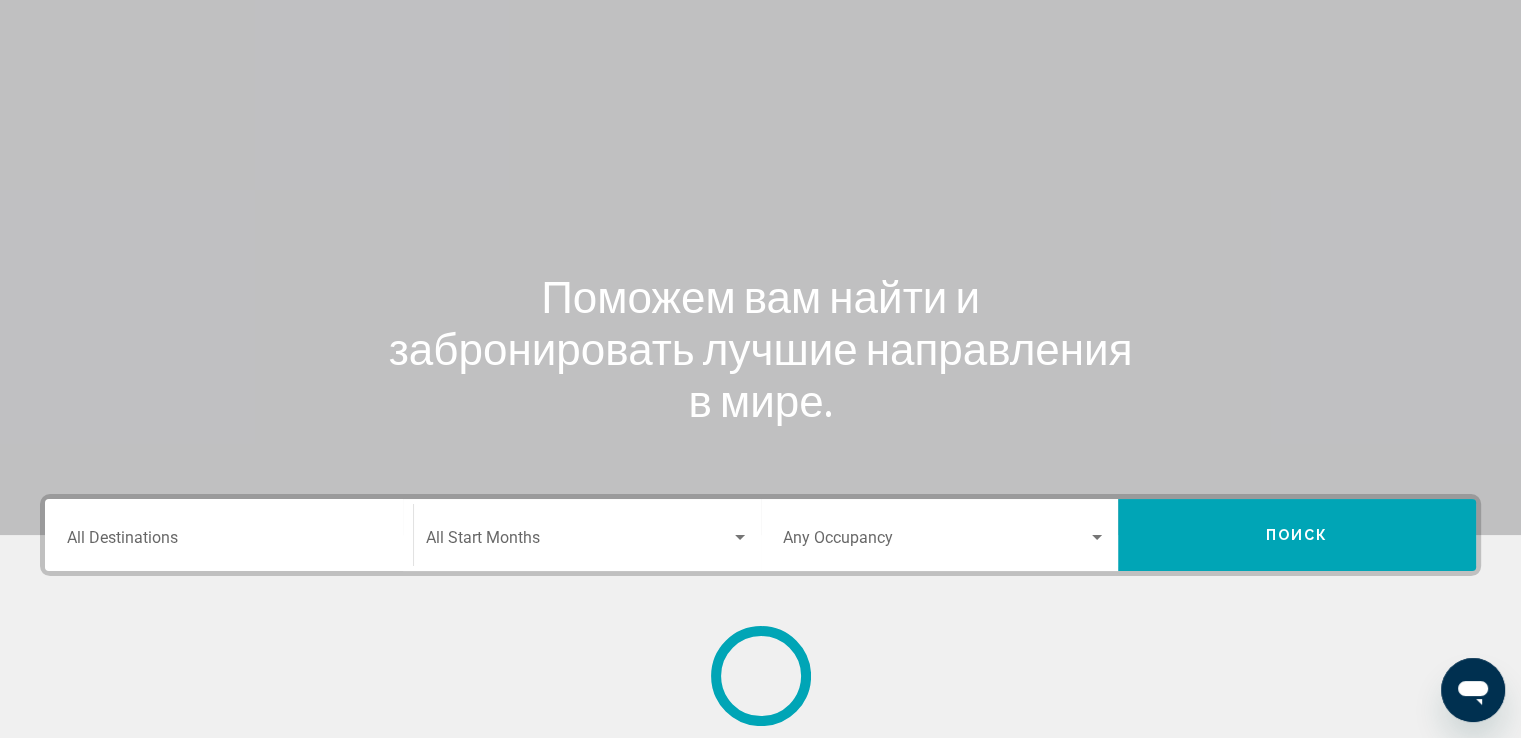 scroll, scrollTop: 100, scrollLeft: 0, axis: vertical 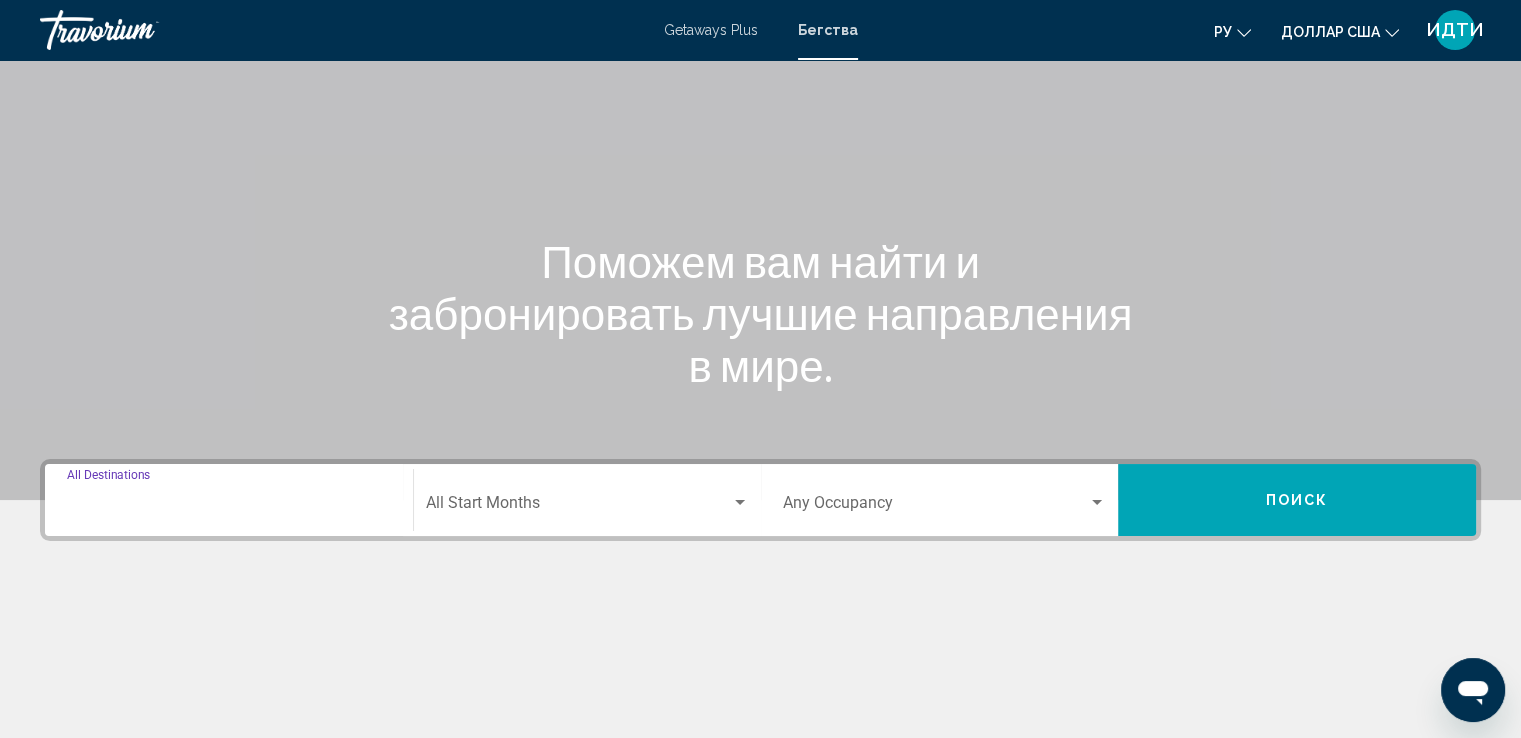 click on "Destination All Destinations" at bounding box center [229, 507] 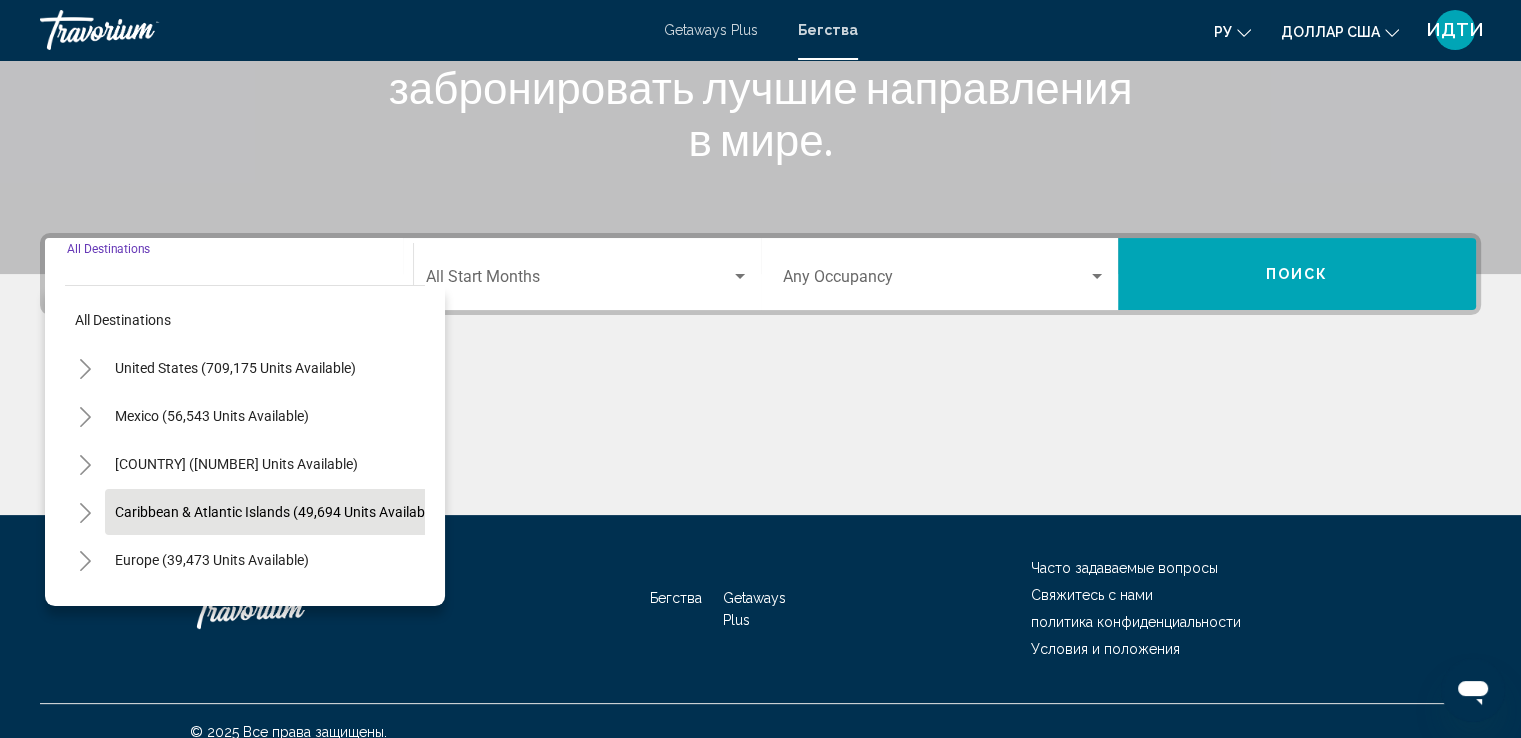 scroll, scrollTop: 348, scrollLeft: 0, axis: vertical 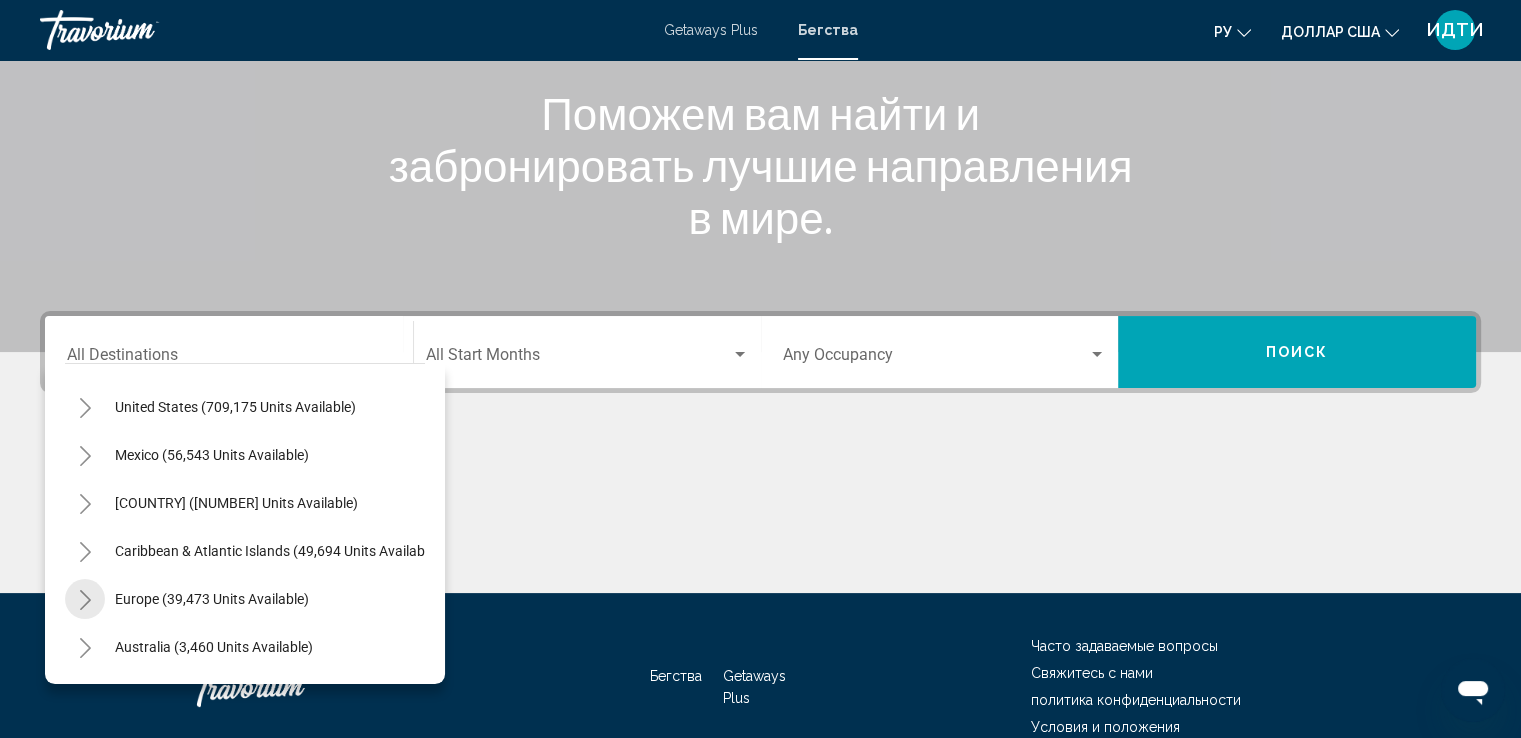 click 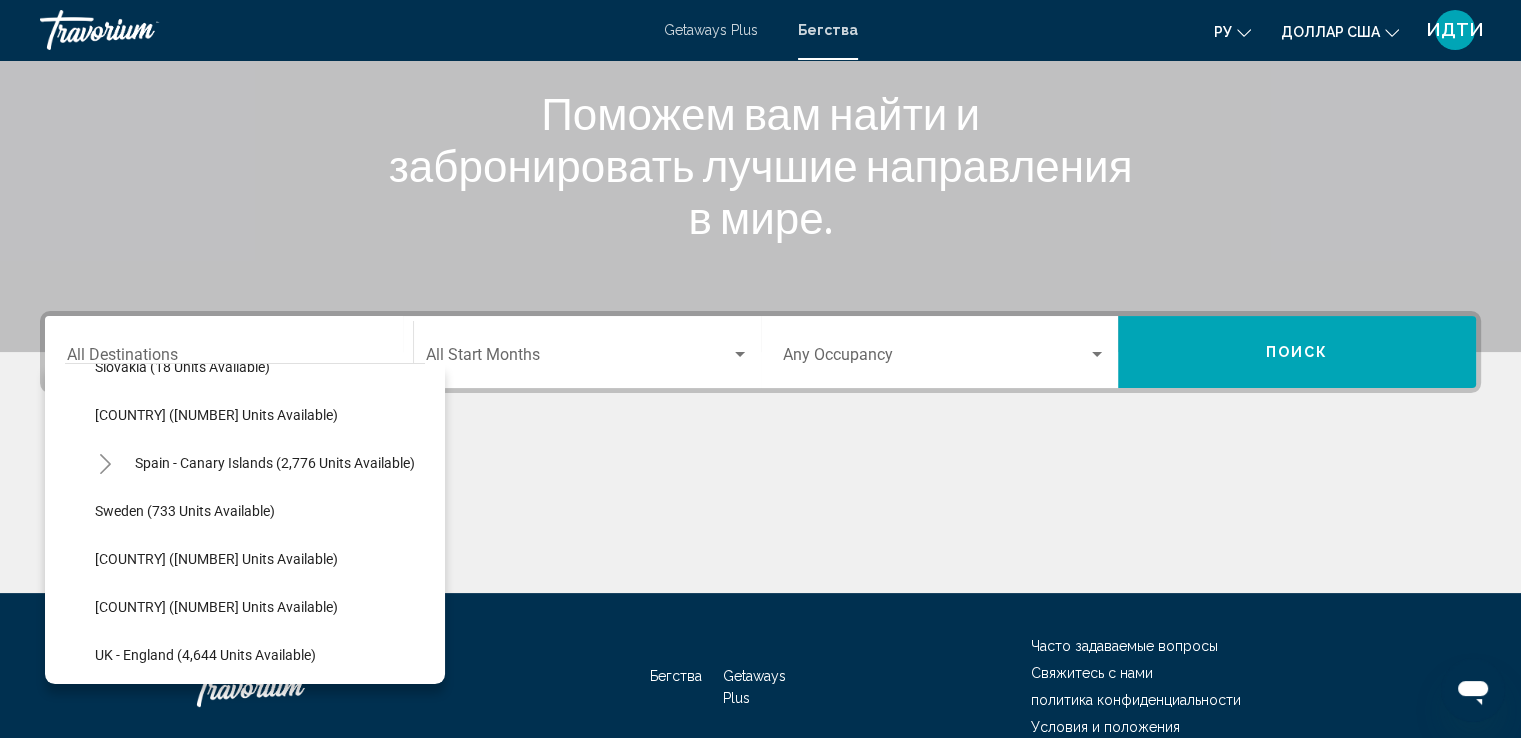 scroll, scrollTop: 1139, scrollLeft: 0, axis: vertical 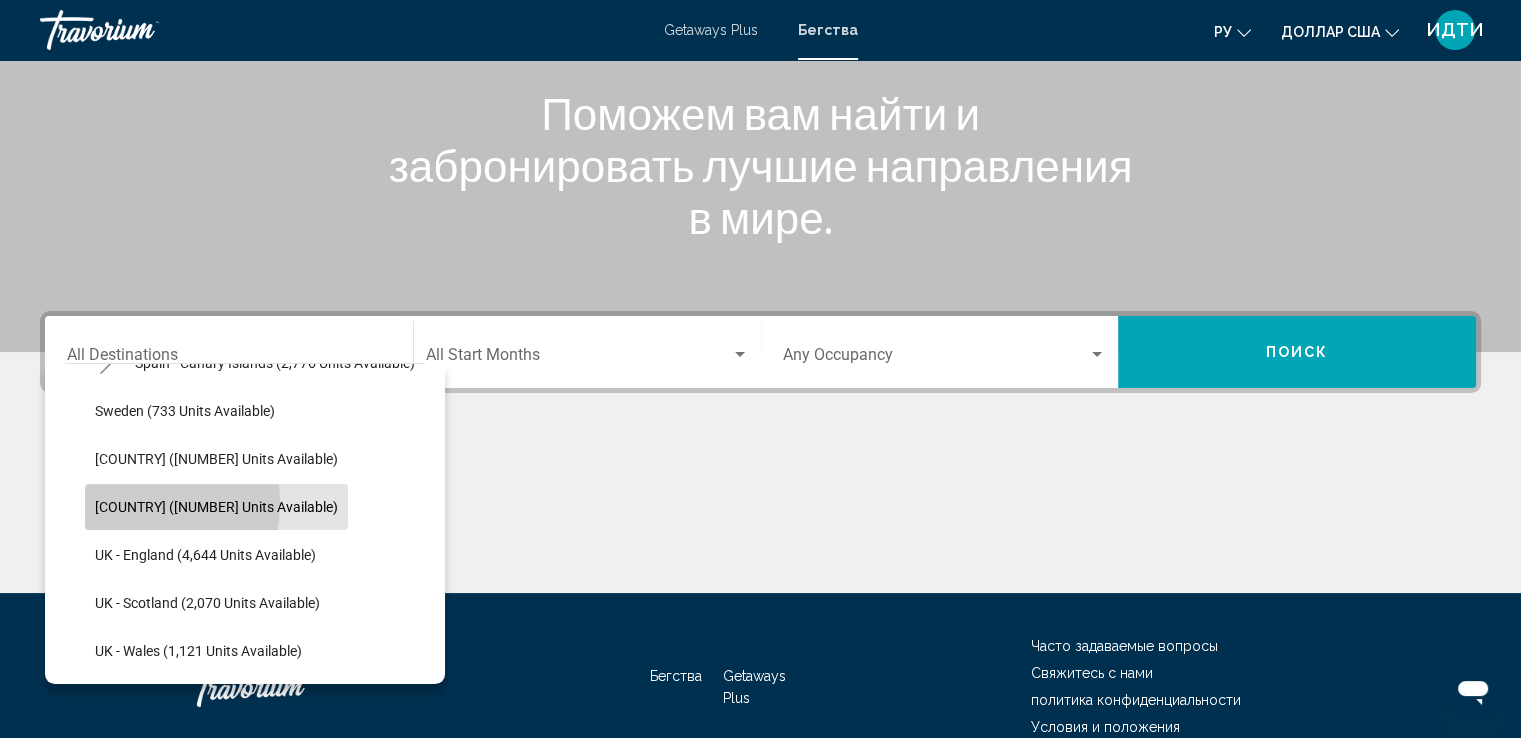click on "[COUNTRY] ([NUMBER] units available)" 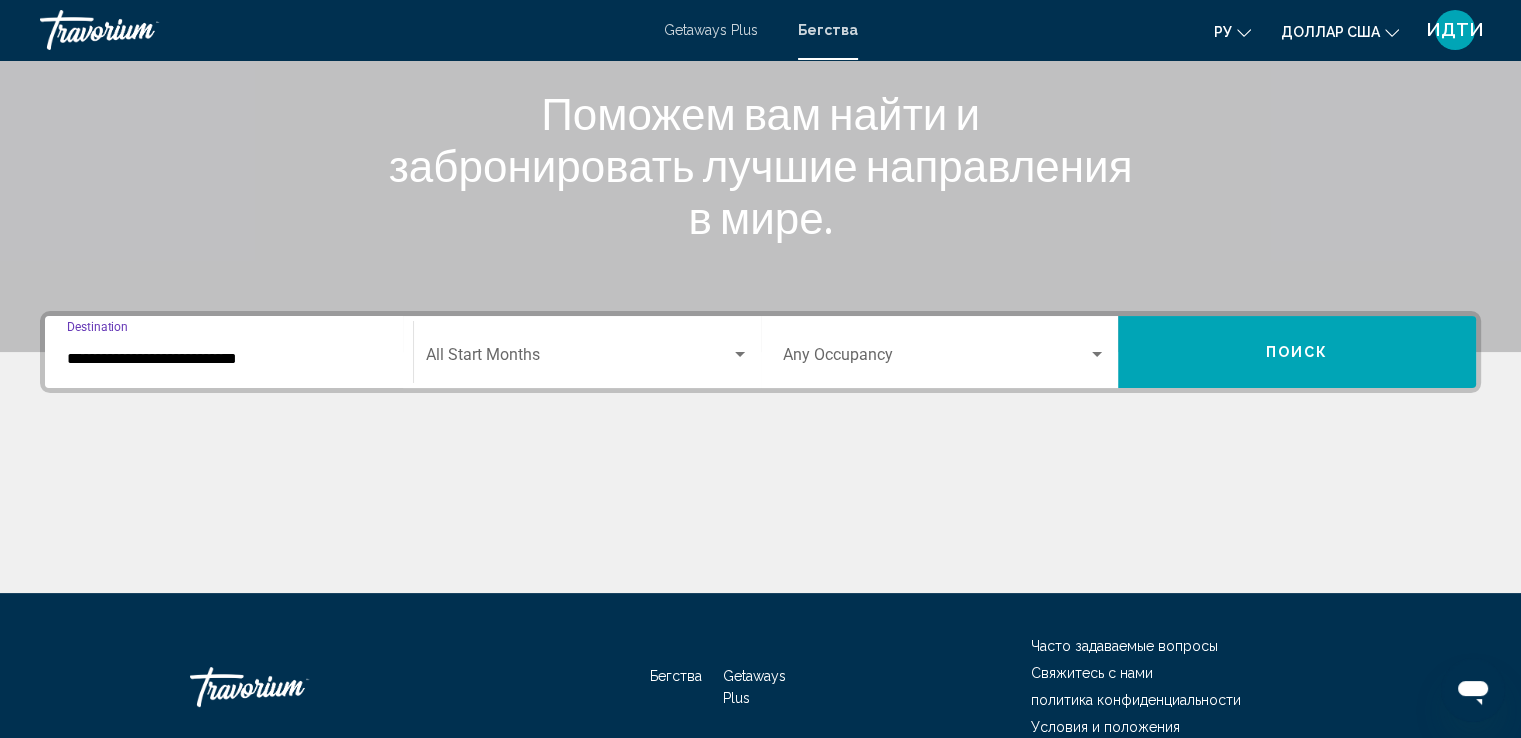 scroll, scrollTop: 348, scrollLeft: 0, axis: vertical 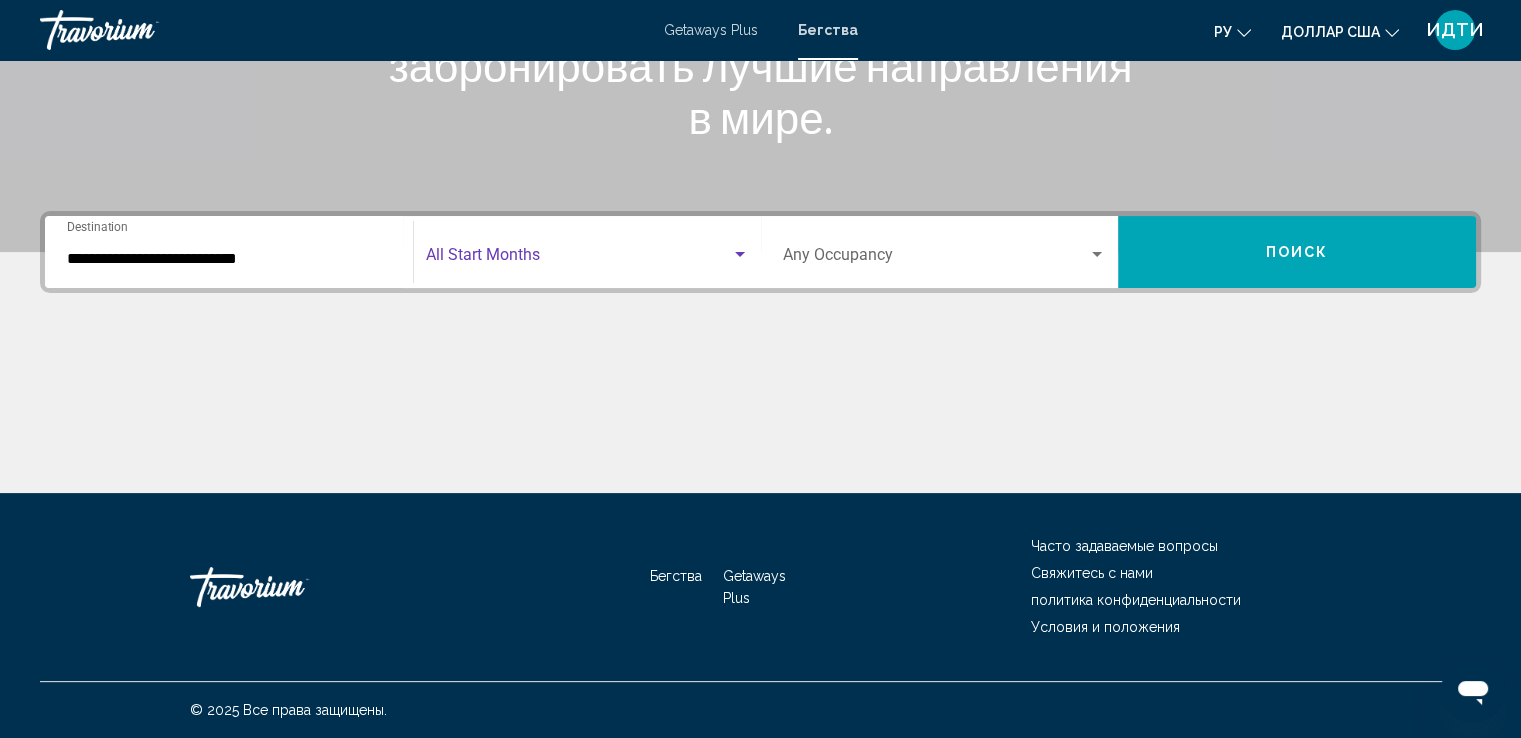click at bounding box center [740, 254] 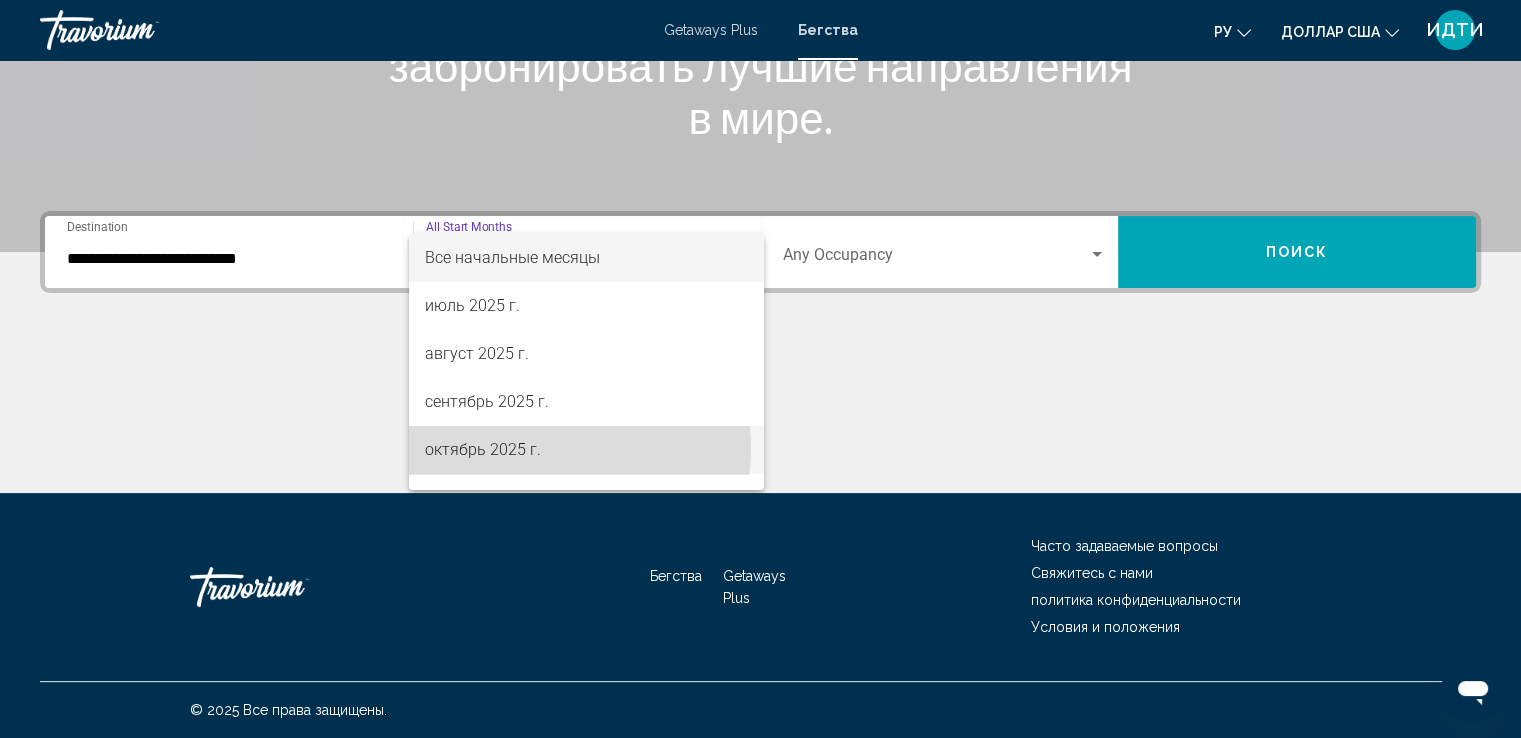 click on "октябрь 2025 г." at bounding box center (586, 450) 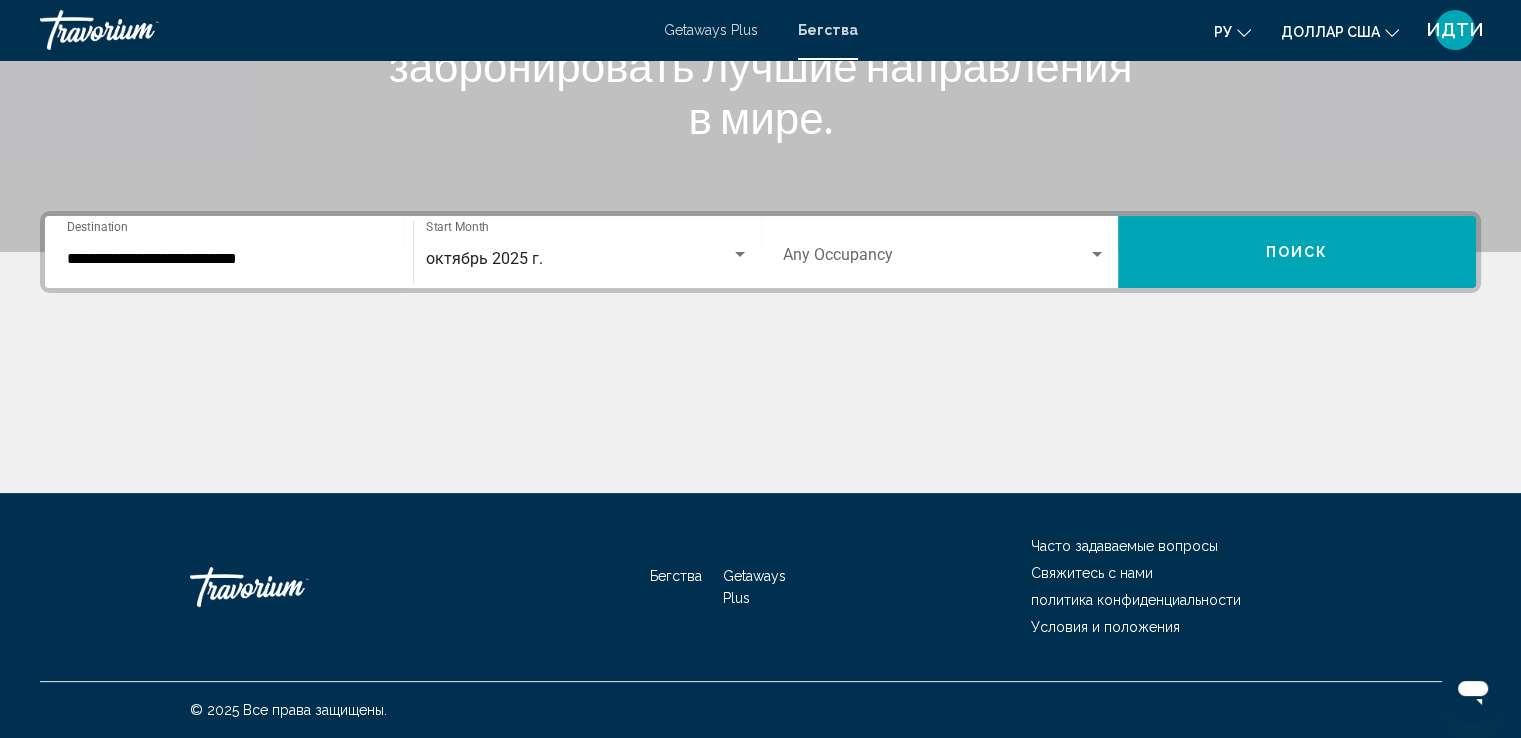 click on "Occupancy Any Occupancy" at bounding box center [945, 252] 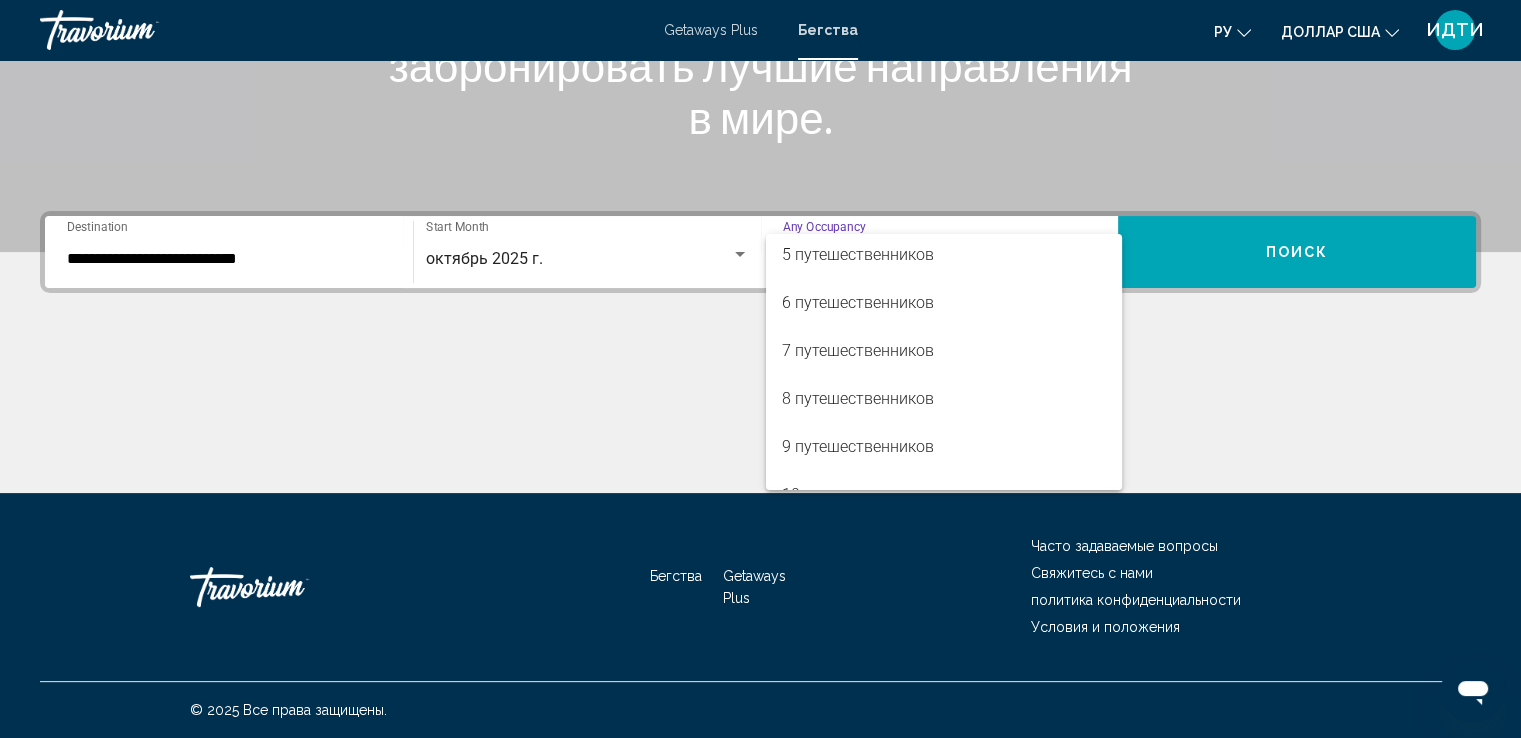 scroll, scrollTop: 200, scrollLeft: 0, axis: vertical 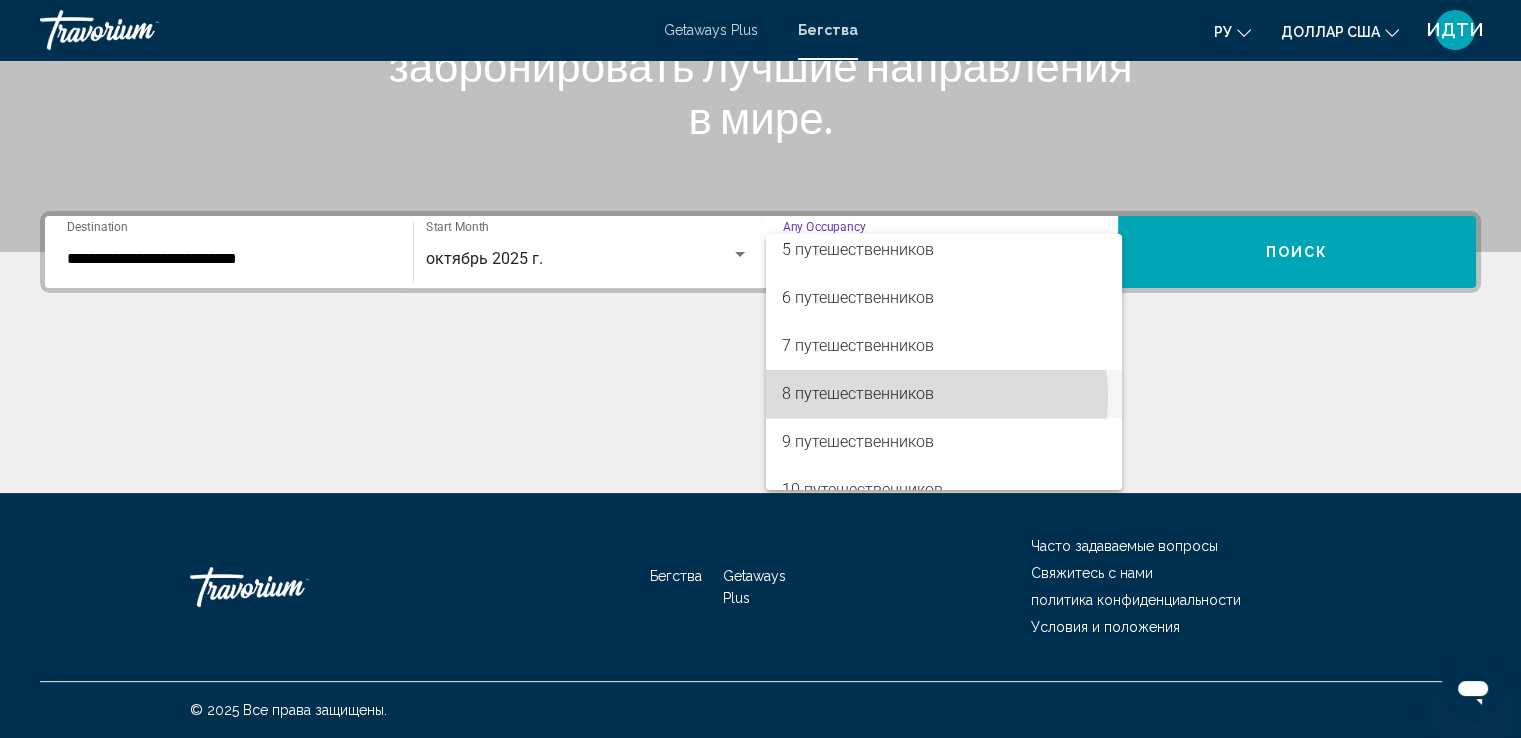 click on "8 путешественников" at bounding box center (858, 393) 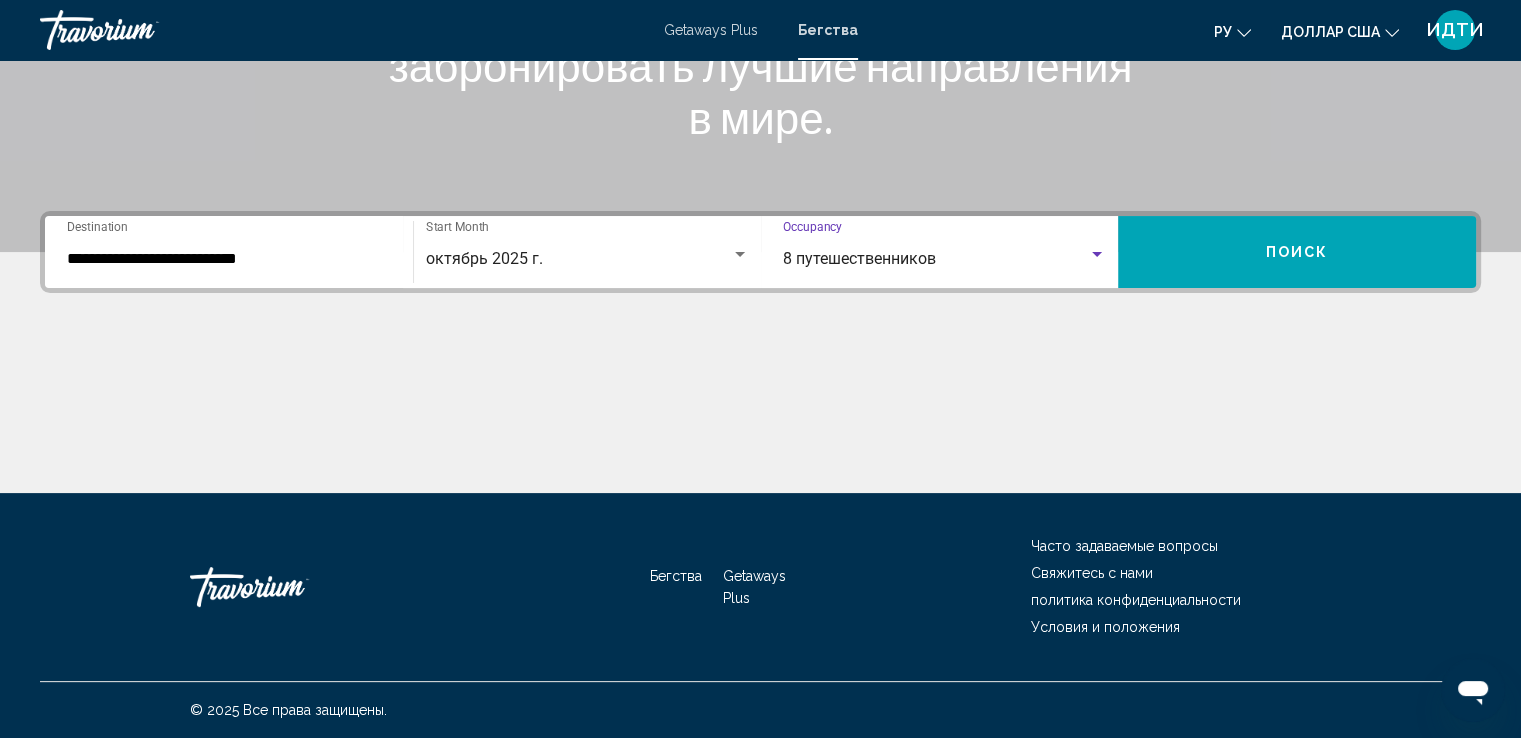 click on "Поиск" at bounding box center (1297, 252) 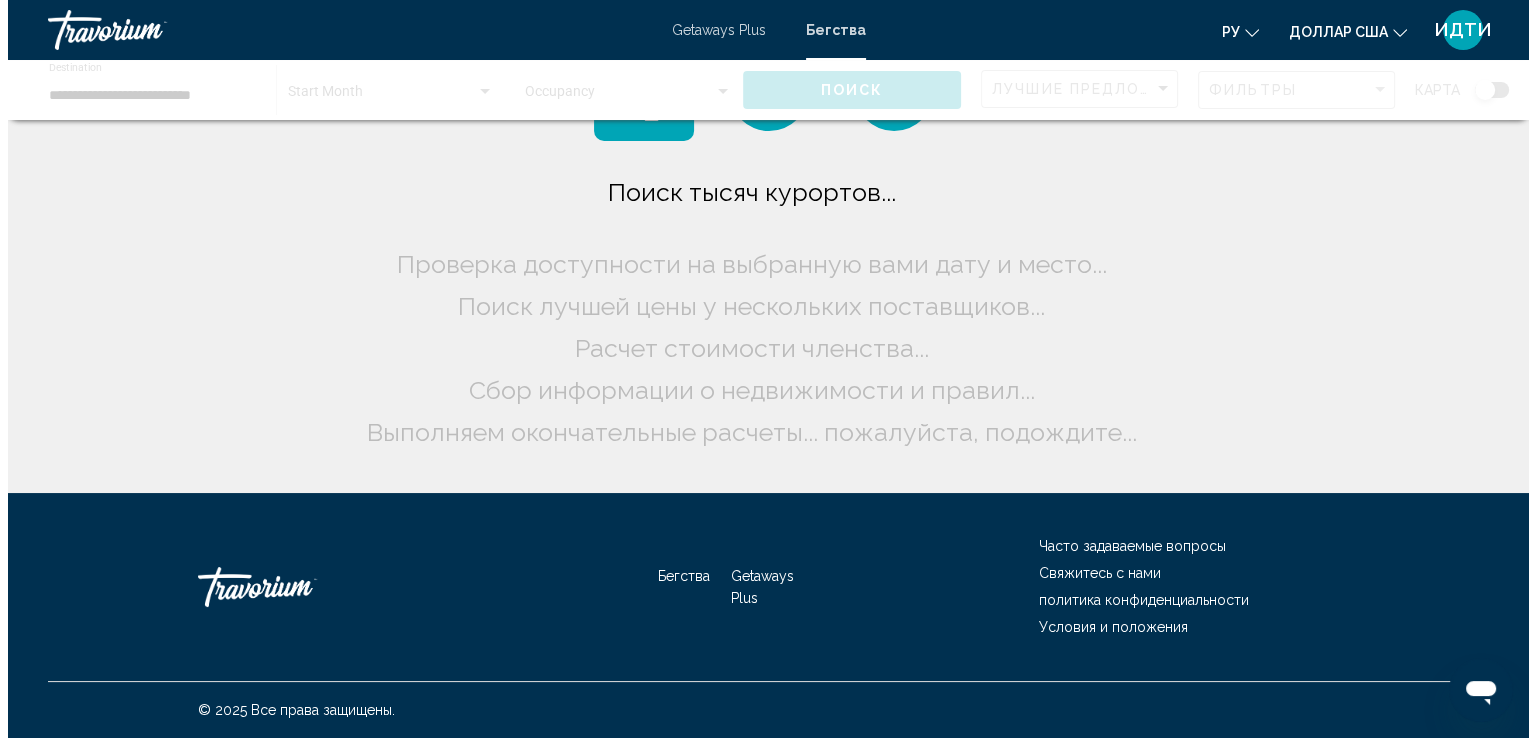 scroll, scrollTop: 0, scrollLeft: 0, axis: both 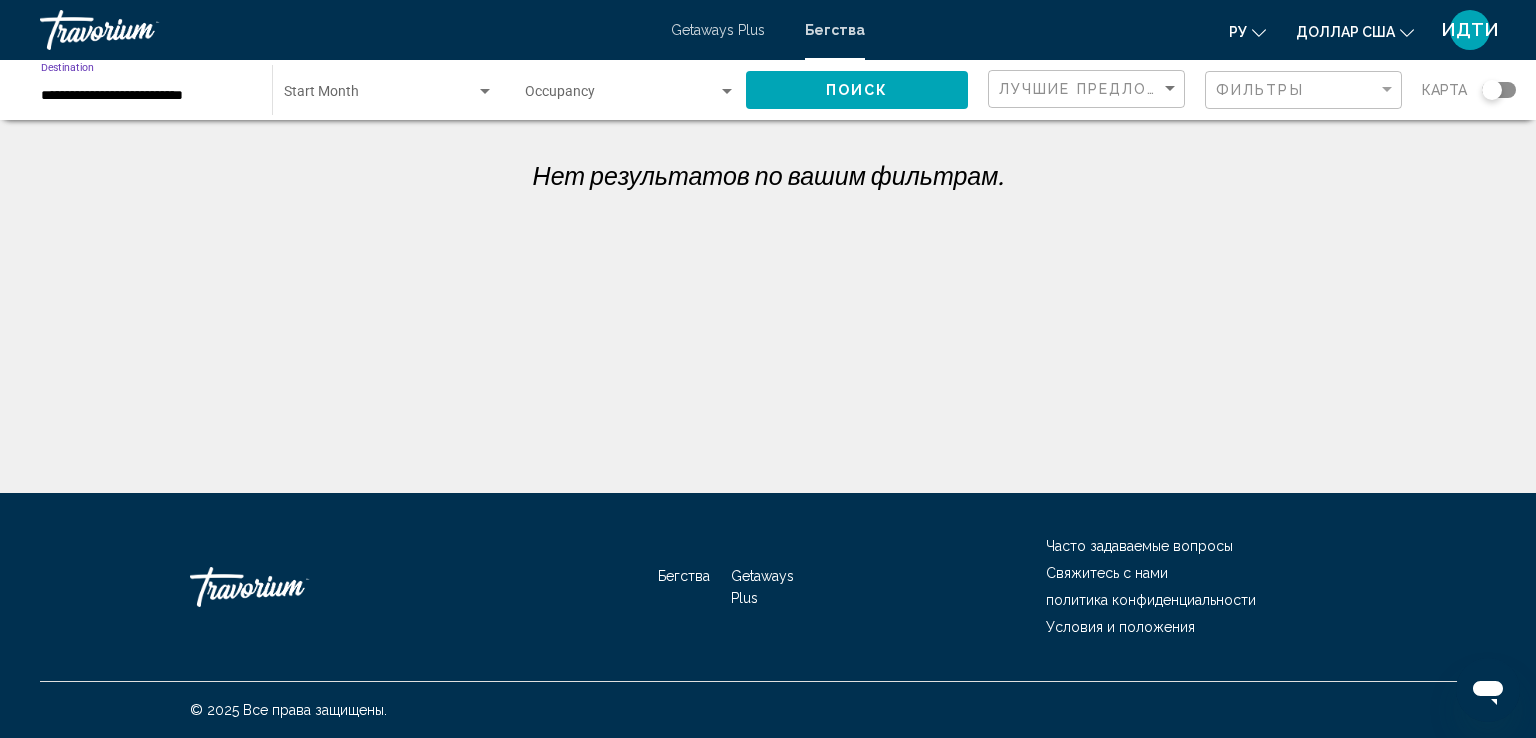 click on "**********" at bounding box center [146, 96] 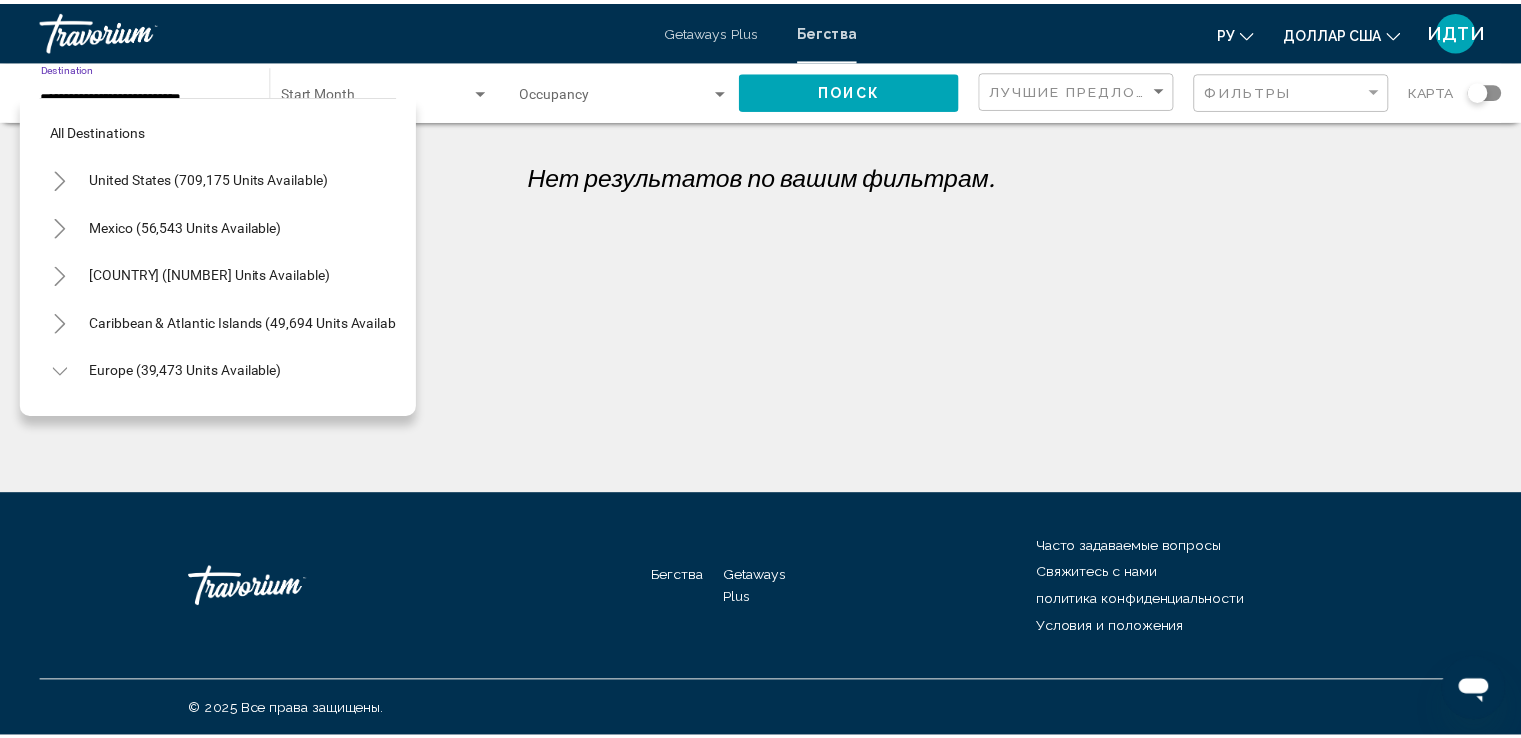 scroll, scrollTop: 1134, scrollLeft: 0, axis: vertical 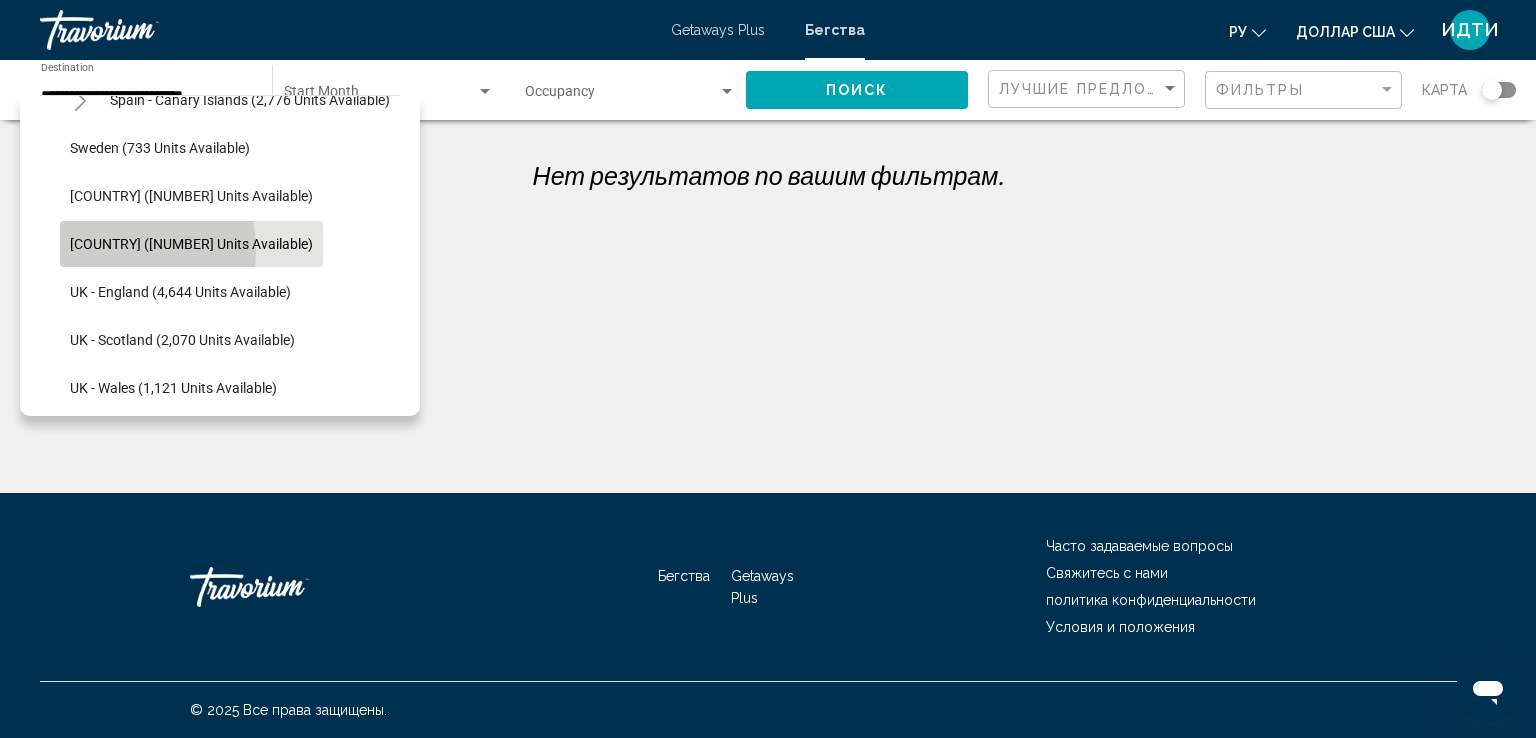 click on "[COUNTRY] ([NUMBER] units available)" 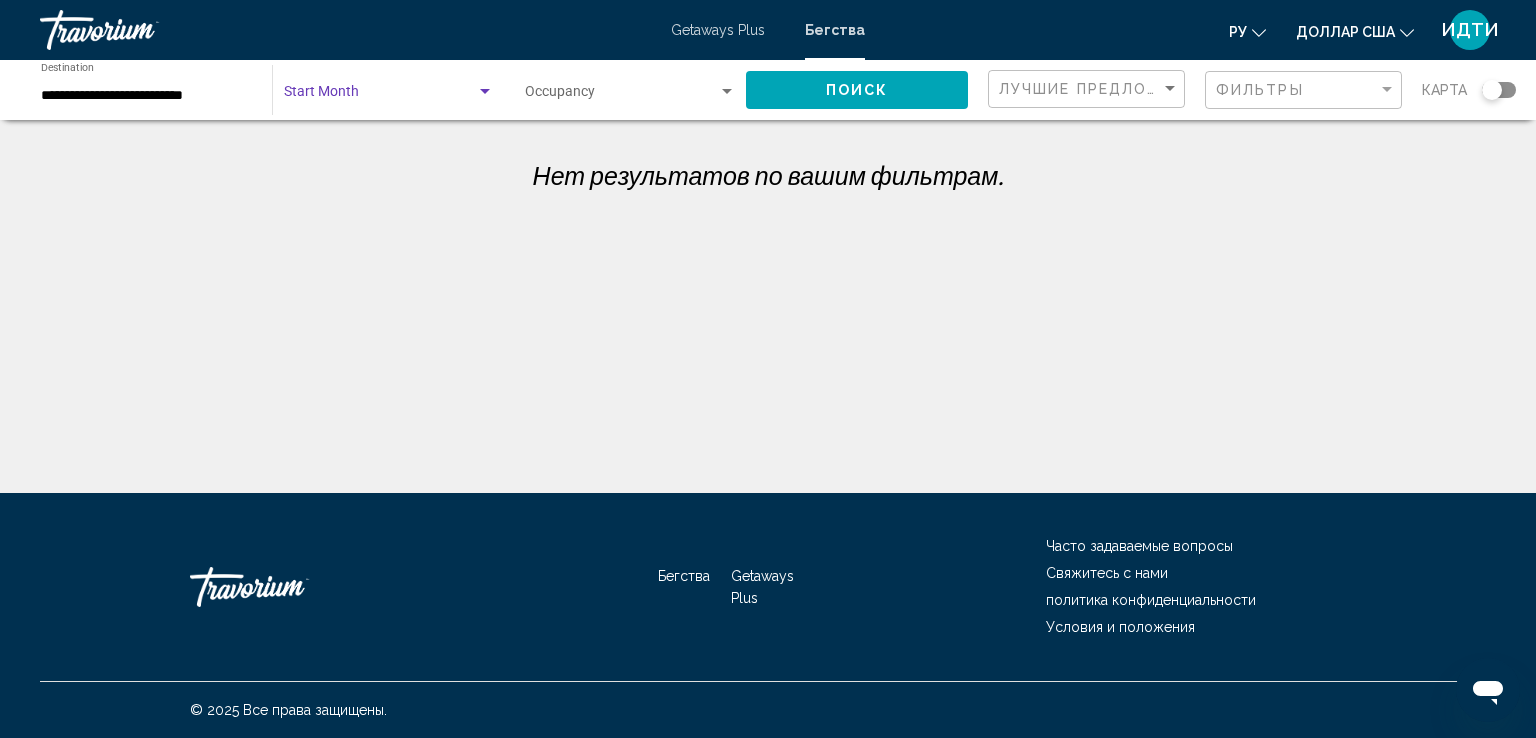 click at bounding box center (485, 92) 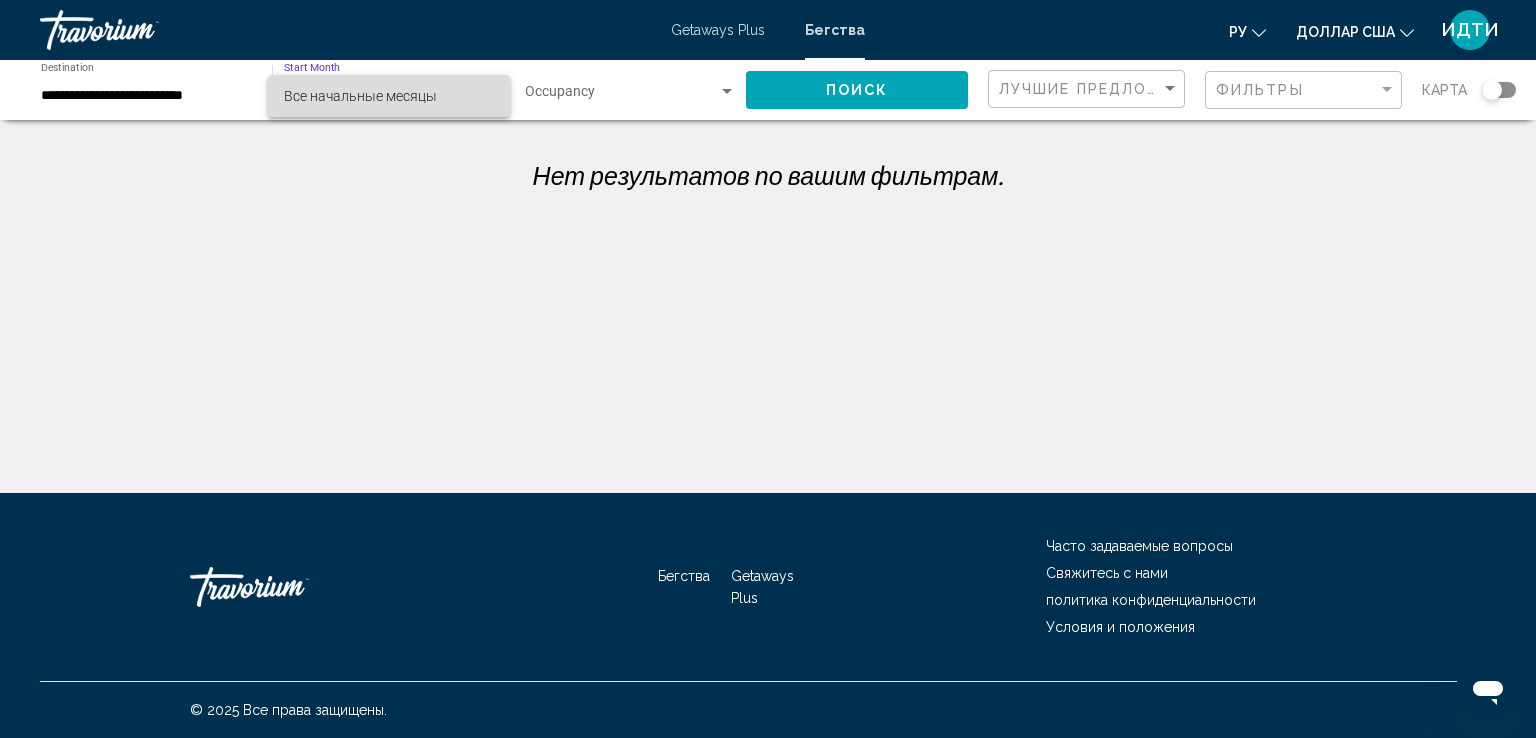 click on "Все начальные месяцы" at bounding box center [389, 96] 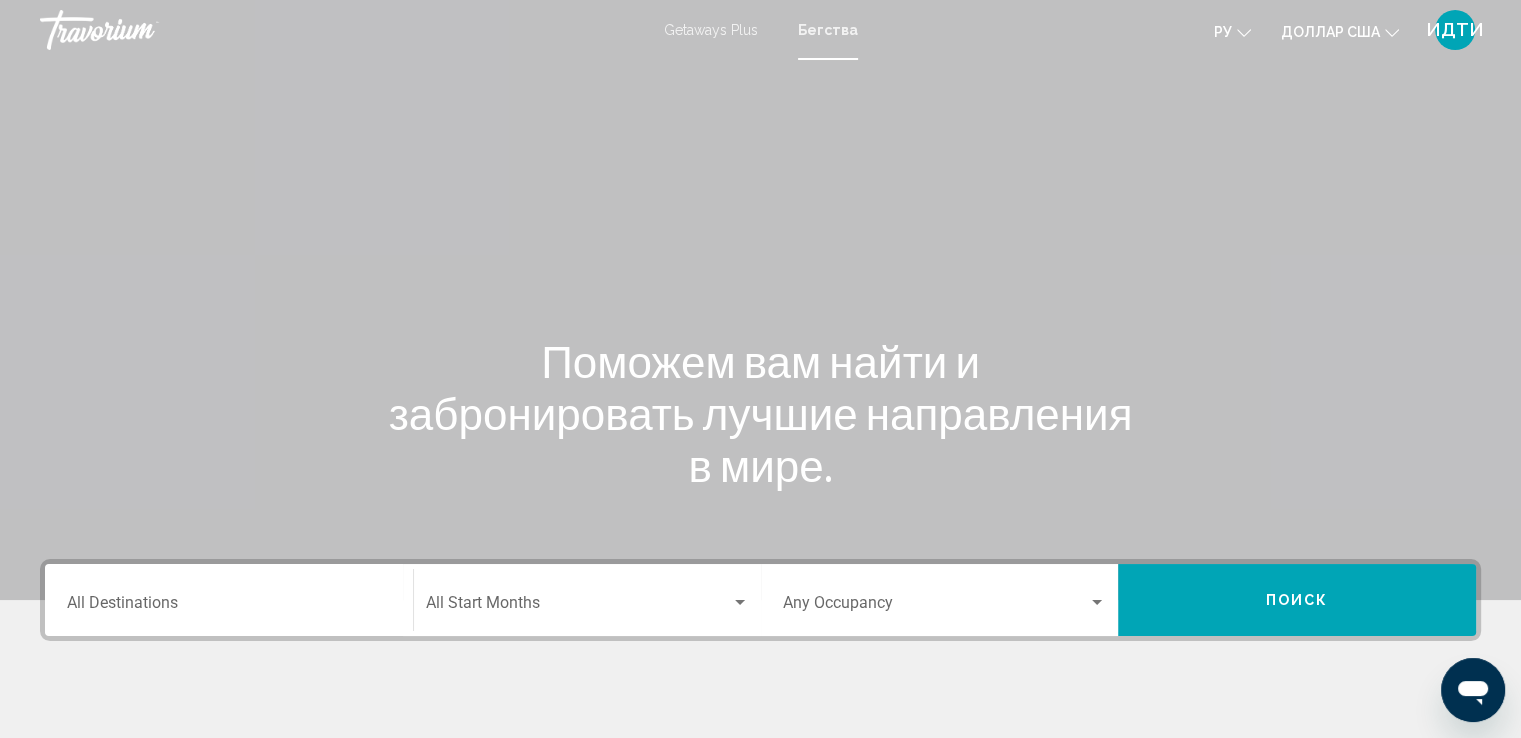 click on "Destination All Destinations" at bounding box center (229, 607) 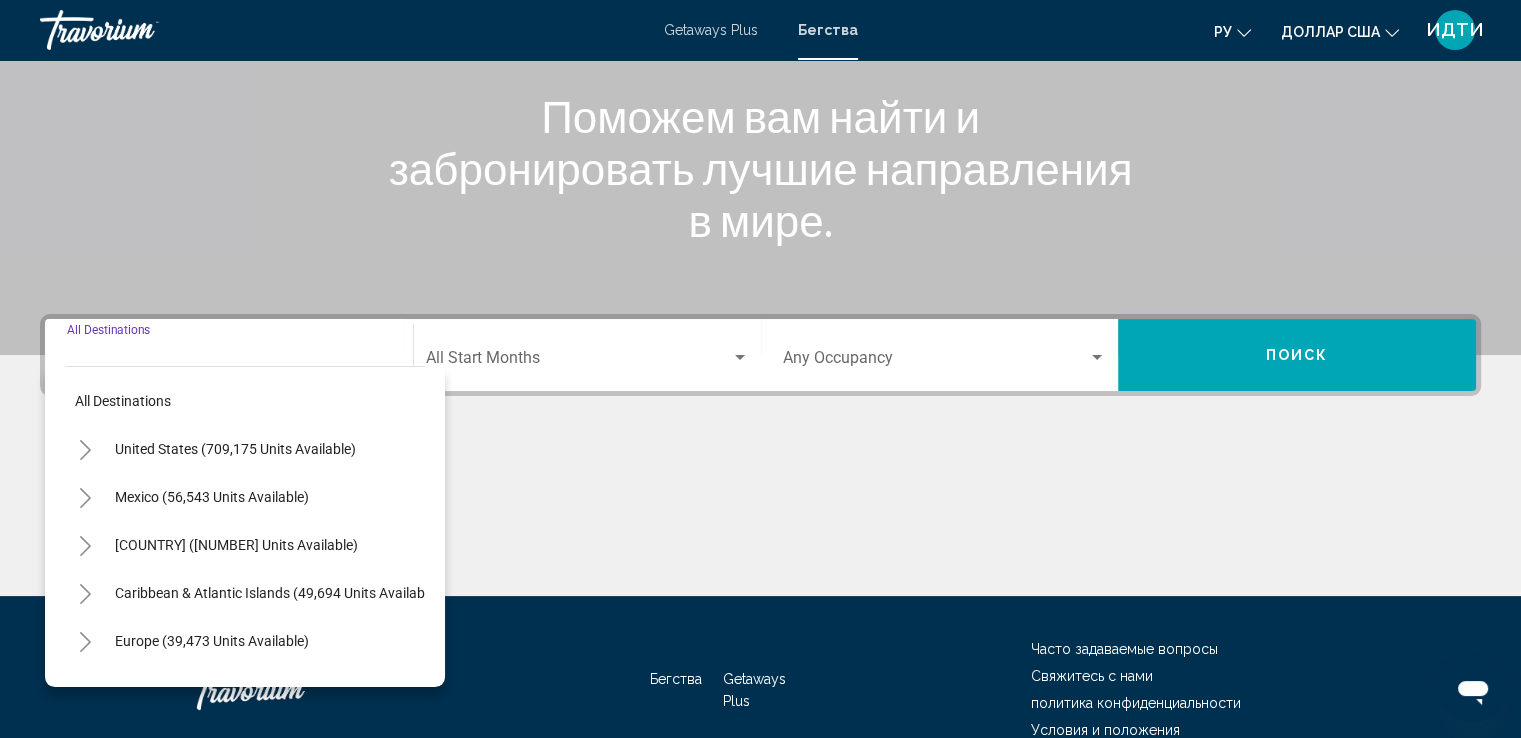 scroll, scrollTop: 348, scrollLeft: 0, axis: vertical 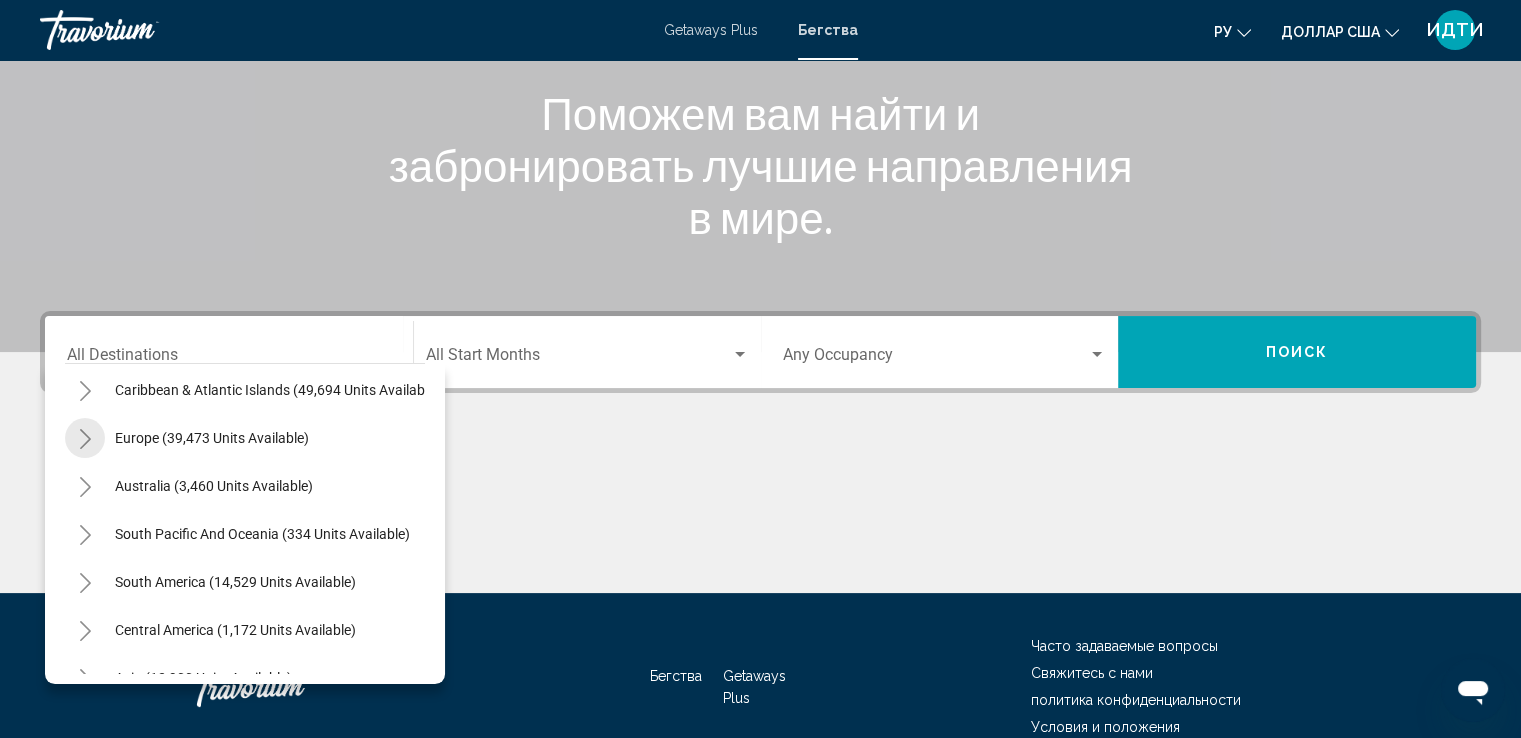 click 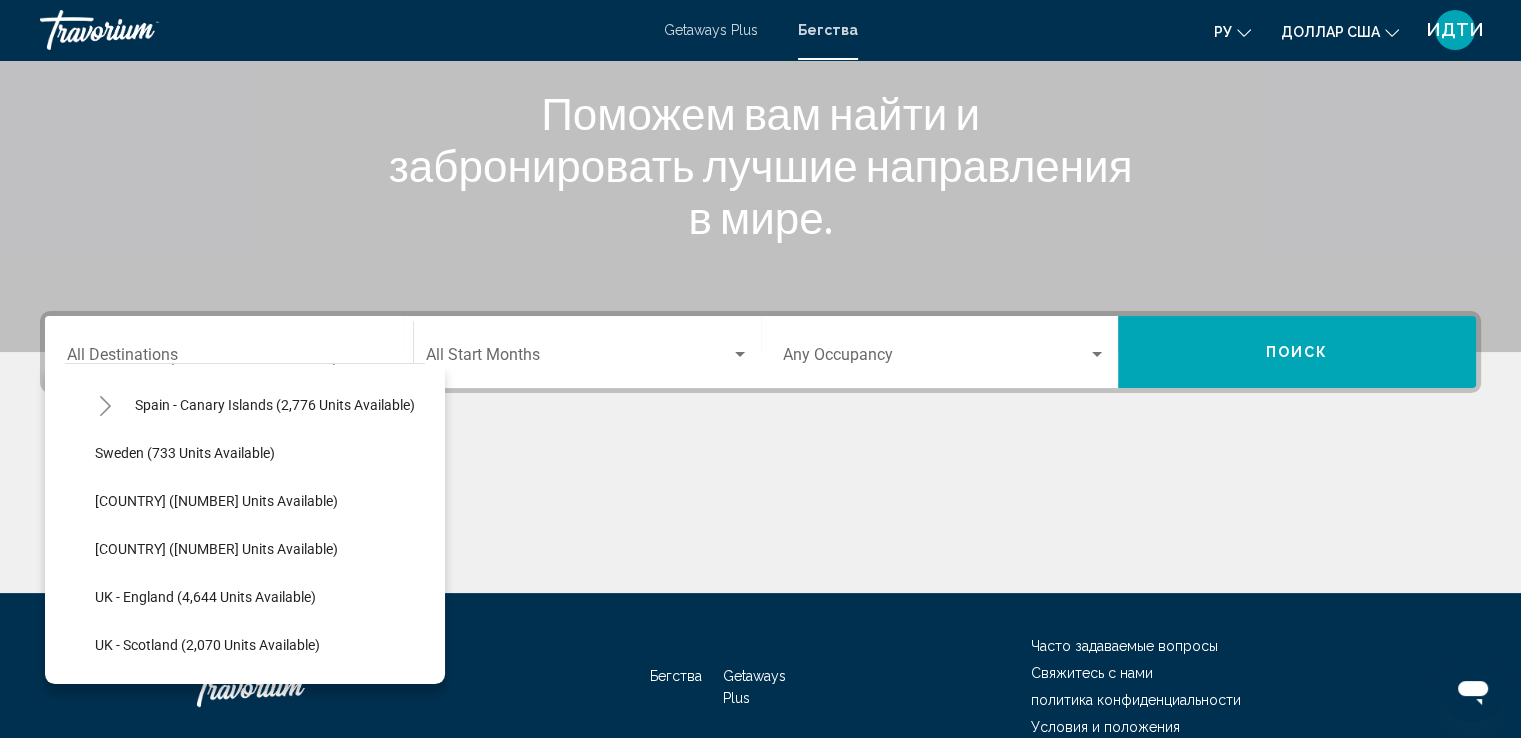 scroll, scrollTop: 1200, scrollLeft: 0, axis: vertical 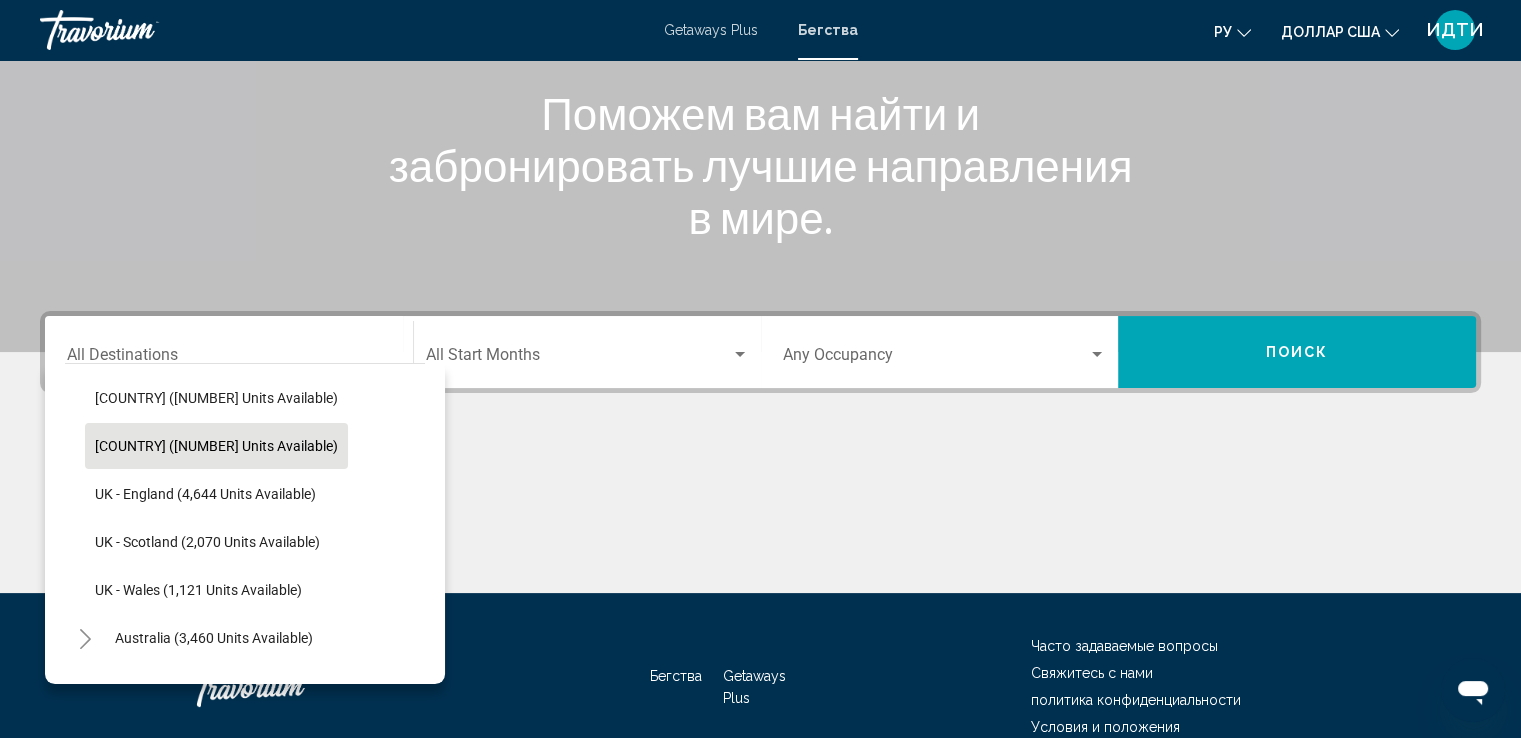 click on "[COUNTRY] ([NUMBER] units available)" 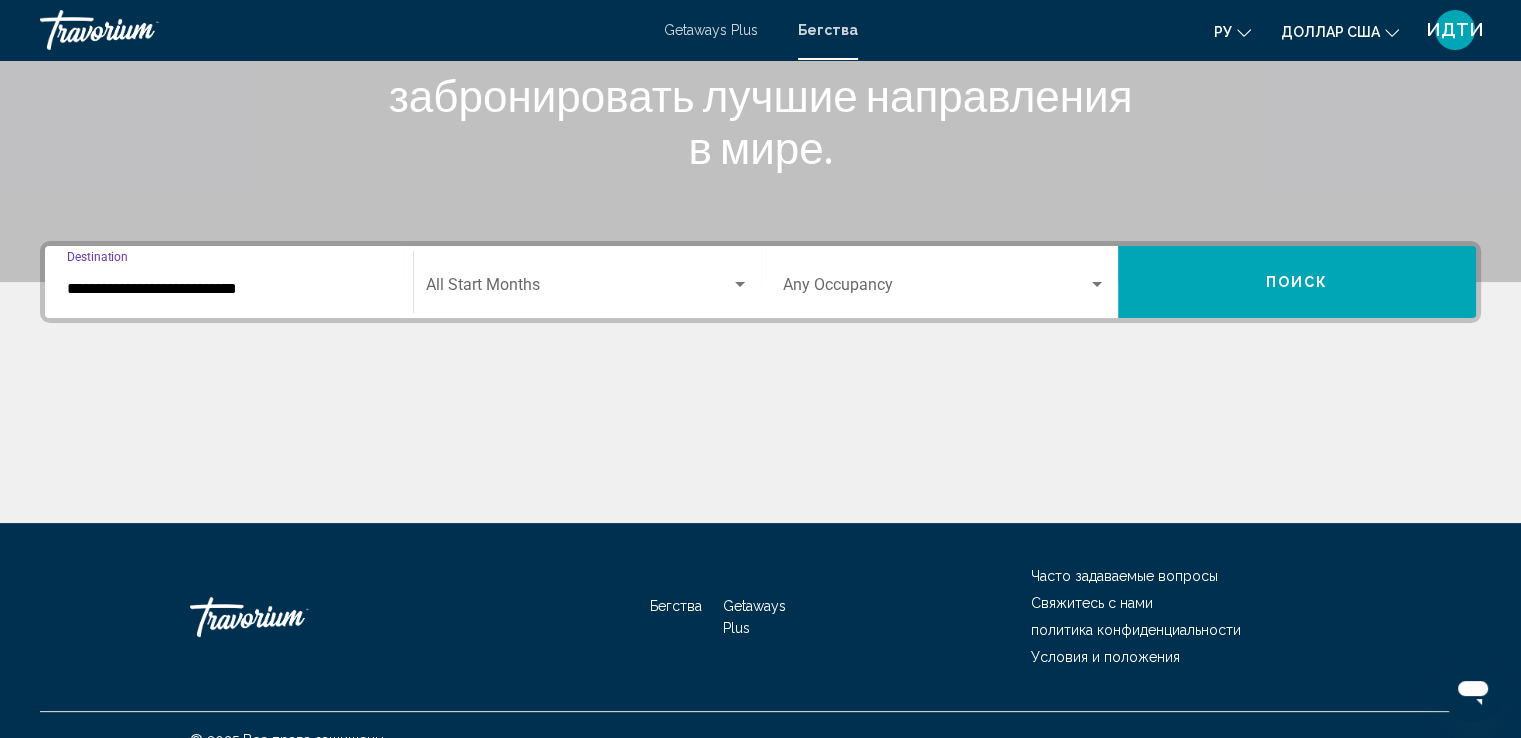 scroll, scrollTop: 348, scrollLeft: 0, axis: vertical 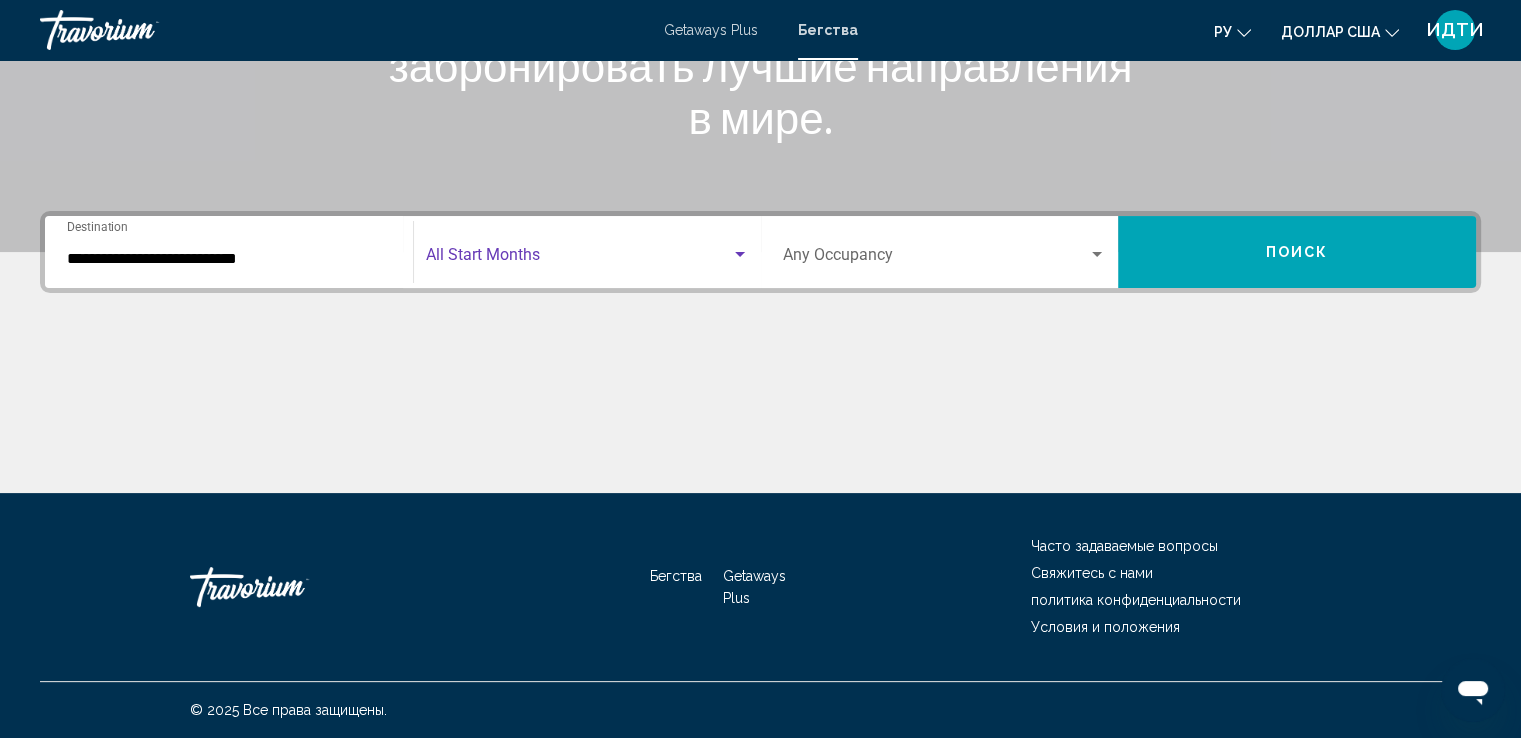 click at bounding box center [740, 254] 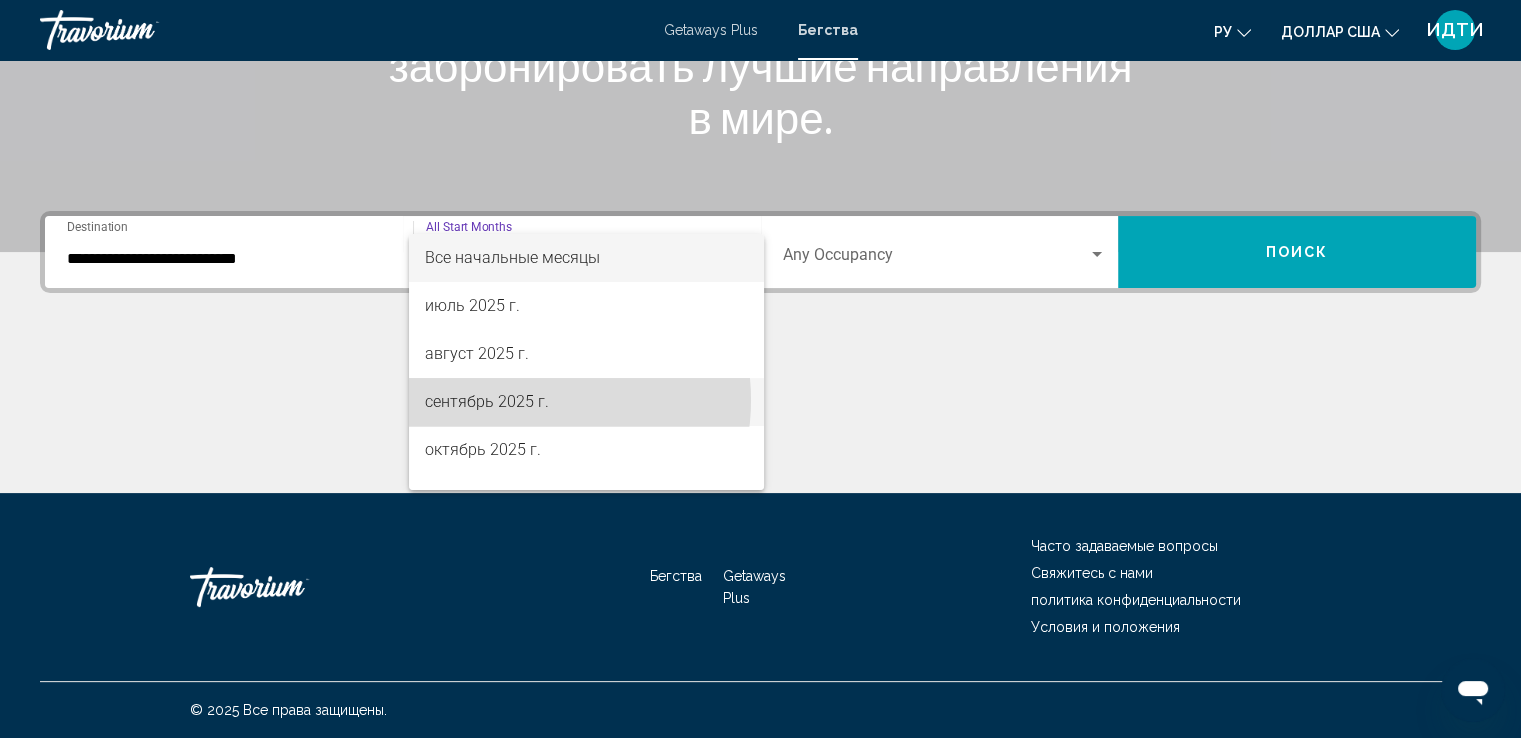click on "сентябрь 2025 г." at bounding box center [487, 401] 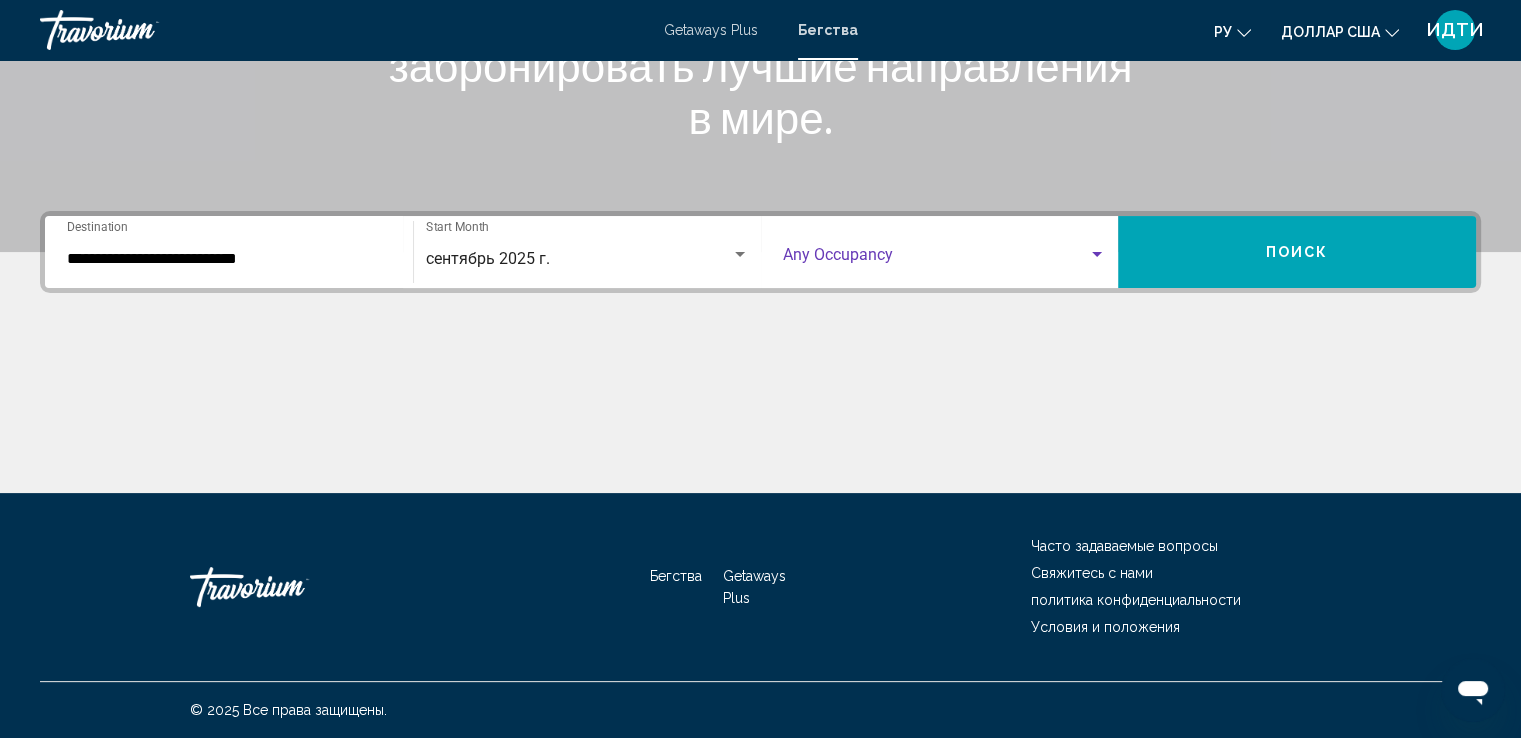 click at bounding box center (1097, 254) 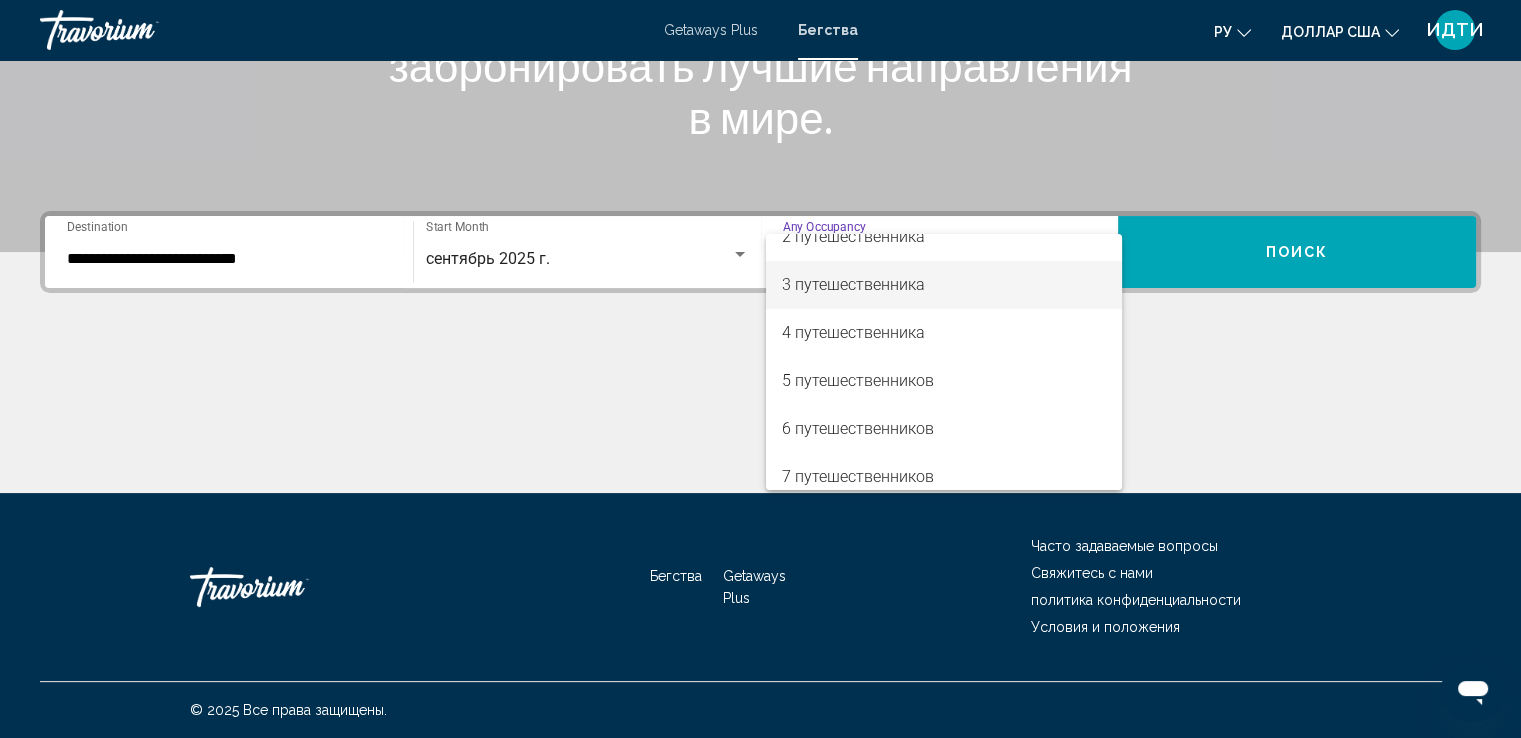scroll, scrollTop: 200, scrollLeft: 0, axis: vertical 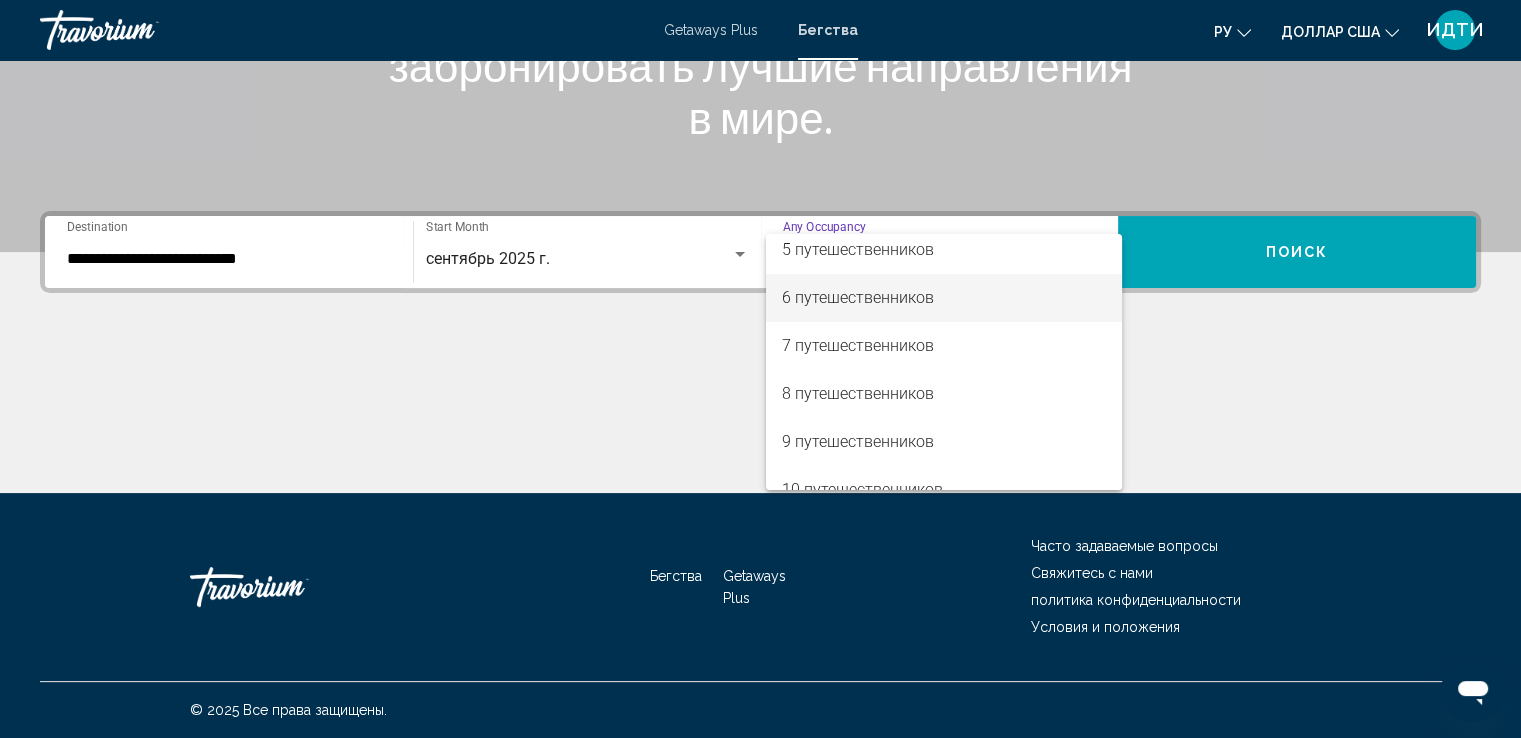 click on "6 путешественников" at bounding box center [858, 297] 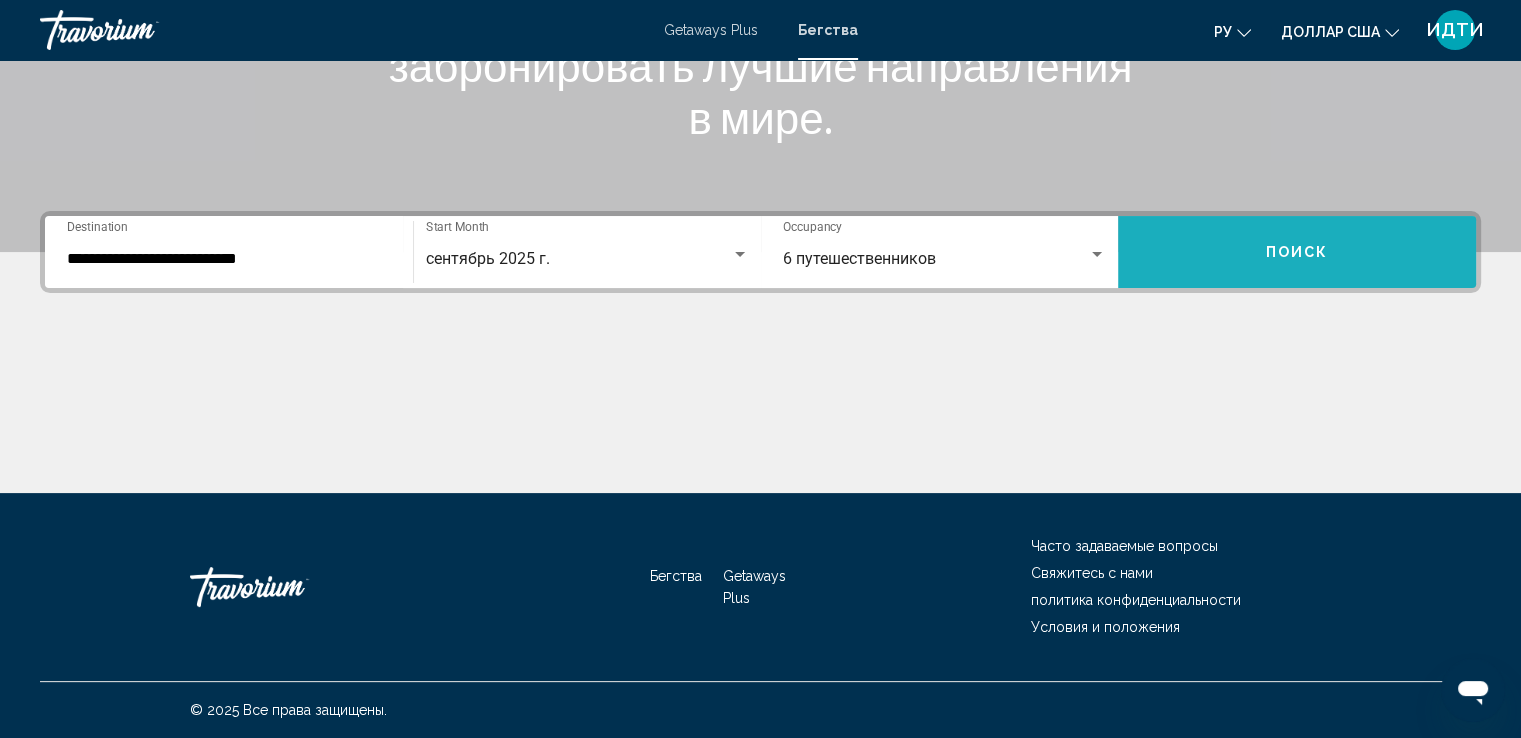 click on "Поиск" at bounding box center (1297, 252) 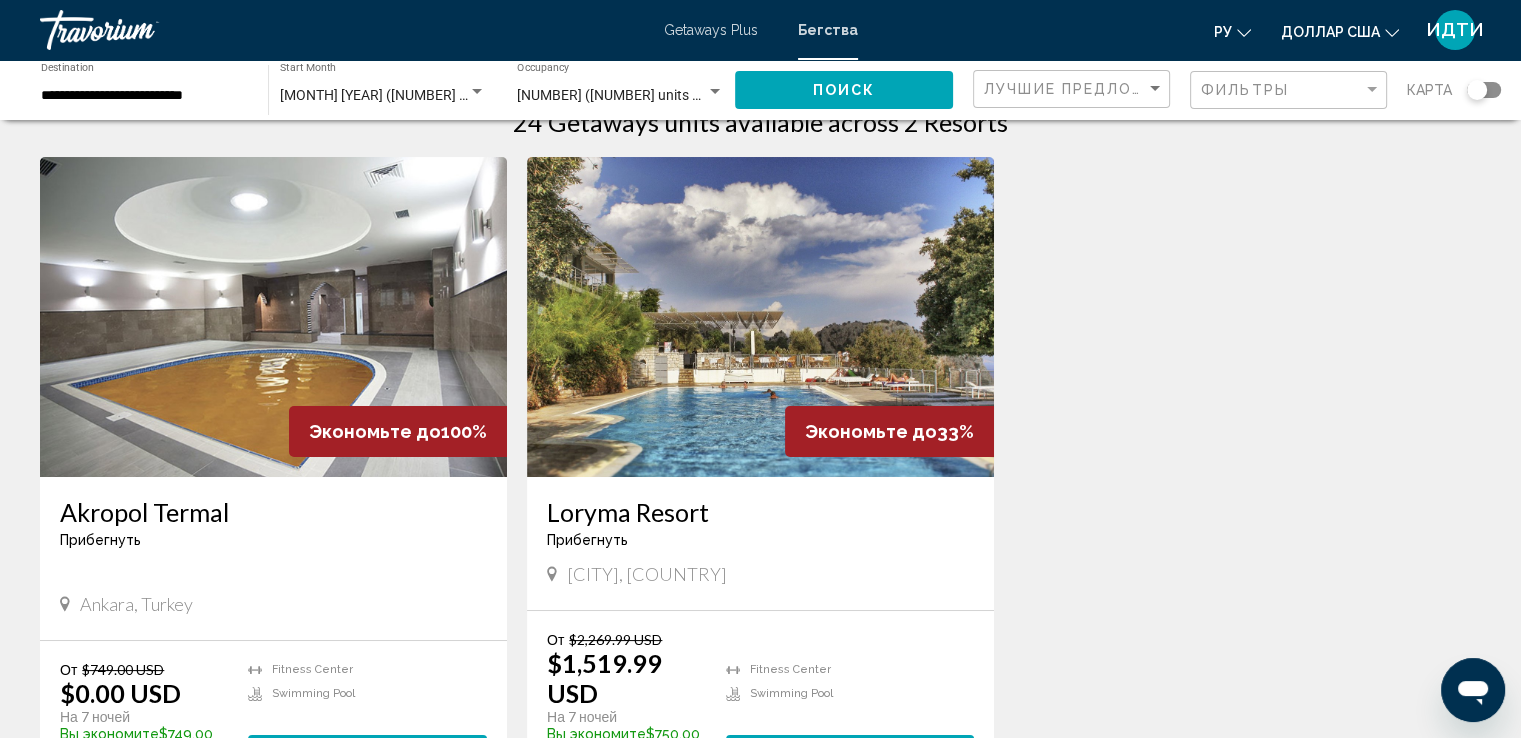 scroll, scrollTop: 100, scrollLeft: 0, axis: vertical 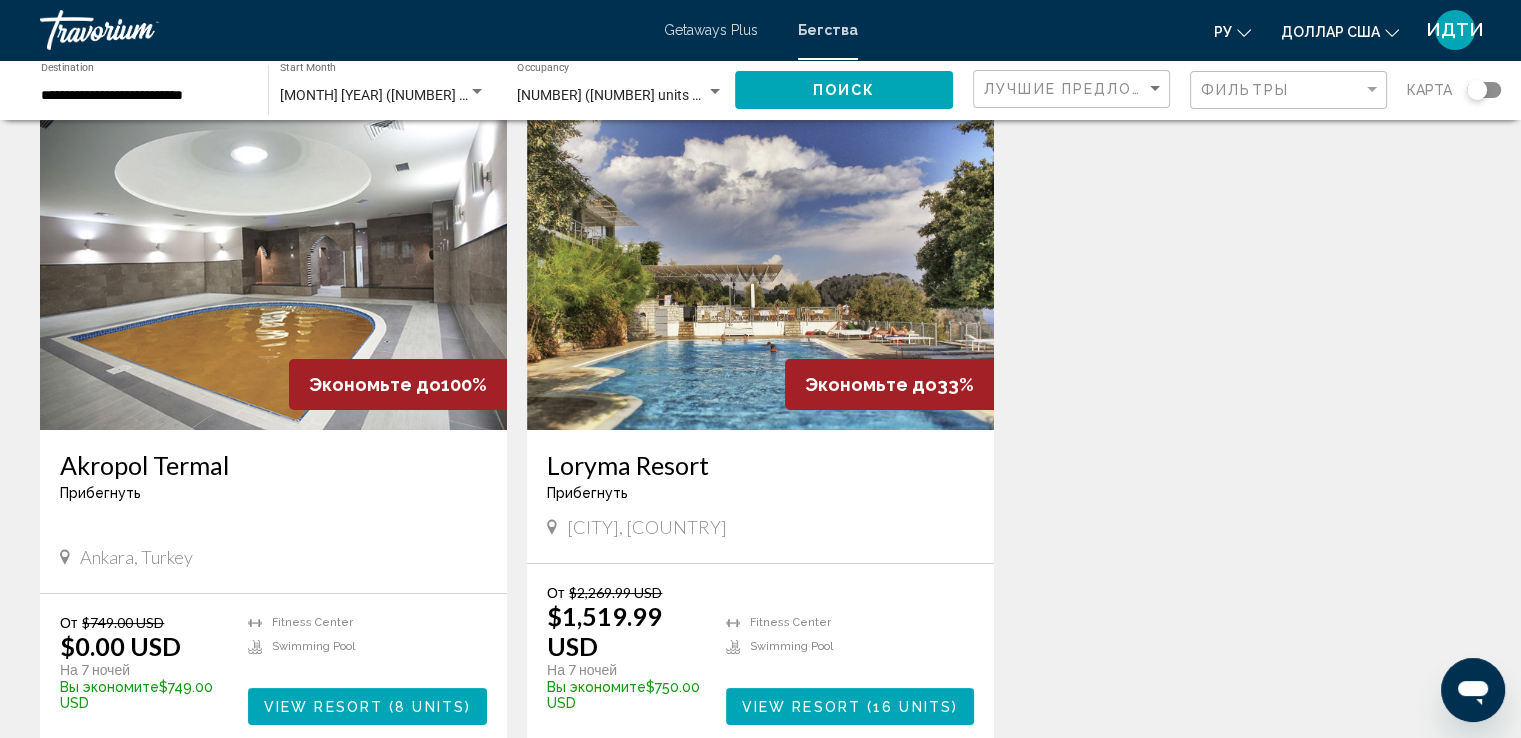 click at bounding box center (273, 270) 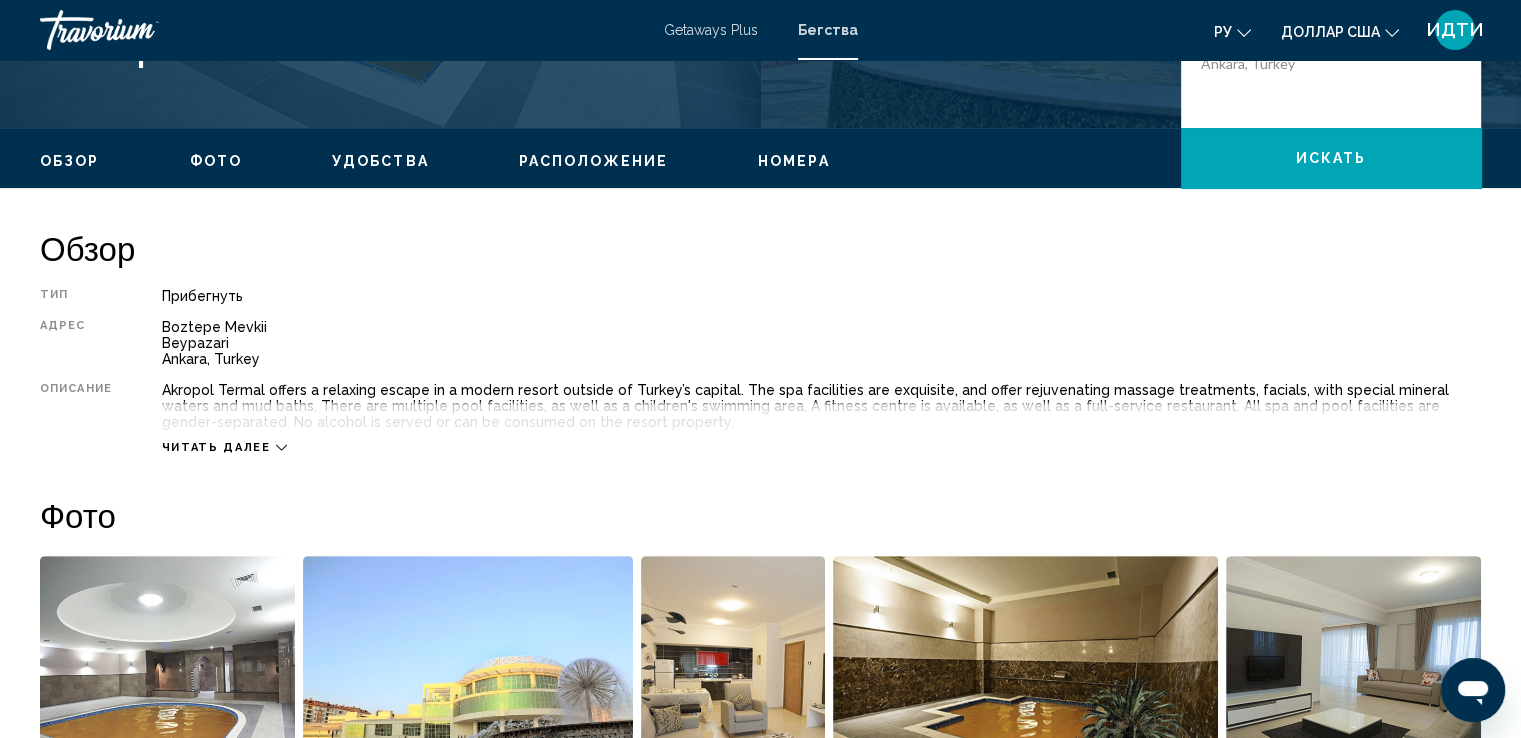 scroll, scrollTop: 500, scrollLeft: 0, axis: vertical 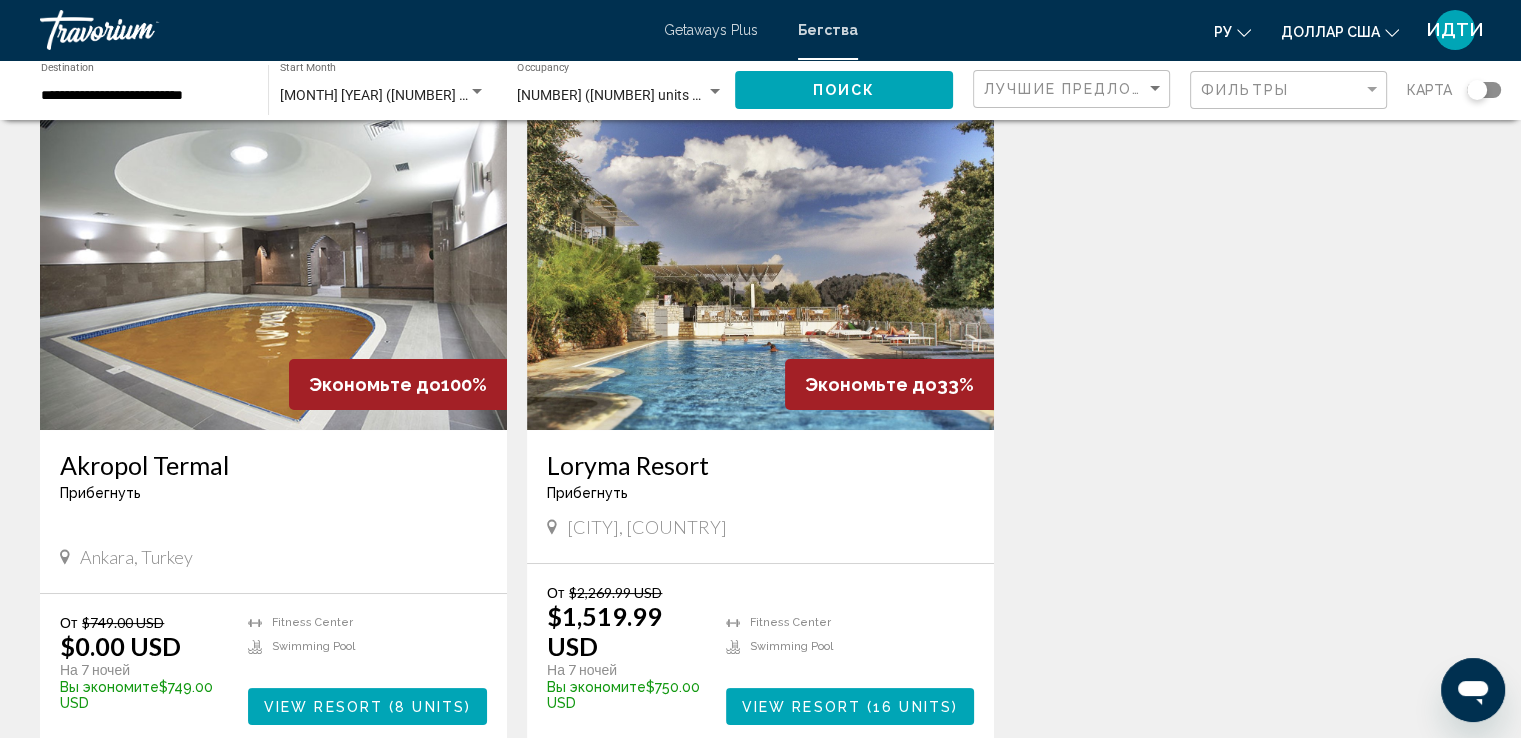 click at bounding box center (760, 270) 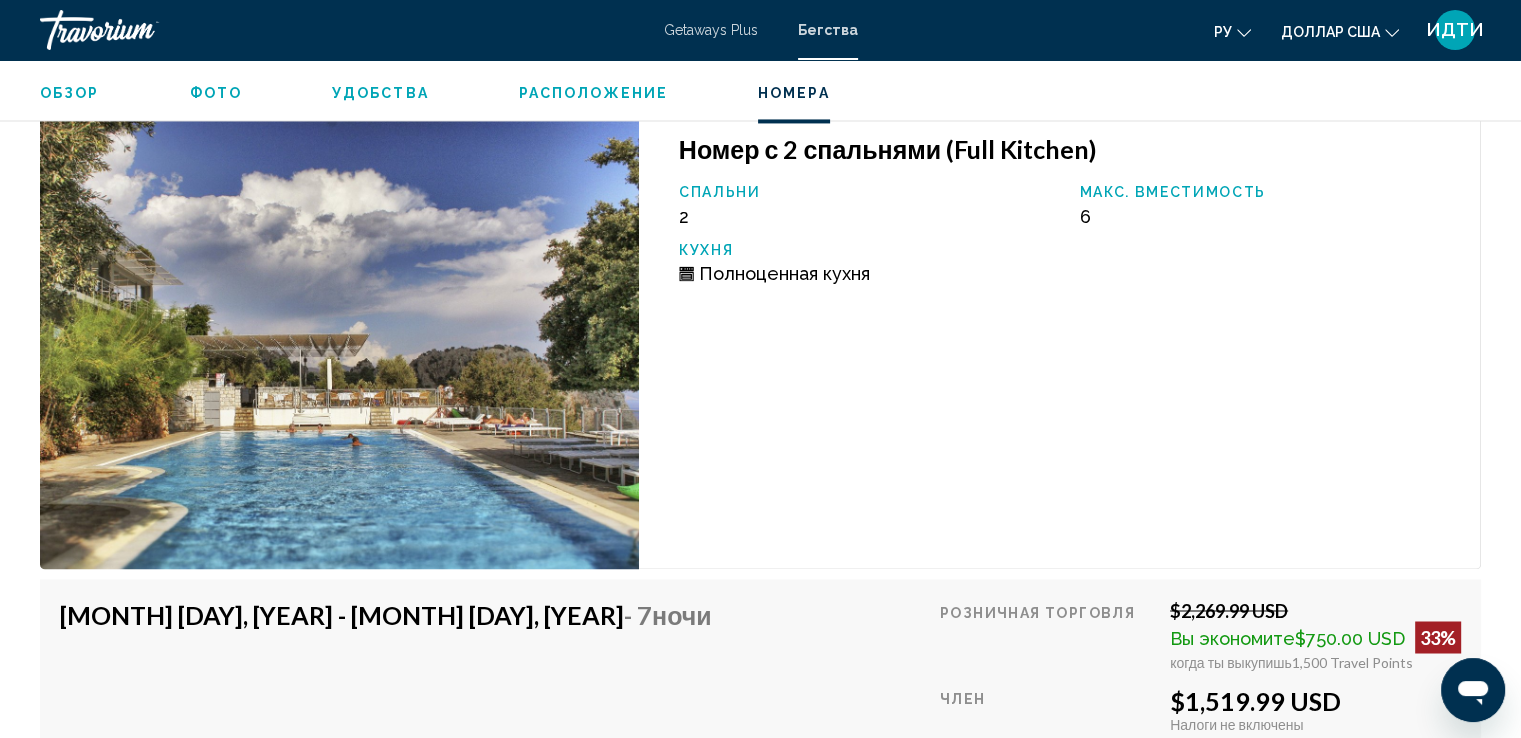 scroll, scrollTop: 3300, scrollLeft: 0, axis: vertical 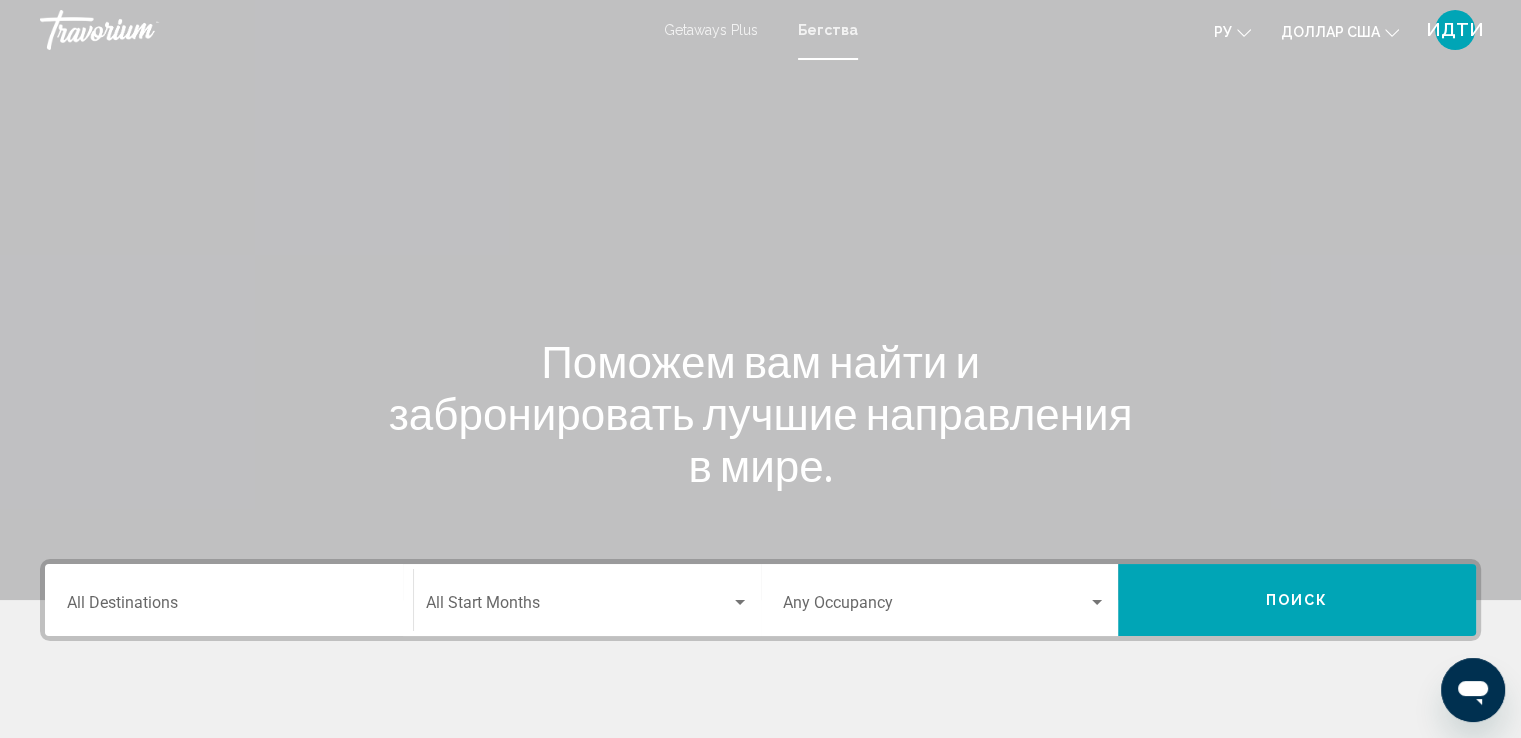 click on "Destination All Destinations" at bounding box center (229, 607) 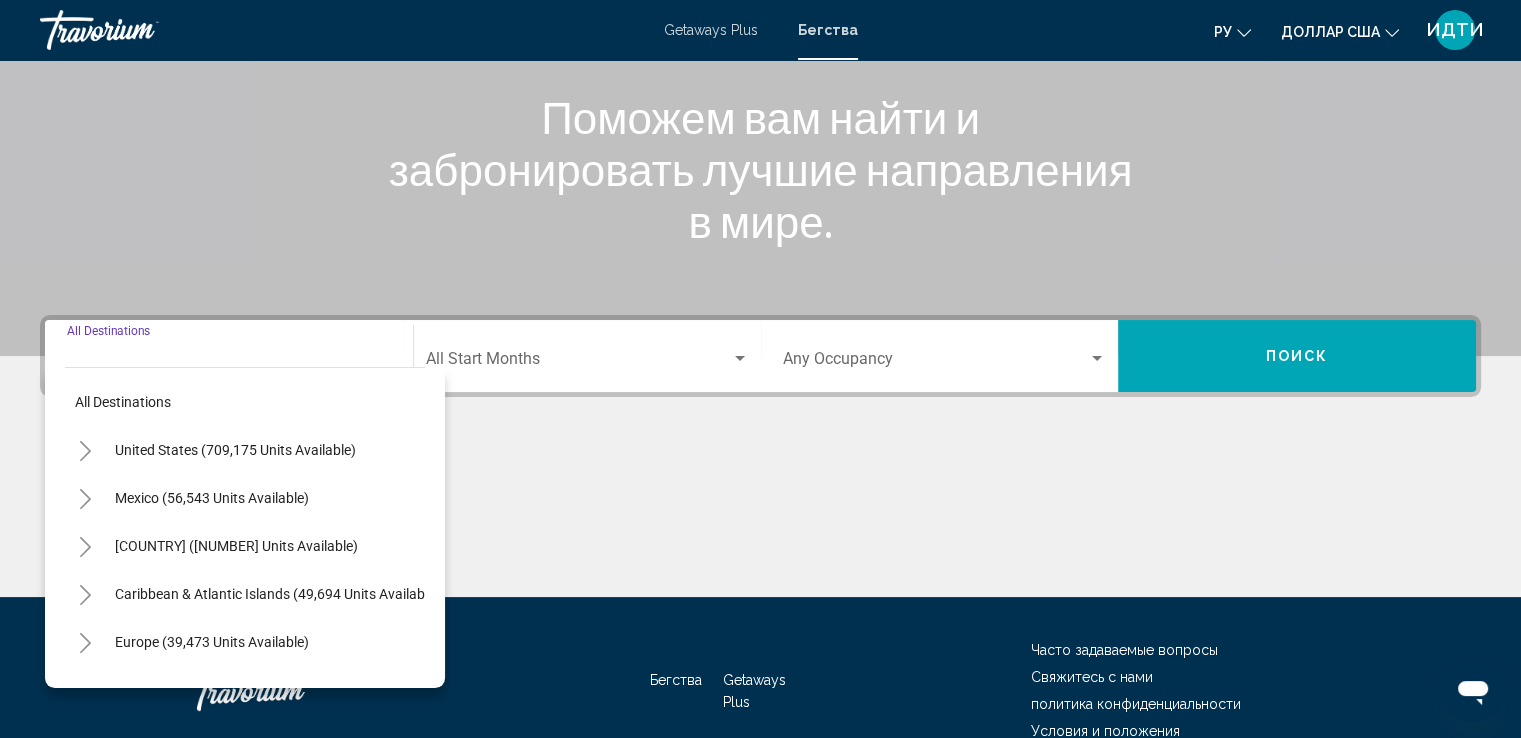 scroll, scrollTop: 348, scrollLeft: 0, axis: vertical 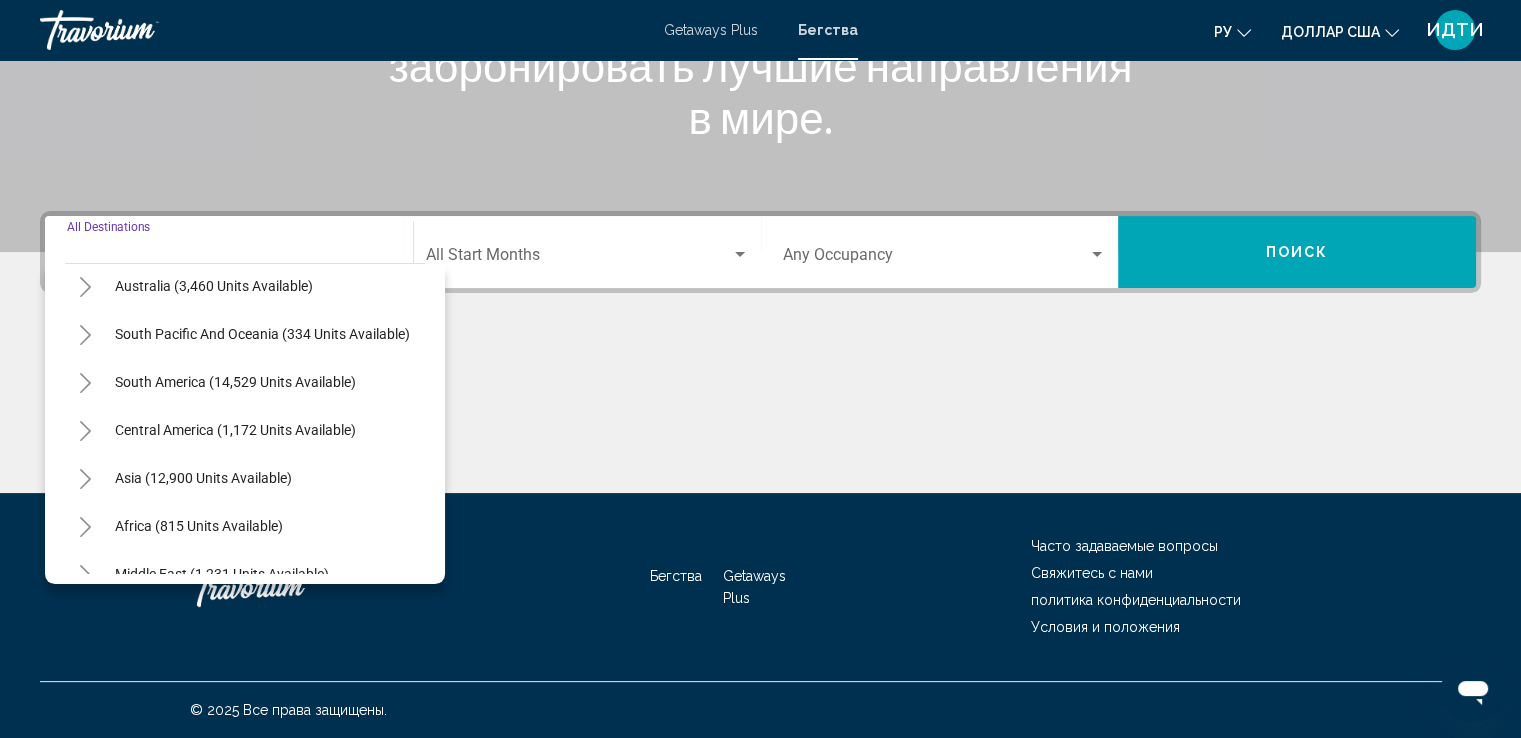 click 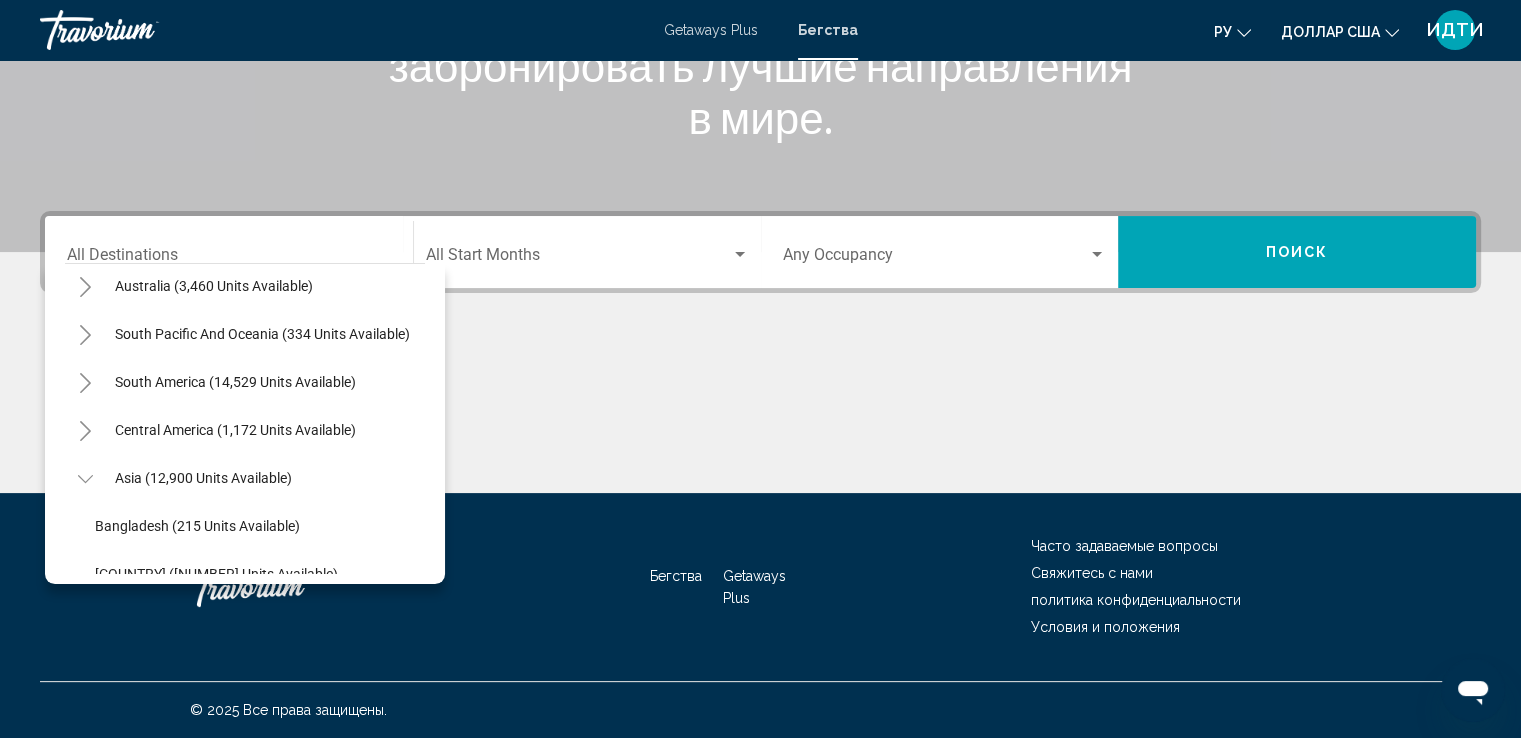 scroll, scrollTop: 200, scrollLeft: 0, axis: vertical 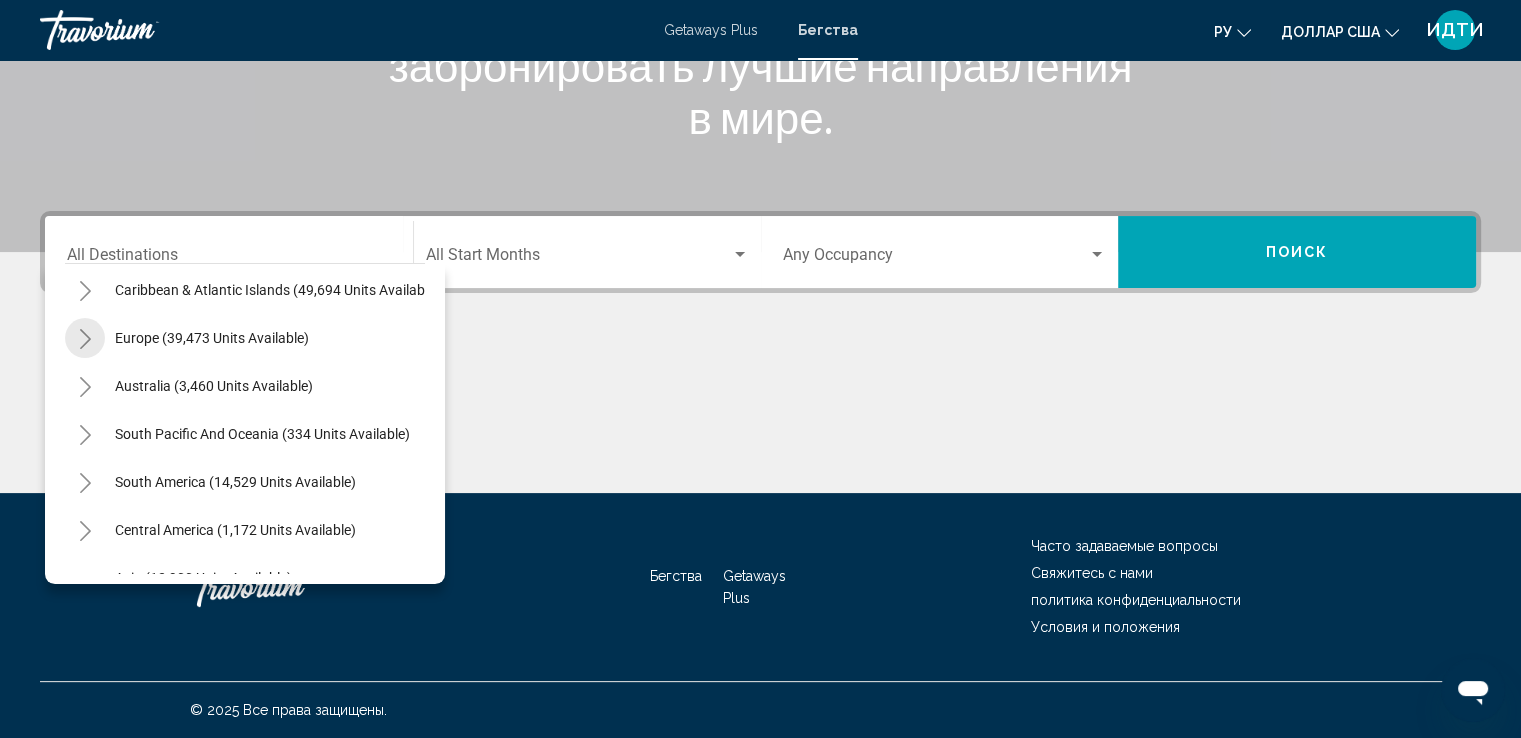click 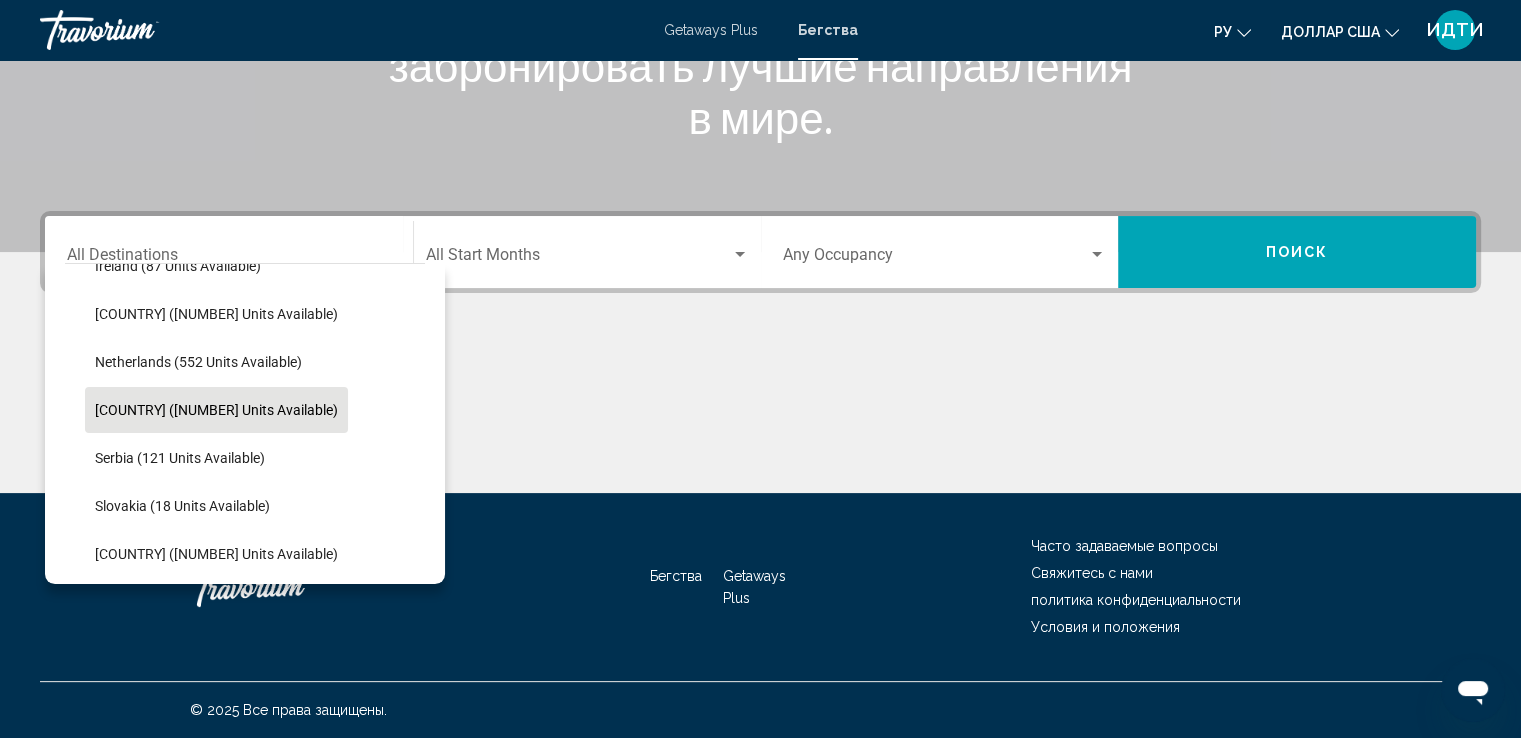 scroll, scrollTop: 1000, scrollLeft: 0, axis: vertical 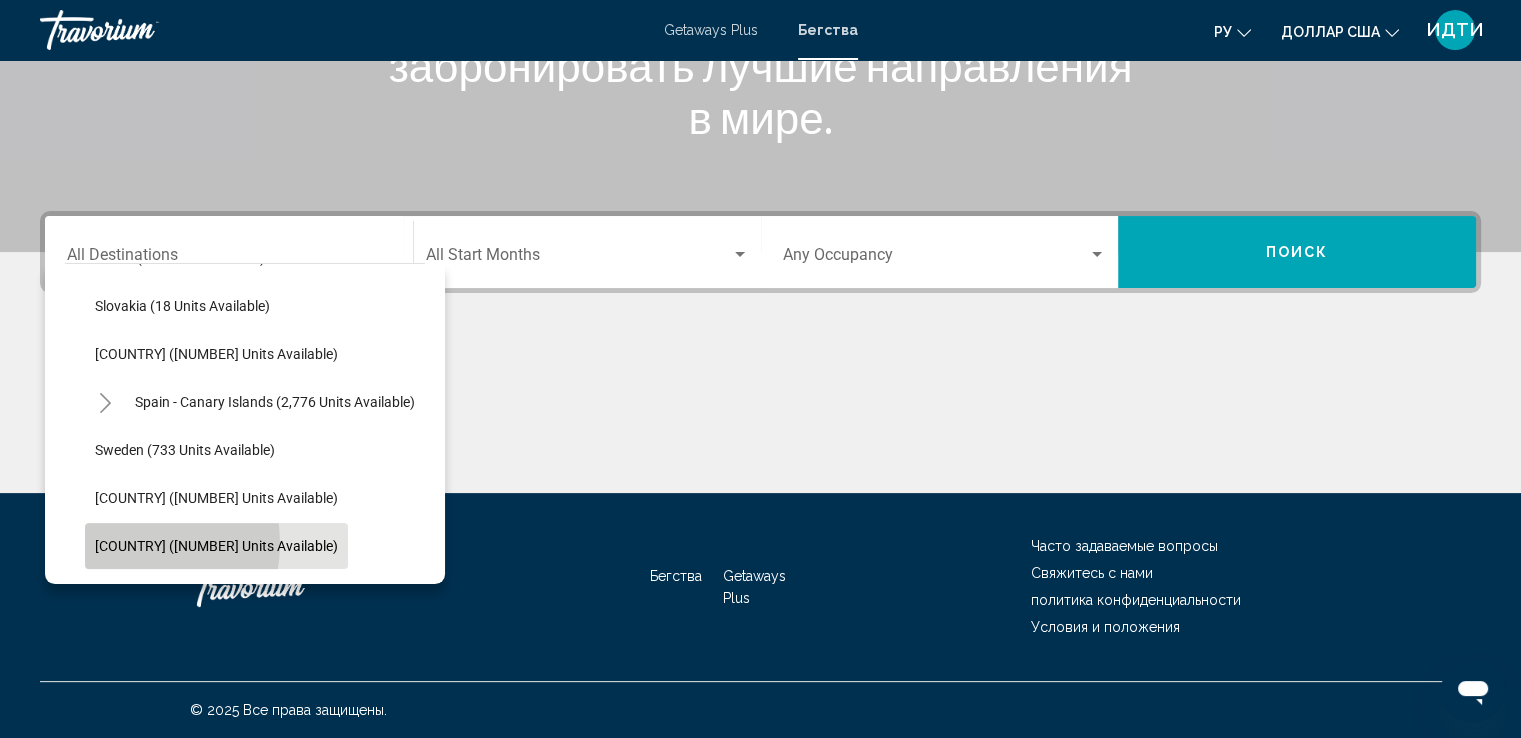 click on "[COUNTRY] ([NUMBER] units available)" 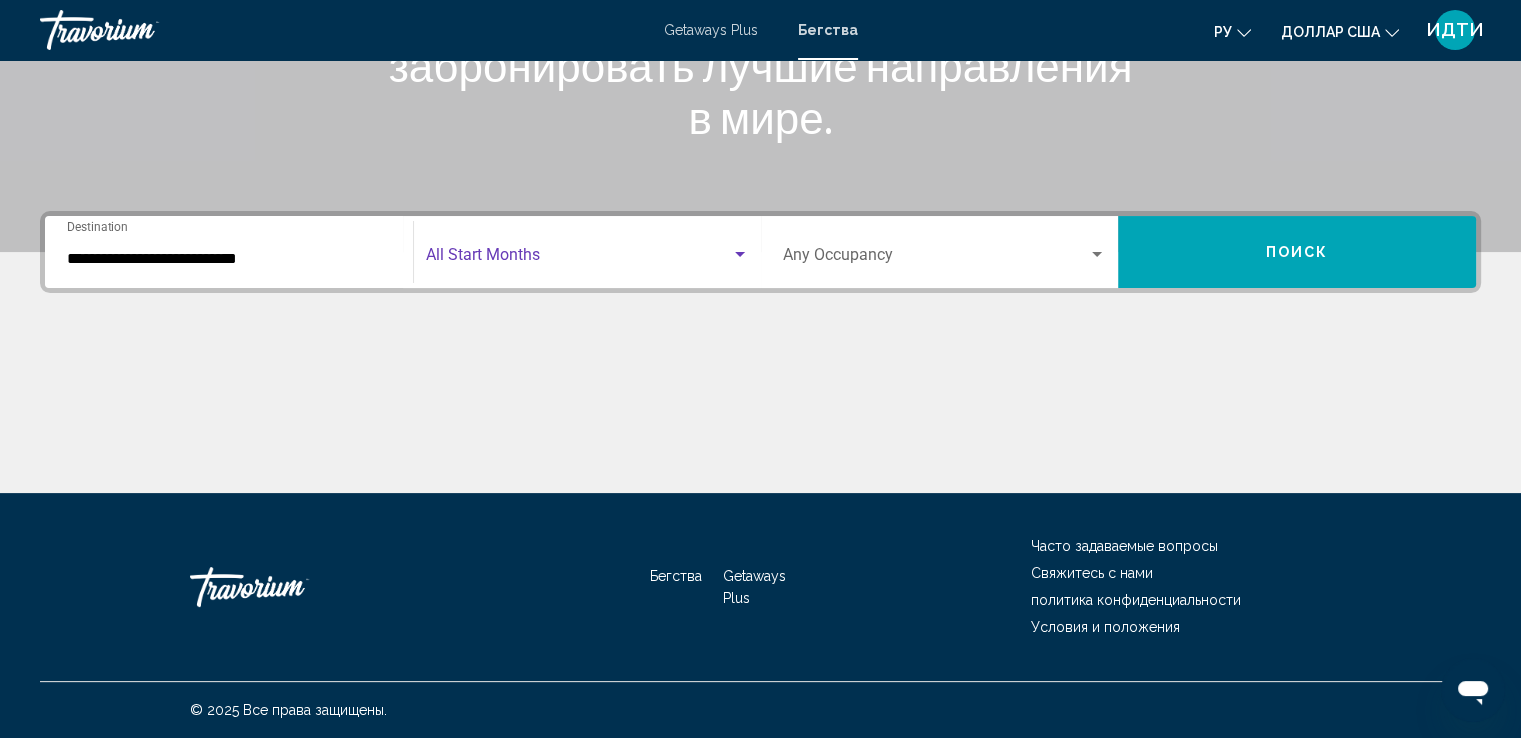 click at bounding box center [740, 254] 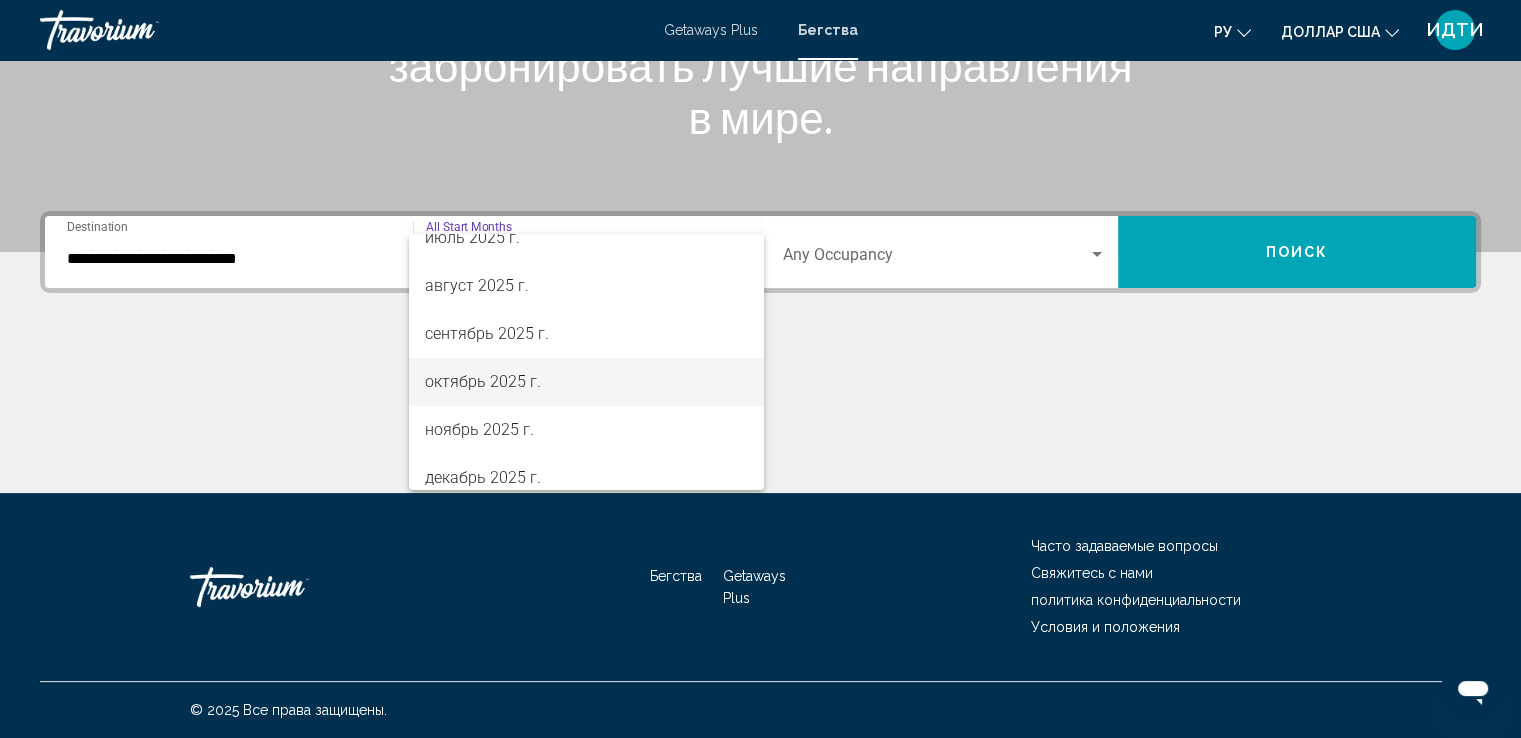 scroll, scrollTop: 100, scrollLeft: 0, axis: vertical 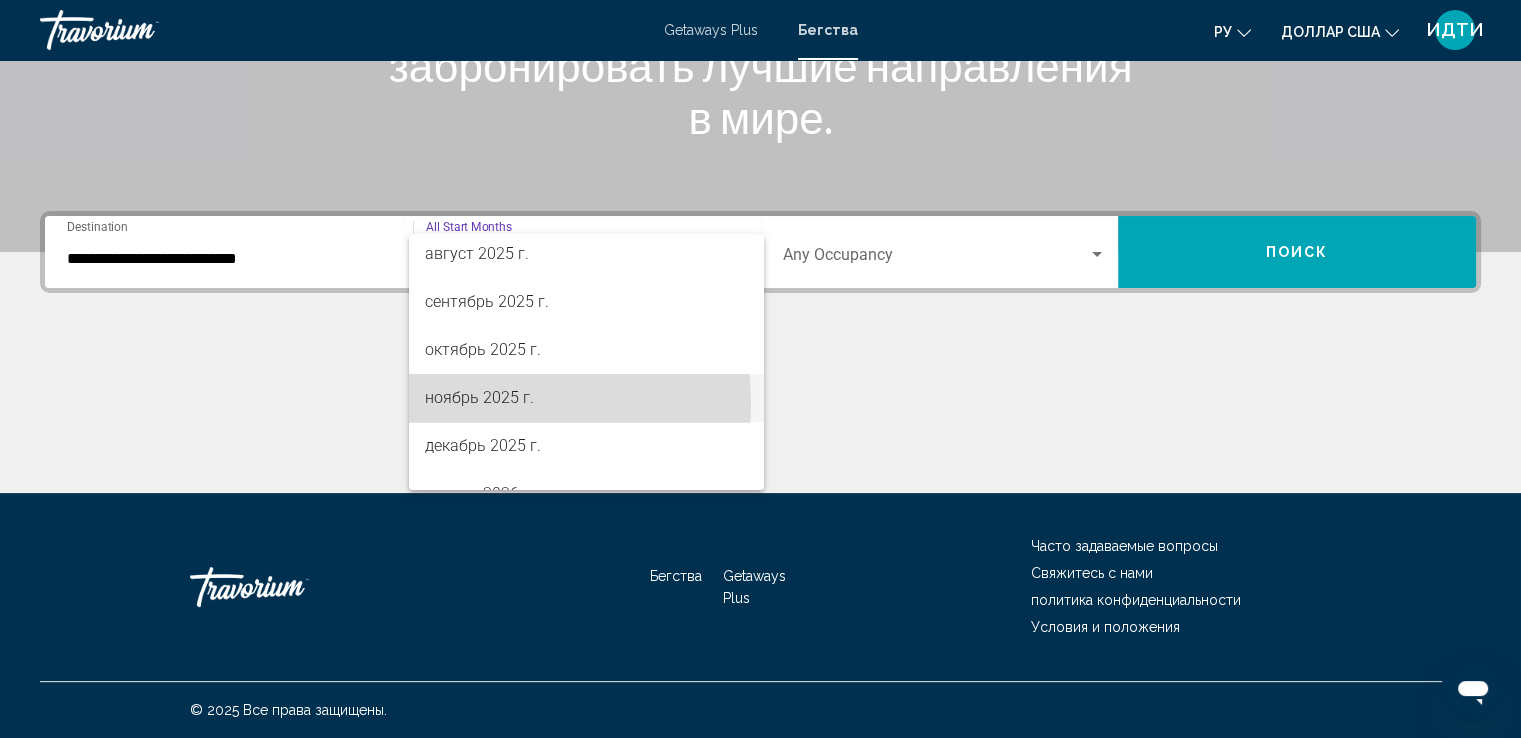 click on "ноябрь 2025 г." at bounding box center (479, 397) 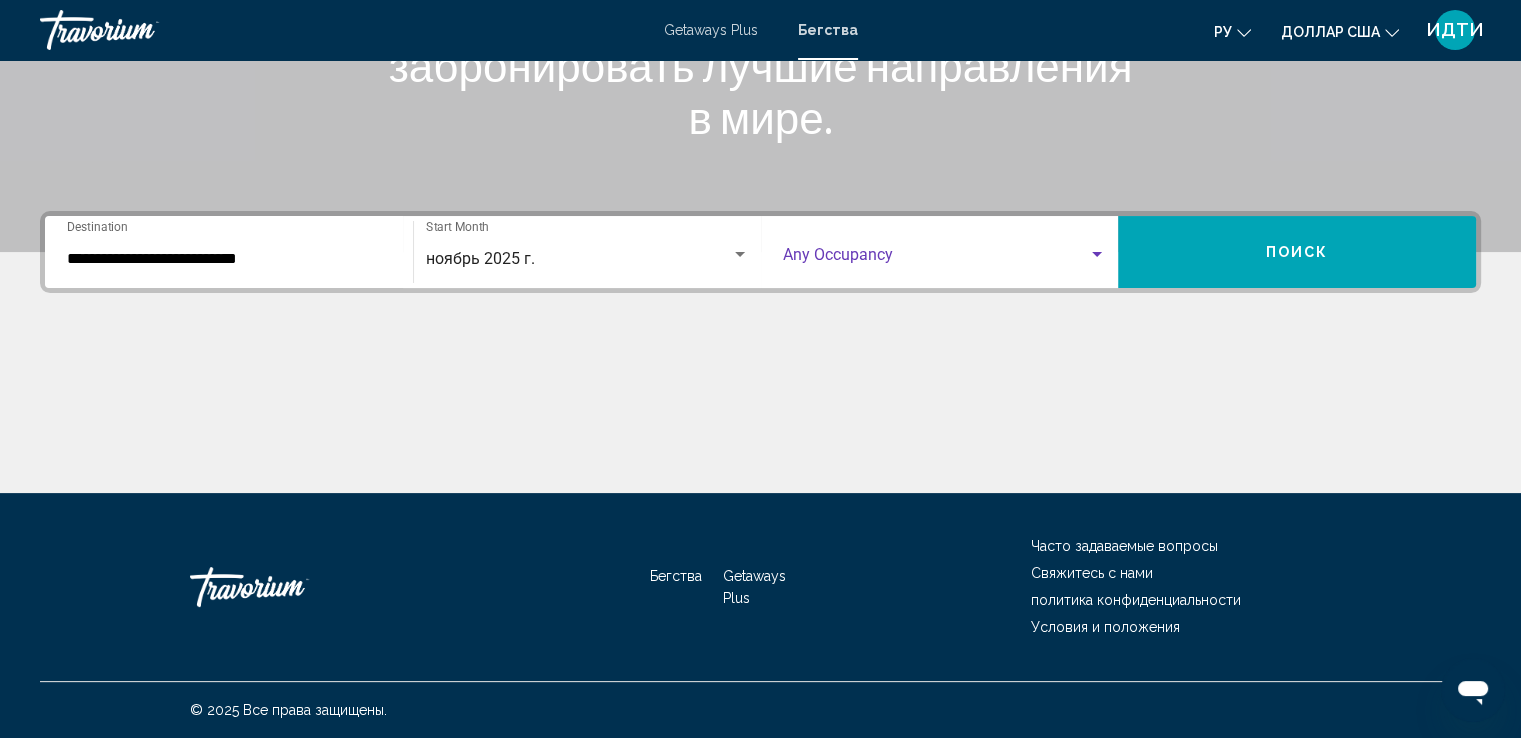 click at bounding box center (1097, 254) 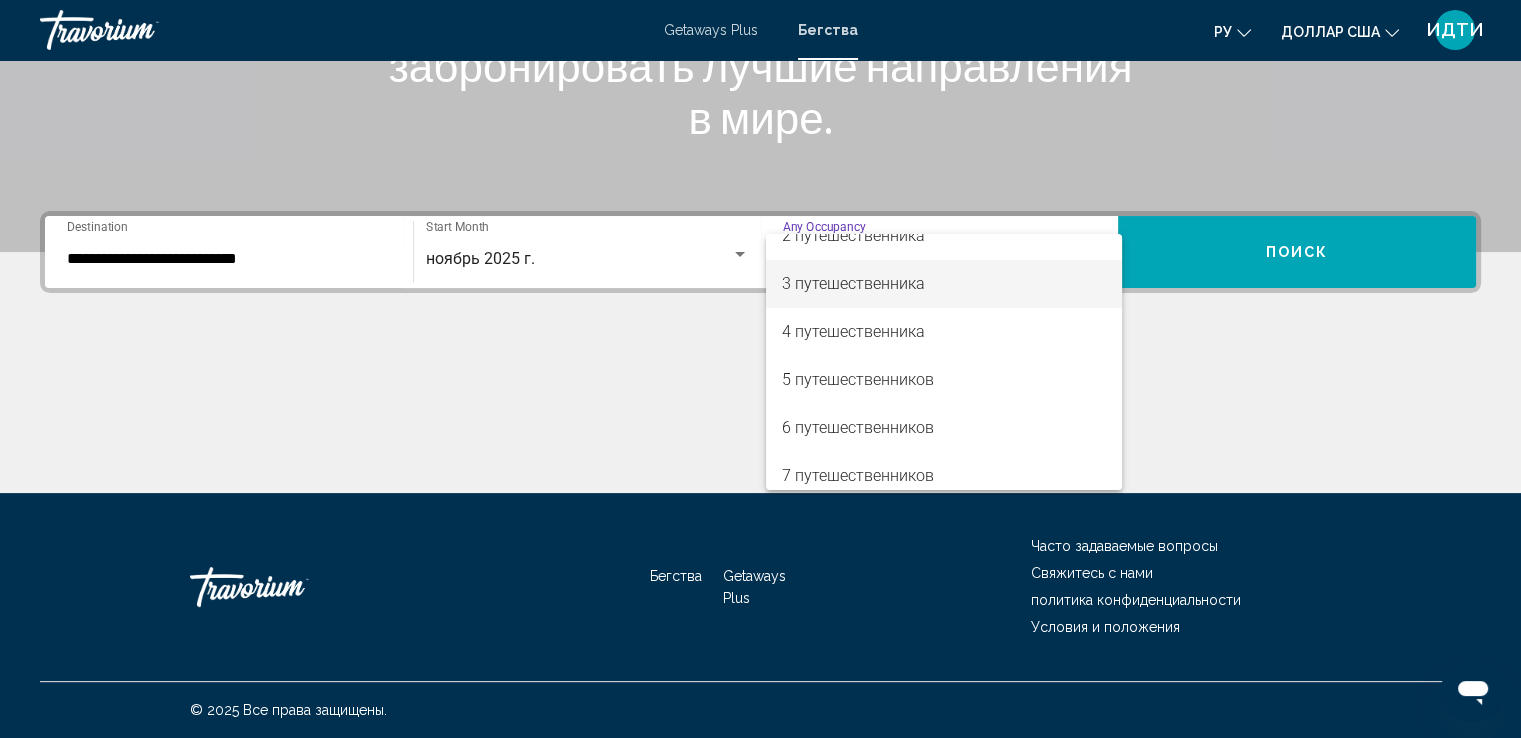 scroll, scrollTop: 100, scrollLeft: 0, axis: vertical 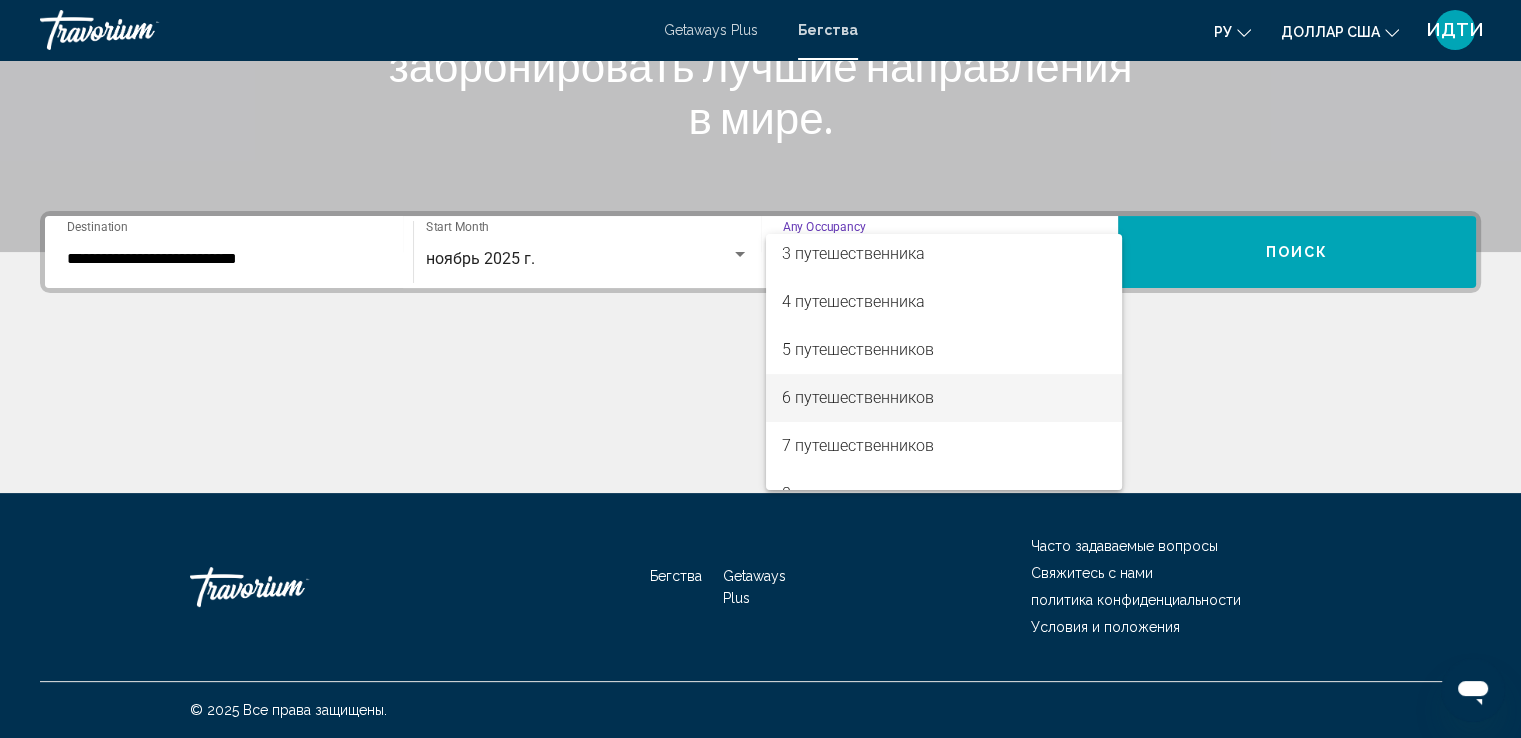 click on "6 путешественников" at bounding box center [858, 397] 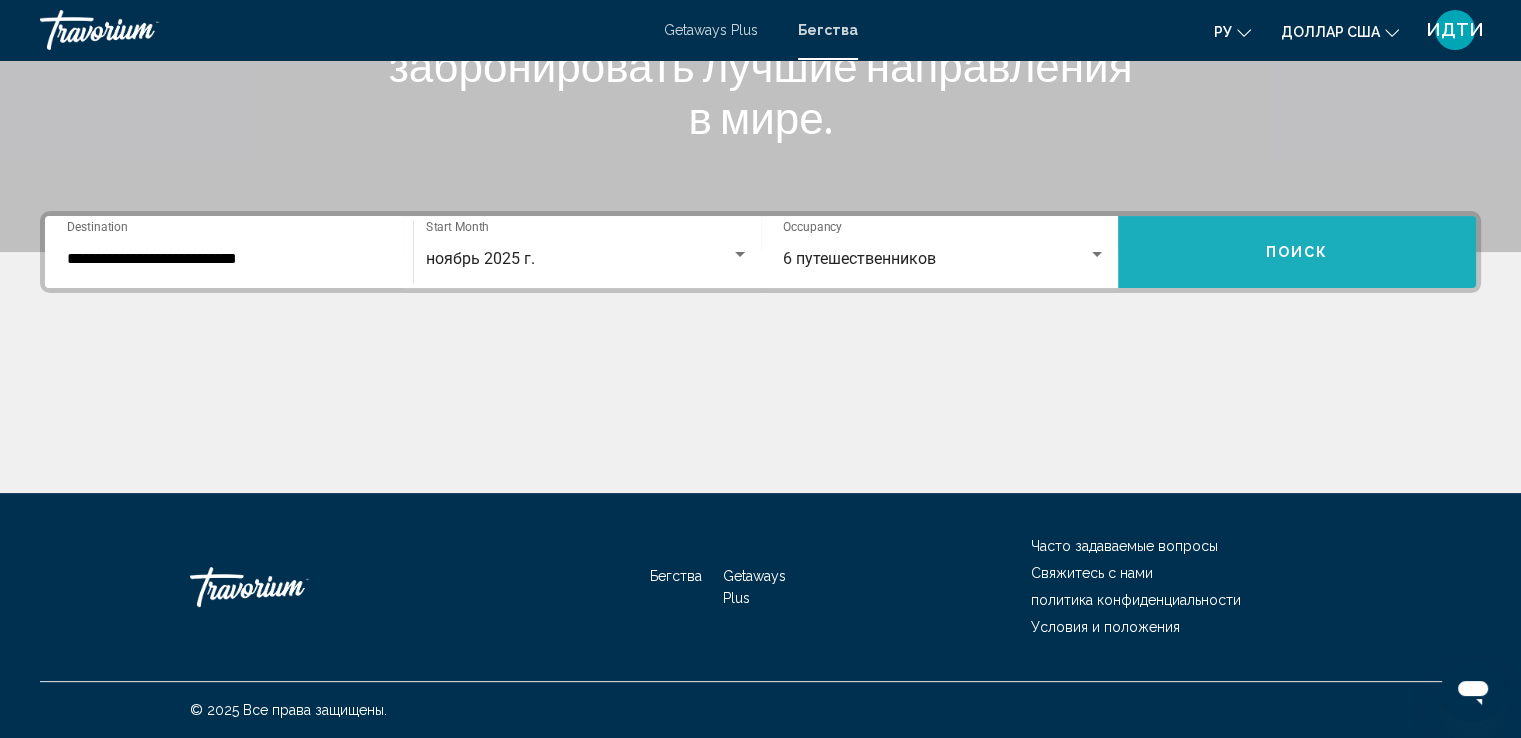 click on "Поиск" at bounding box center (1297, 252) 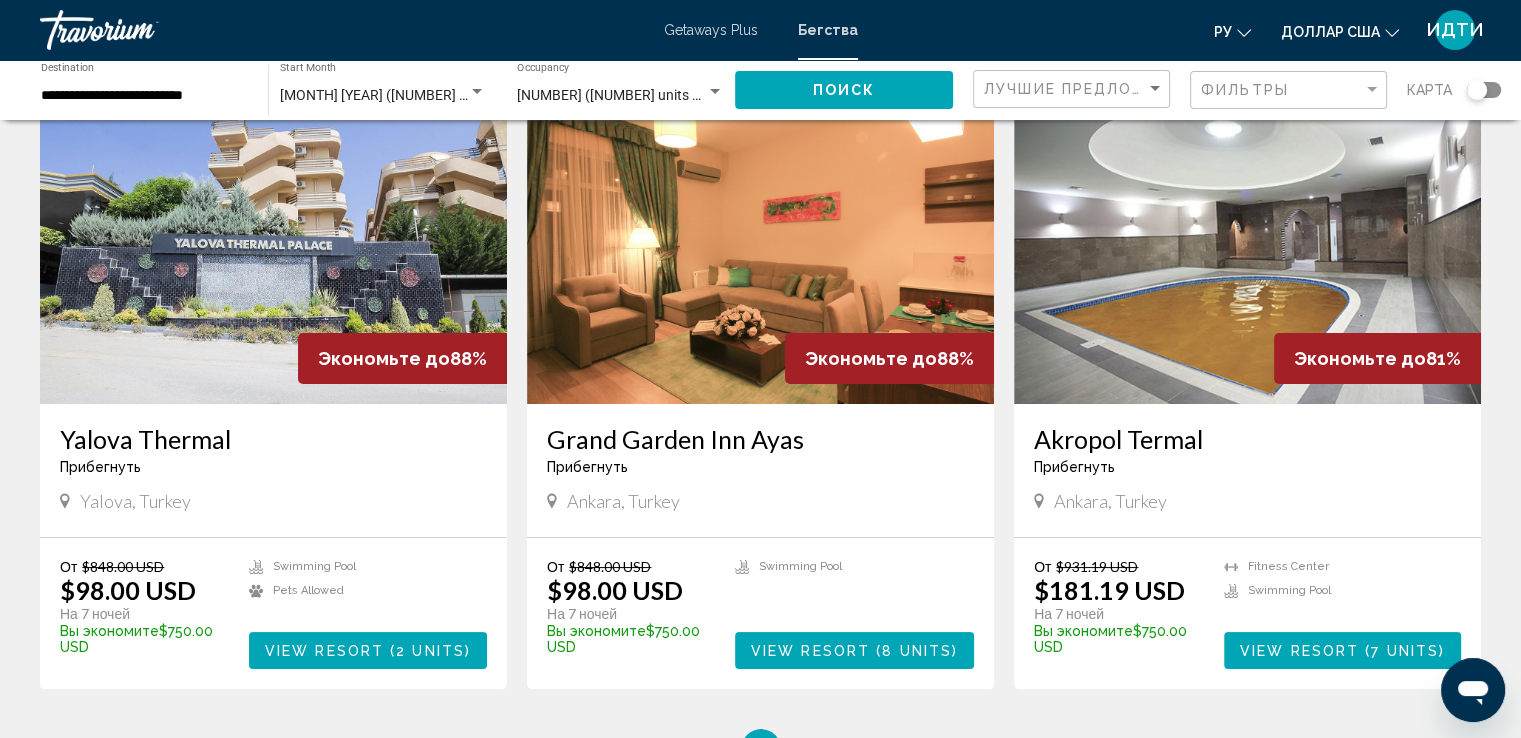 scroll, scrollTop: 100, scrollLeft: 0, axis: vertical 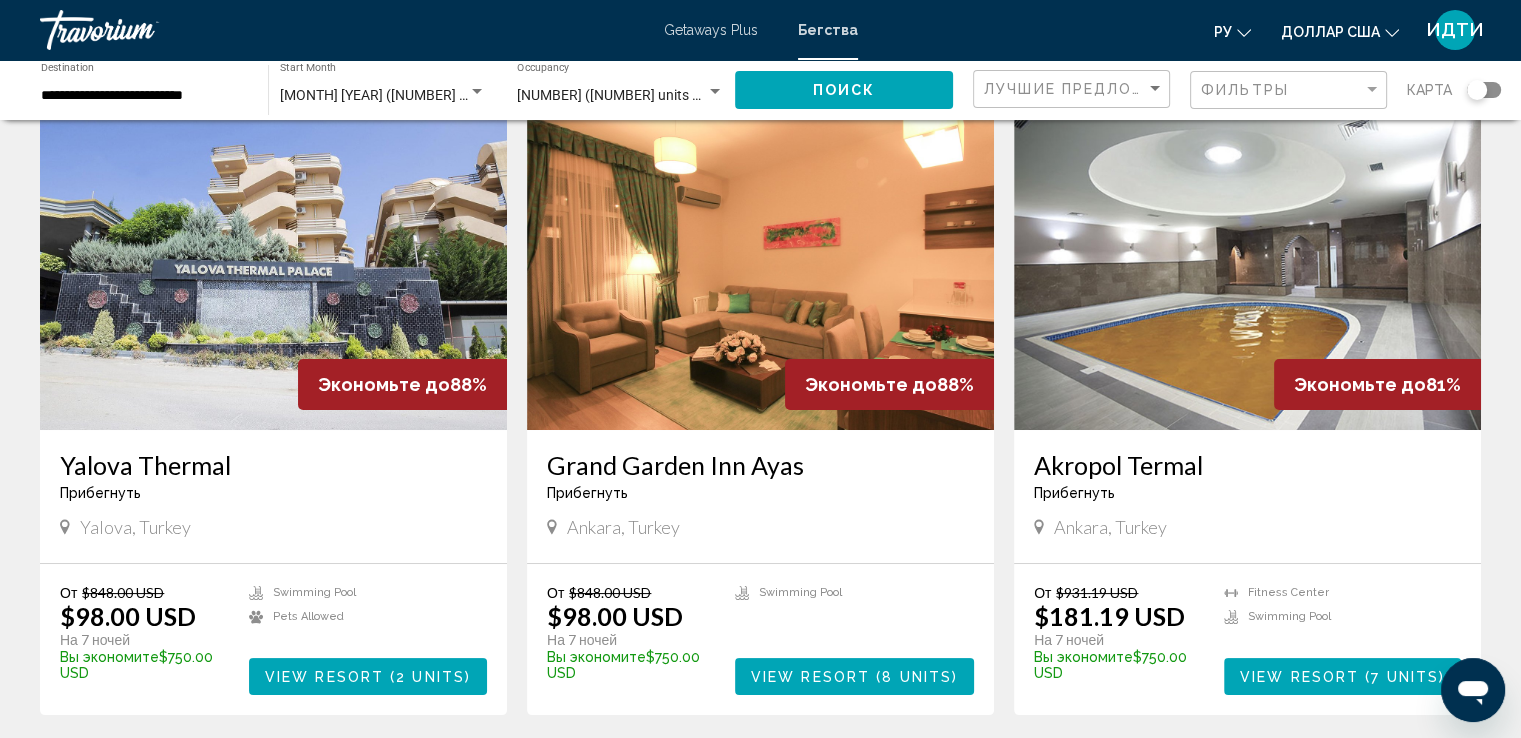 click at bounding box center [273, 270] 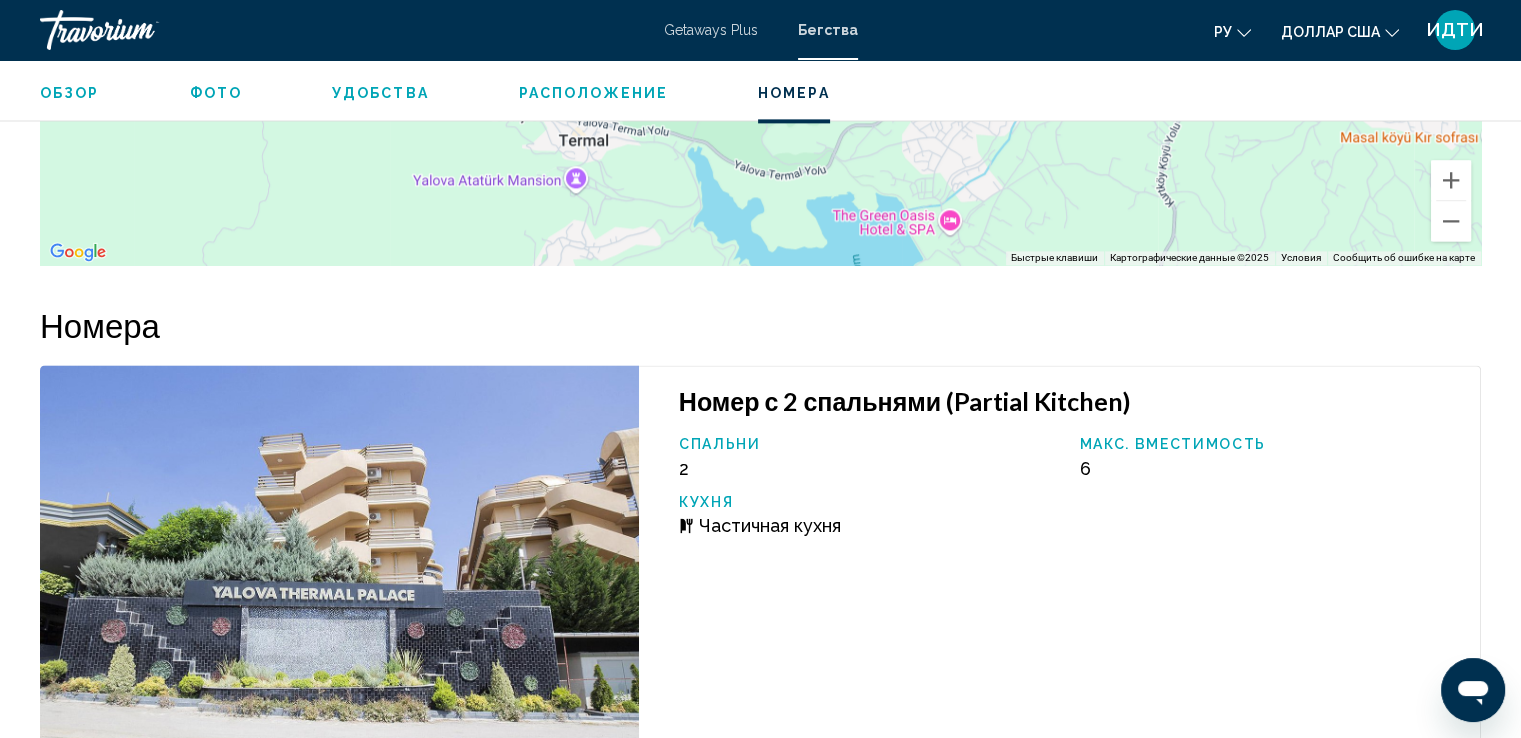 scroll, scrollTop: 2707, scrollLeft: 0, axis: vertical 